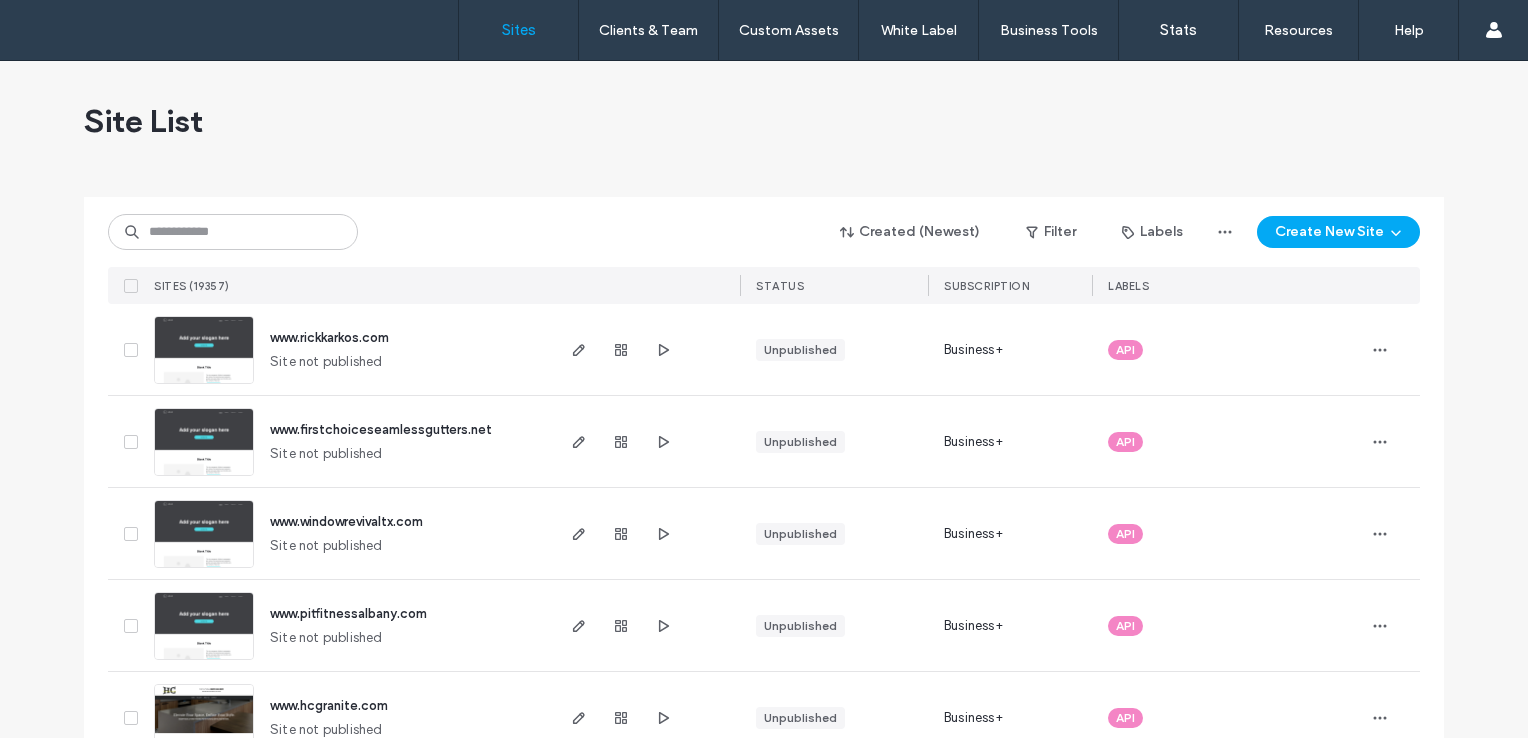 scroll, scrollTop: 0, scrollLeft: 0, axis: both 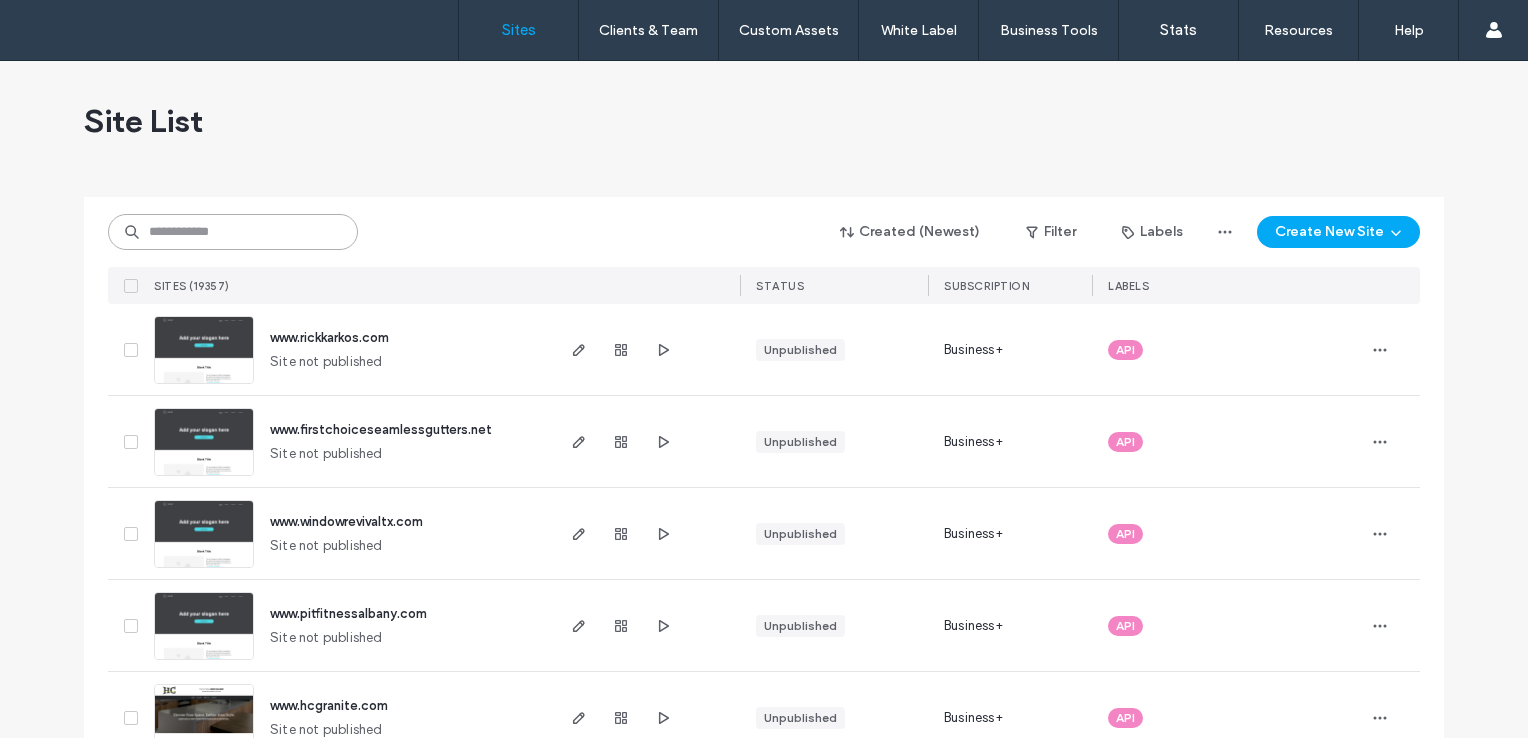 click at bounding box center [233, 232] 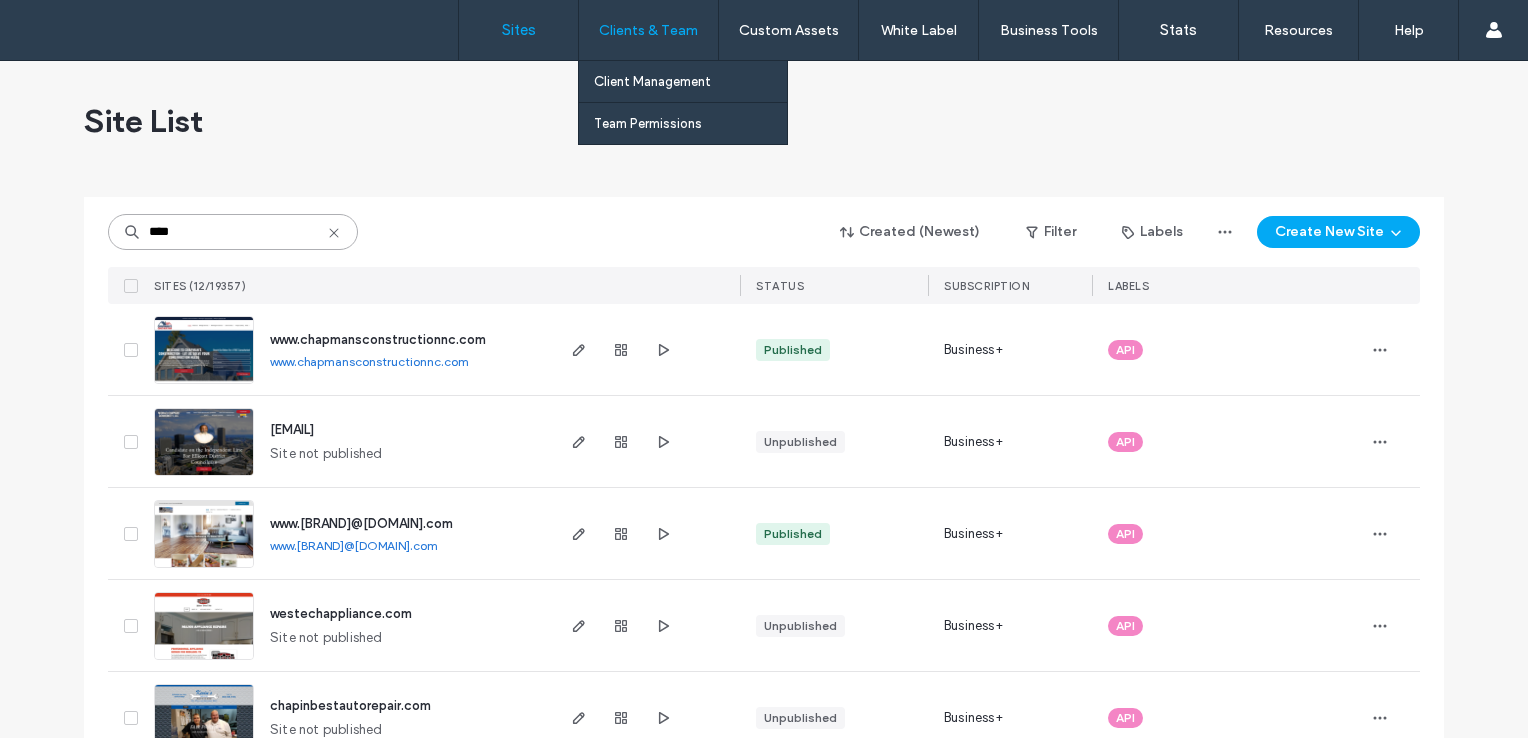 type on "****" 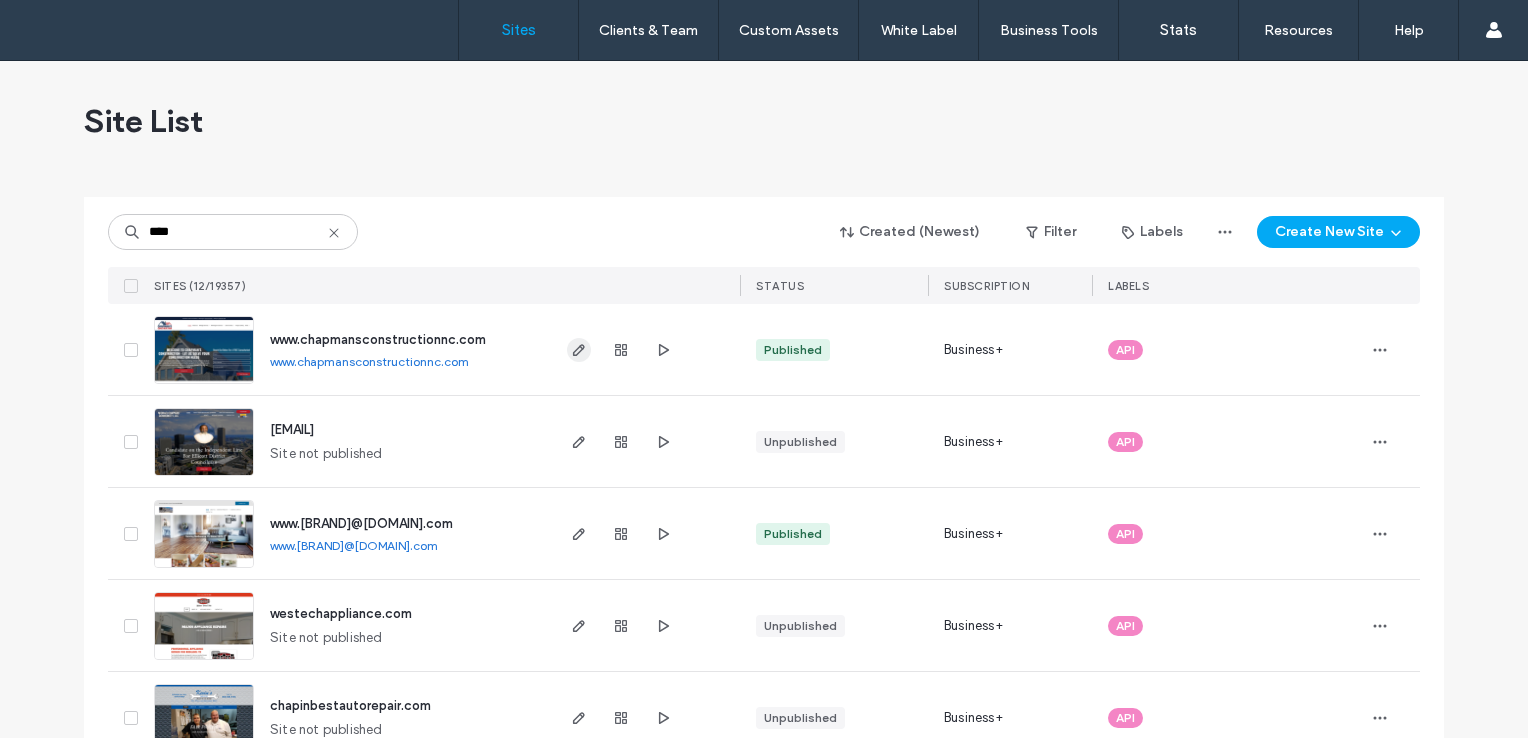 click 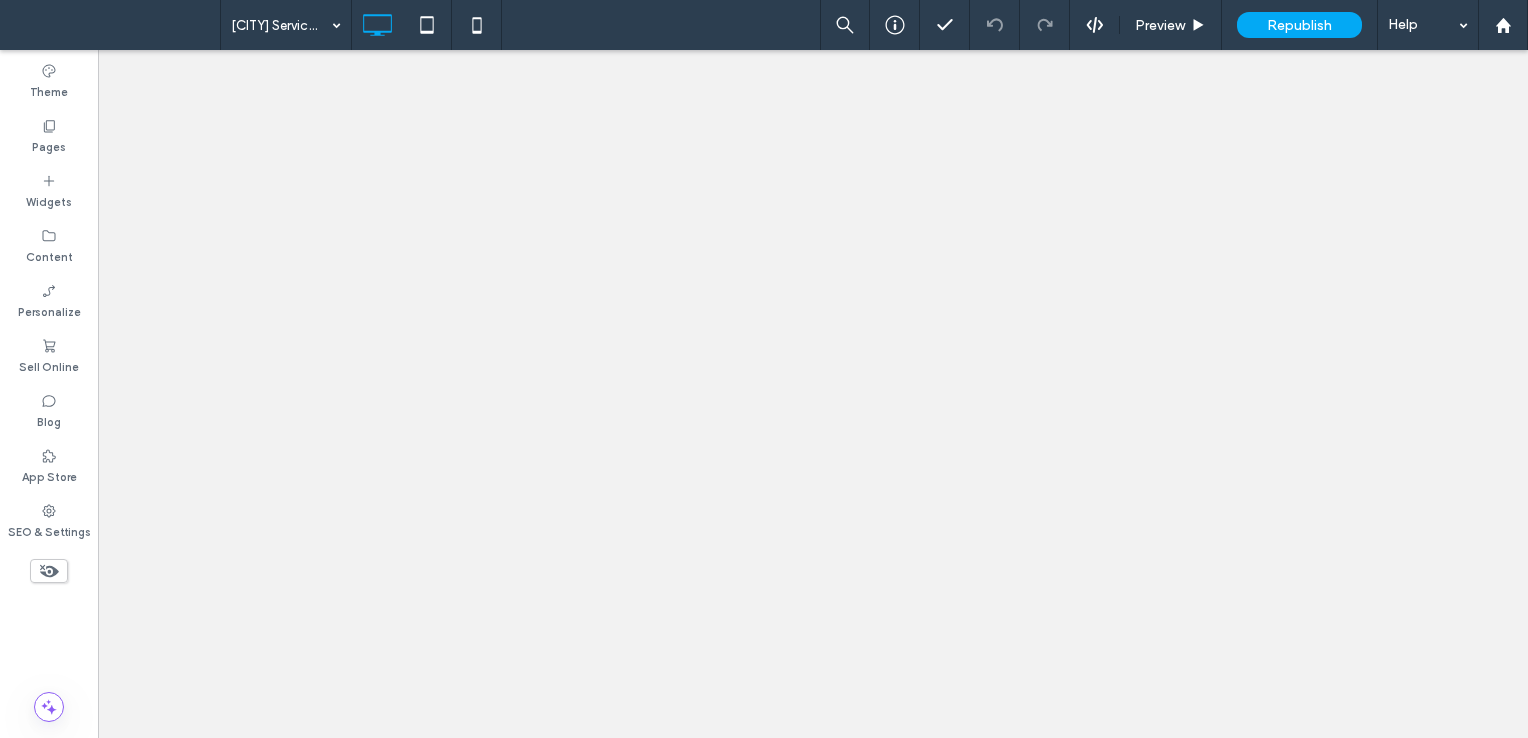scroll, scrollTop: 0, scrollLeft: 0, axis: both 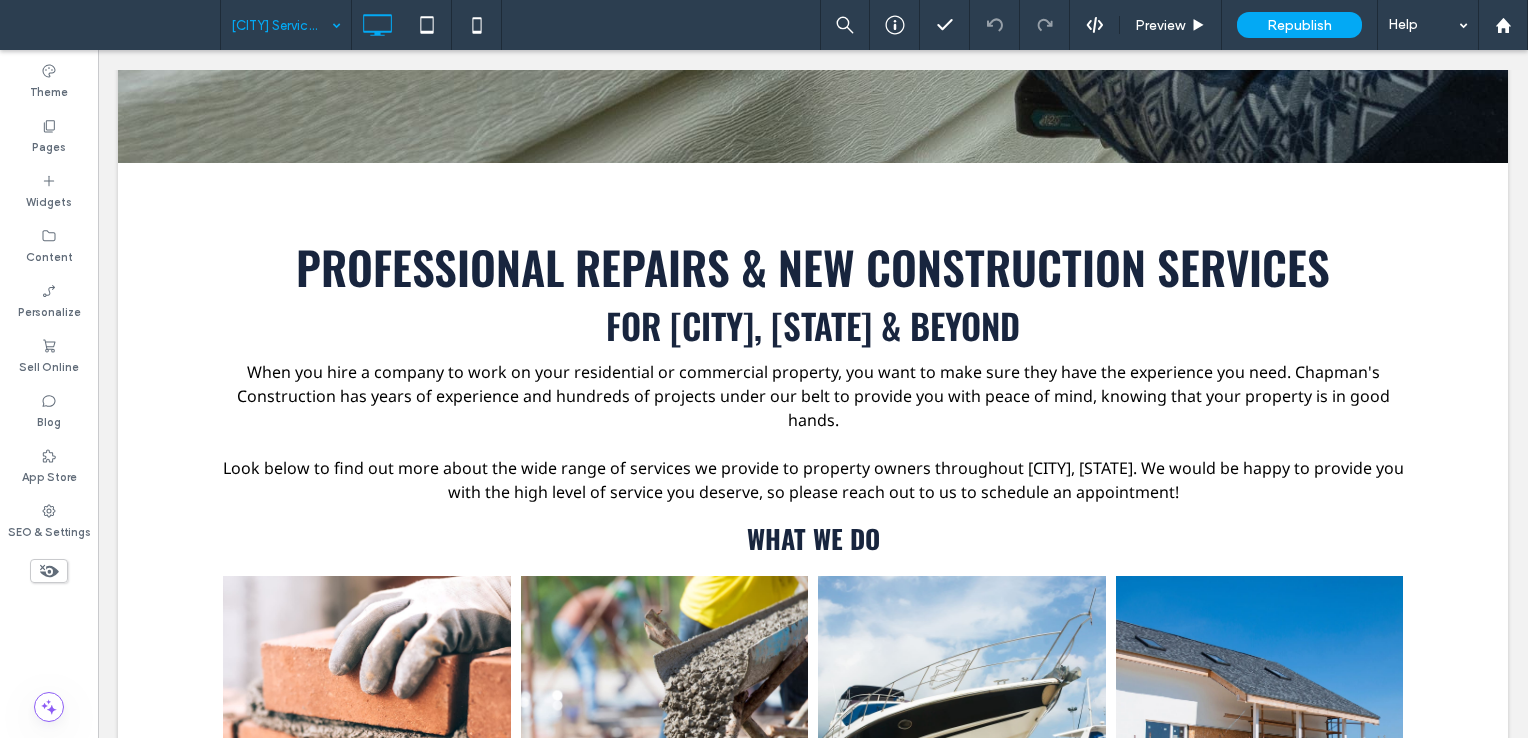 click on "[CITY] Services" at bounding box center (286, 25) 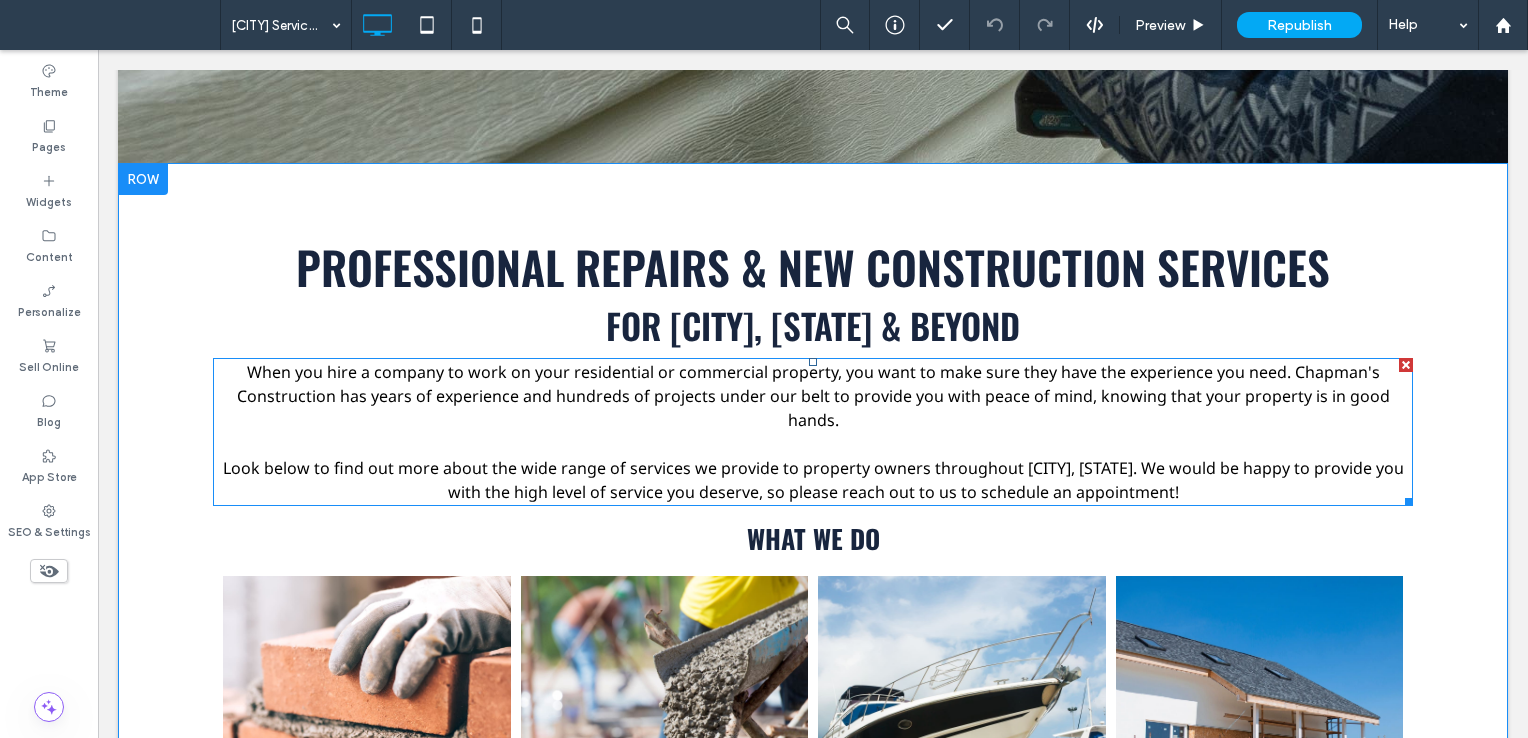 click on "When you hire a company to work on your residential or commercial property, you want to make sure they have the experience you need. Chapman's Construction has years of experience and hundreds of projects under our belt to provide you with peace of mind, knowing that your property is in good hands." at bounding box center (813, 396) 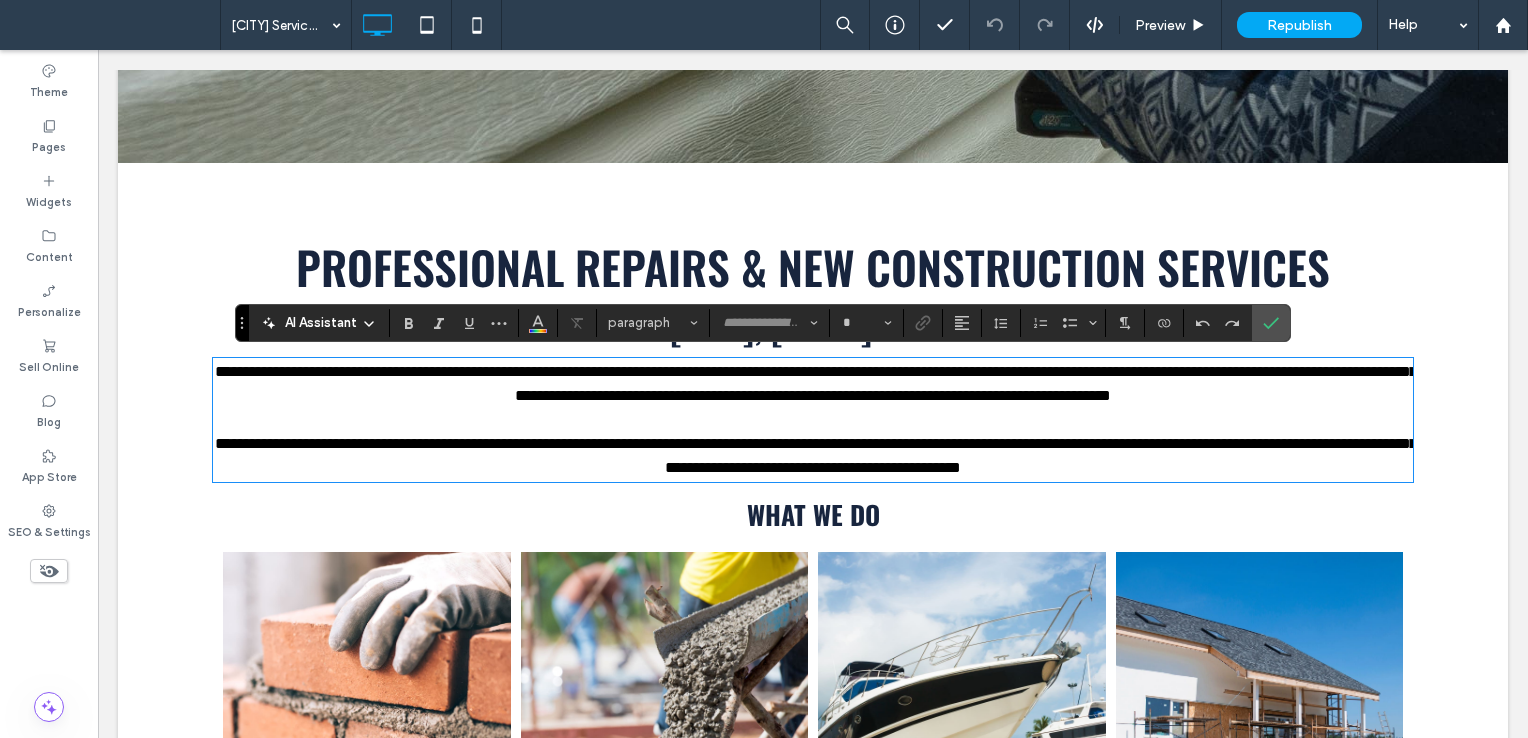 type on "*********" 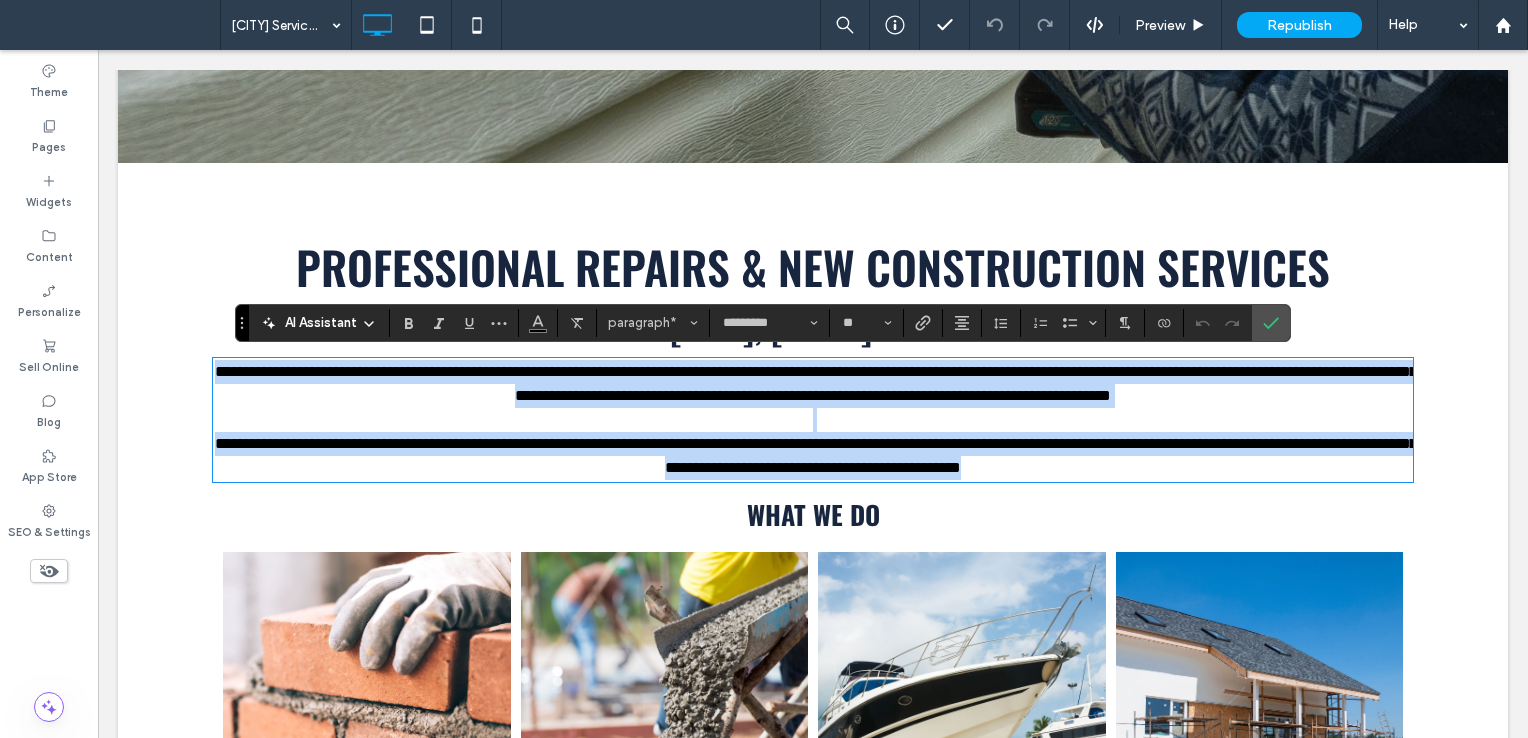 click on "**********" at bounding box center [816, 383] 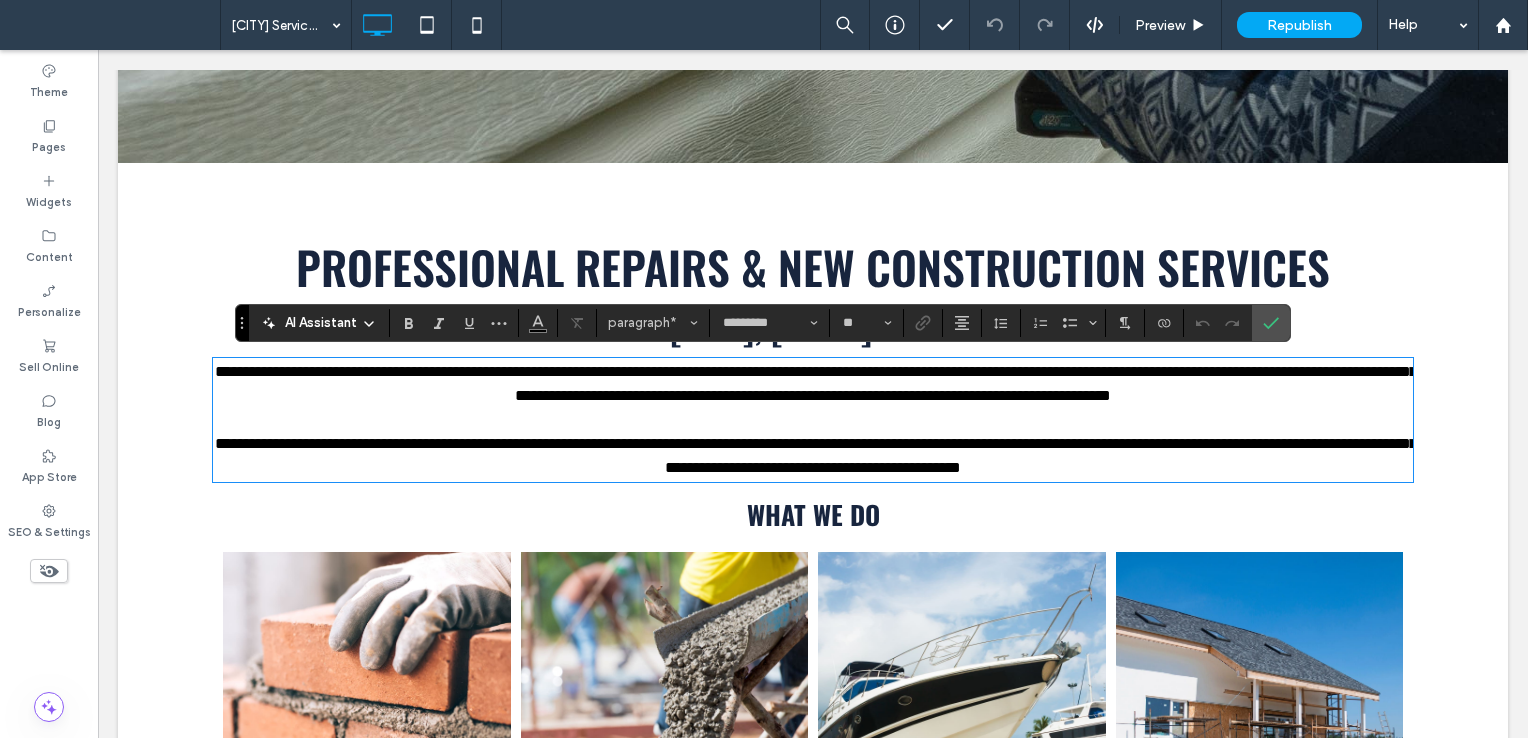 click on "**********" at bounding box center [816, 383] 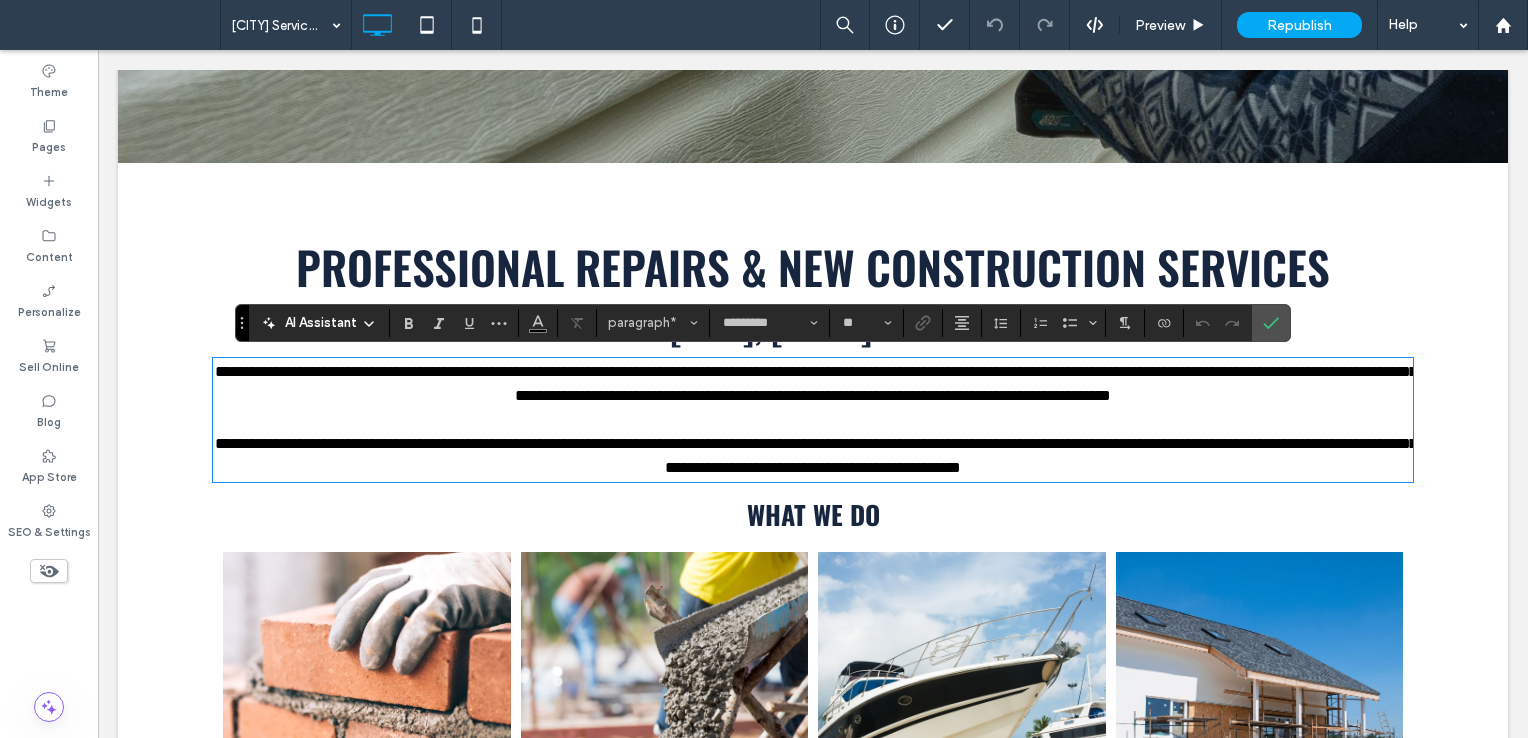 type 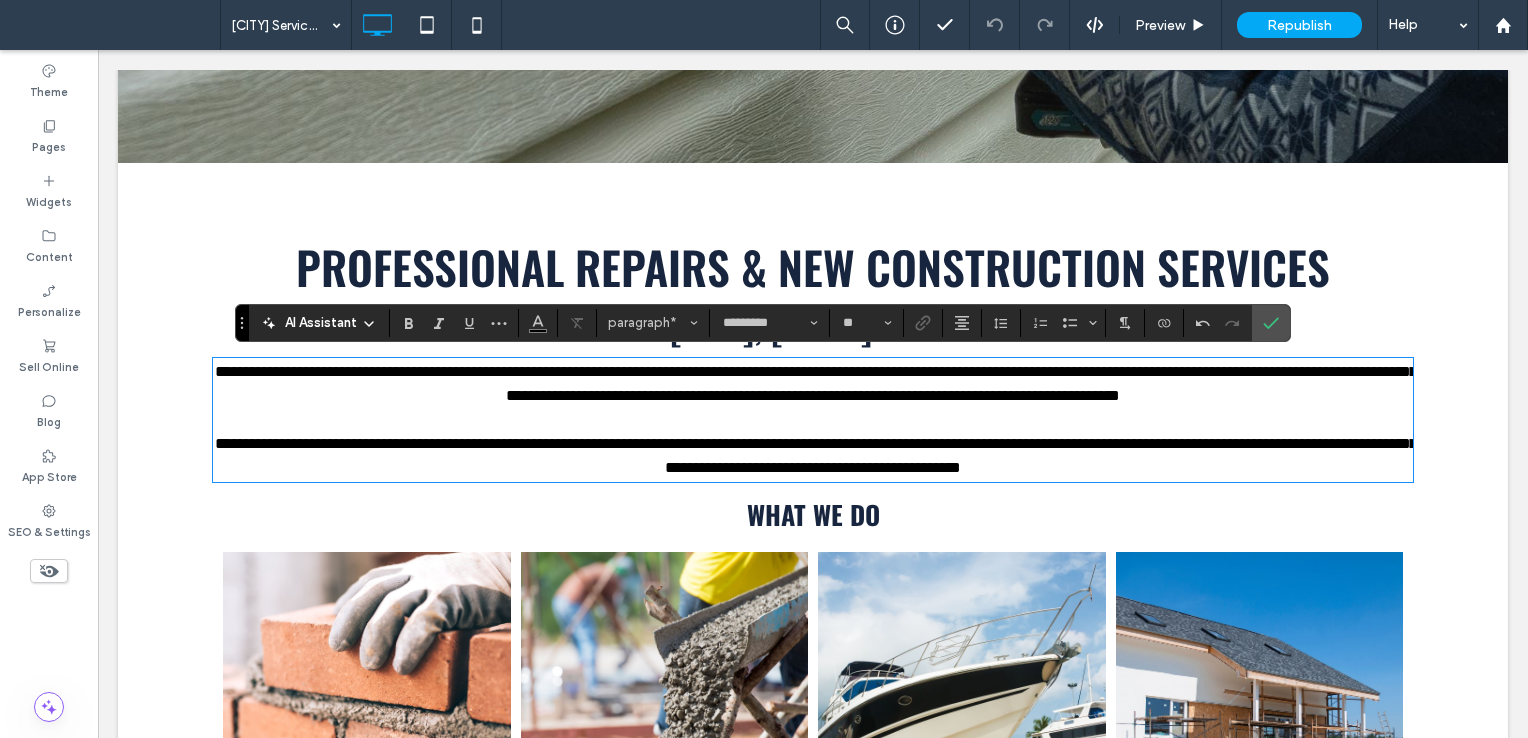 click on "**********" at bounding box center [816, 383] 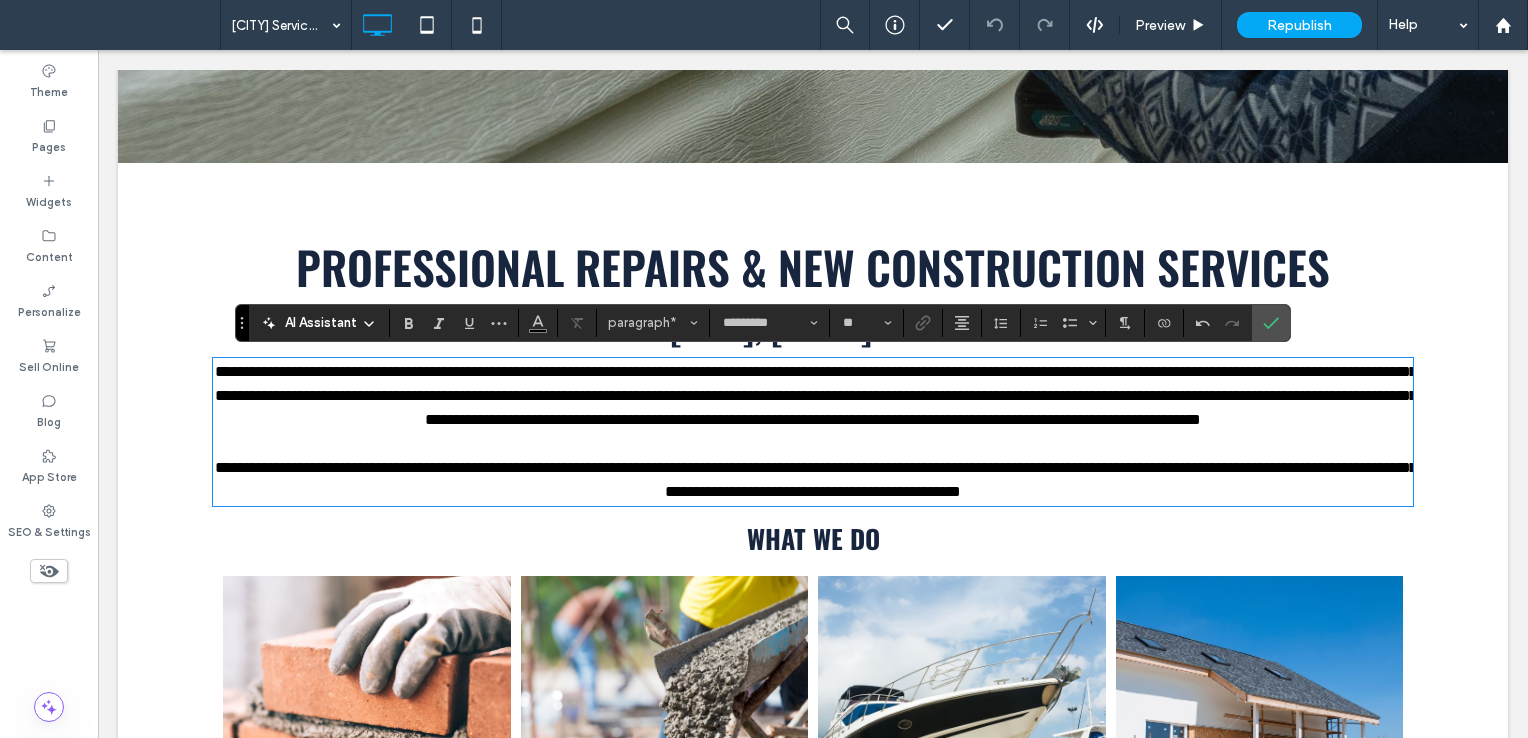 scroll, scrollTop: 0, scrollLeft: 0, axis: both 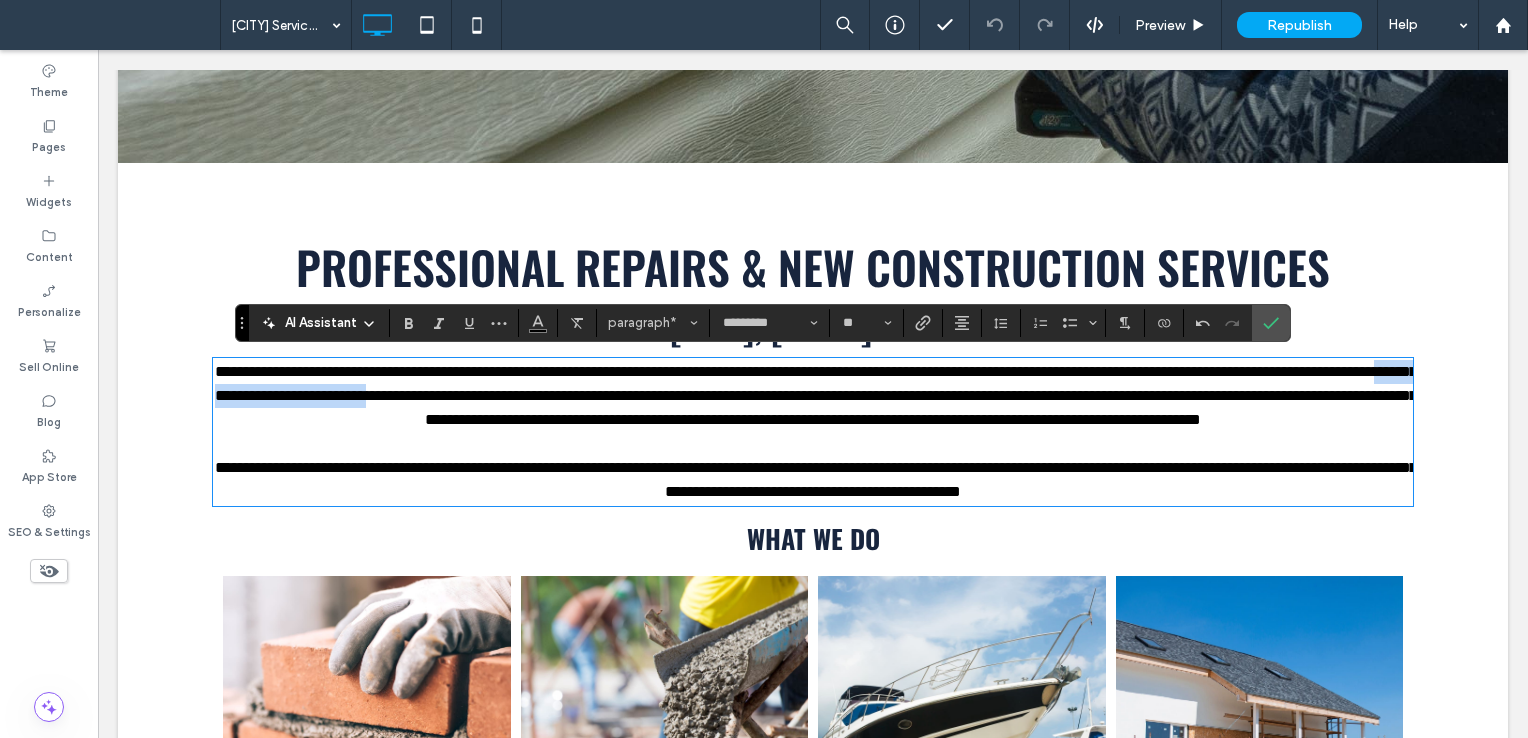 drag, startPoint x: 846, startPoint y: 396, endPoint x: 596, endPoint y: 389, distance: 250.09798 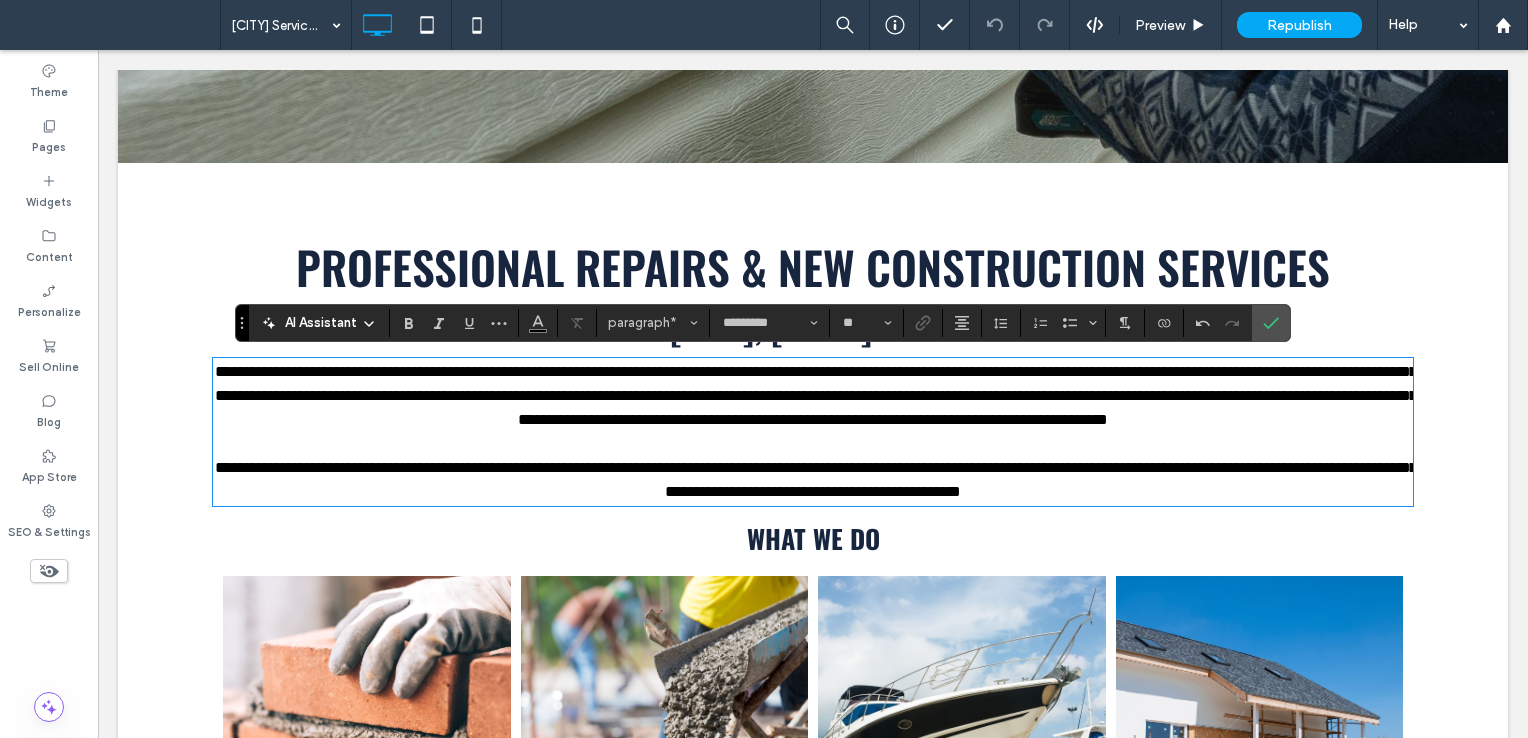 click on "**********" at bounding box center (816, 395) 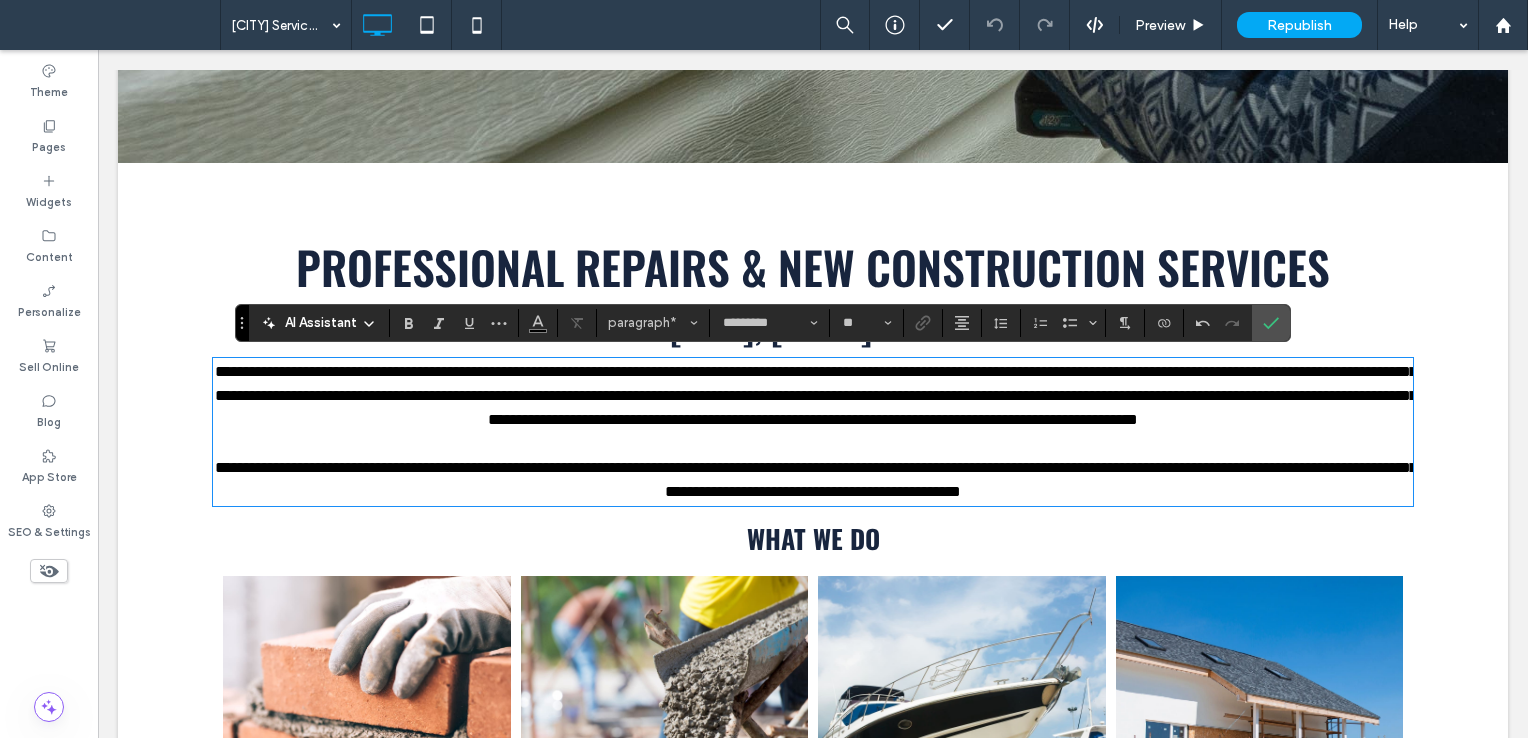 click on "**********" at bounding box center (816, 395) 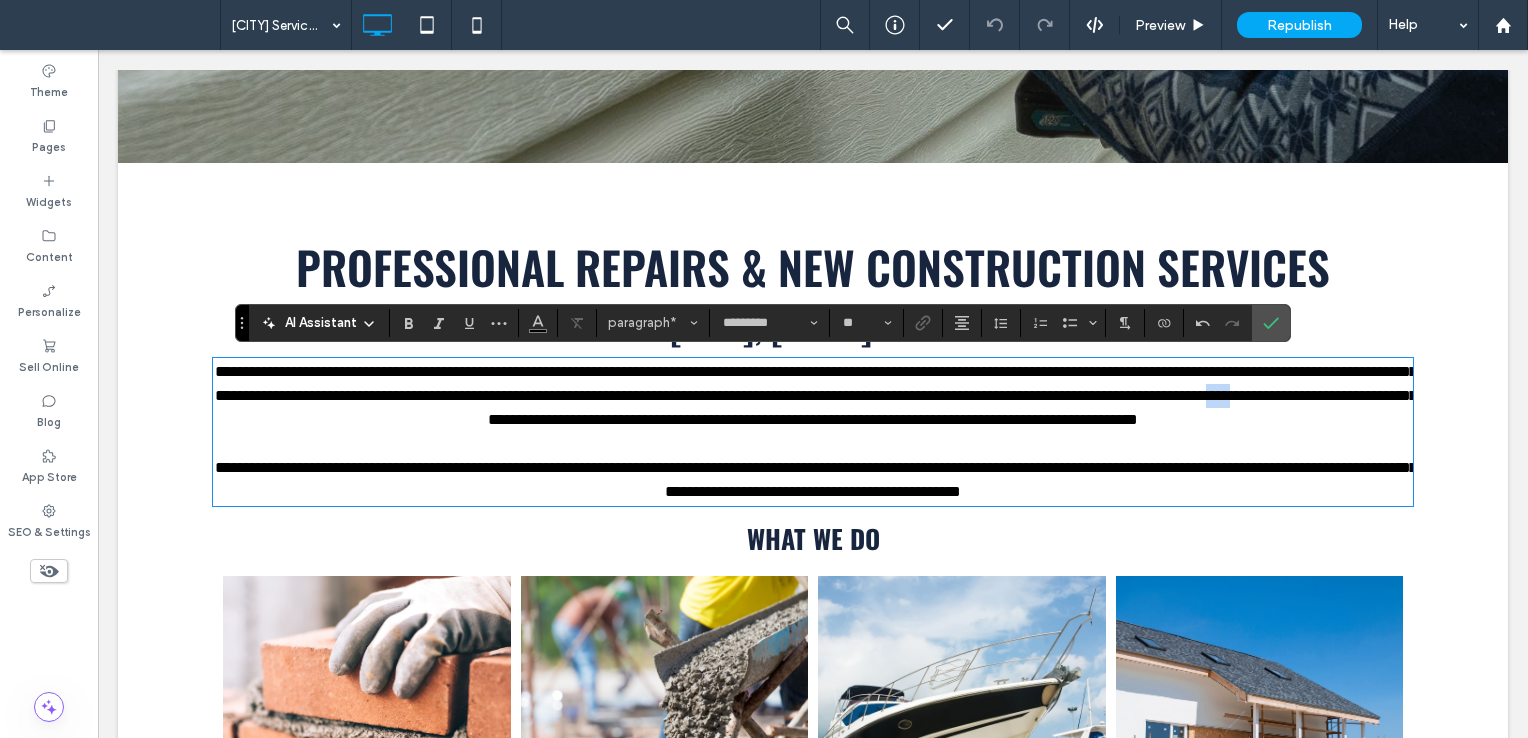 click on "**********" at bounding box center [816, 395] 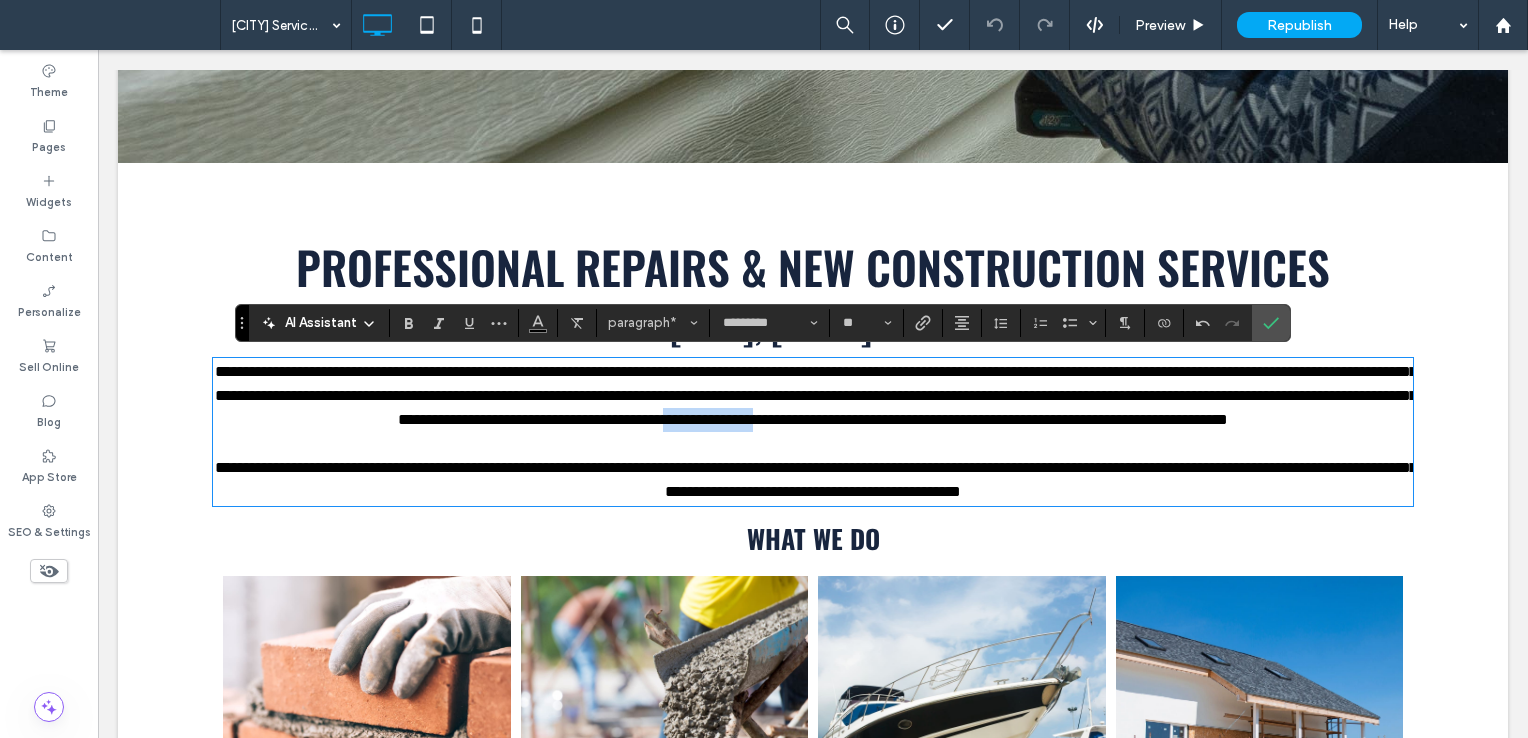 drag, startPoint x: 1323, startPoint y: 418, endPoint x: 520, endPoint y: 446, distance: 803.48804 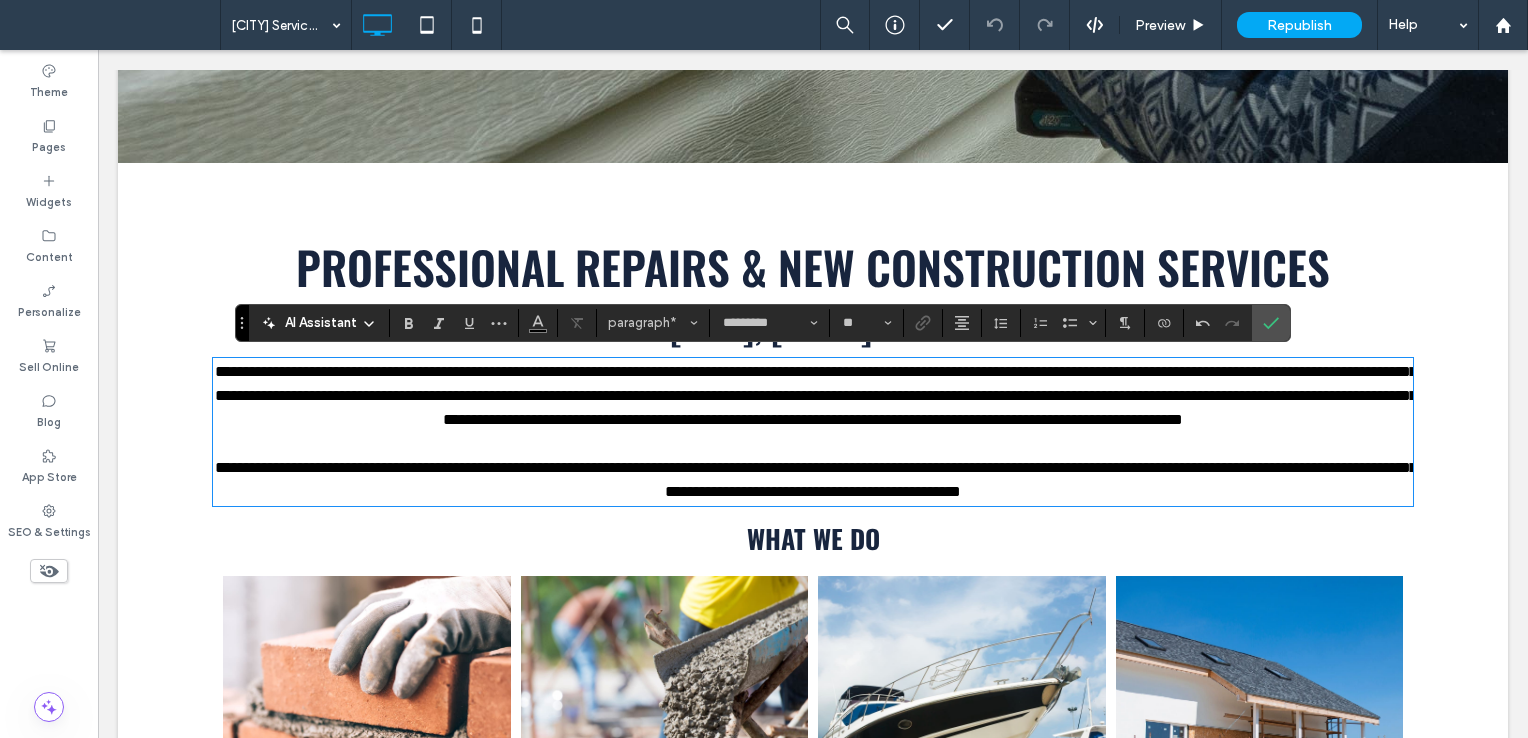 drag, startPoint x: 627, startPoint y: 413, endPoint x: 629, endPoint y: 428, distance: 15.132746 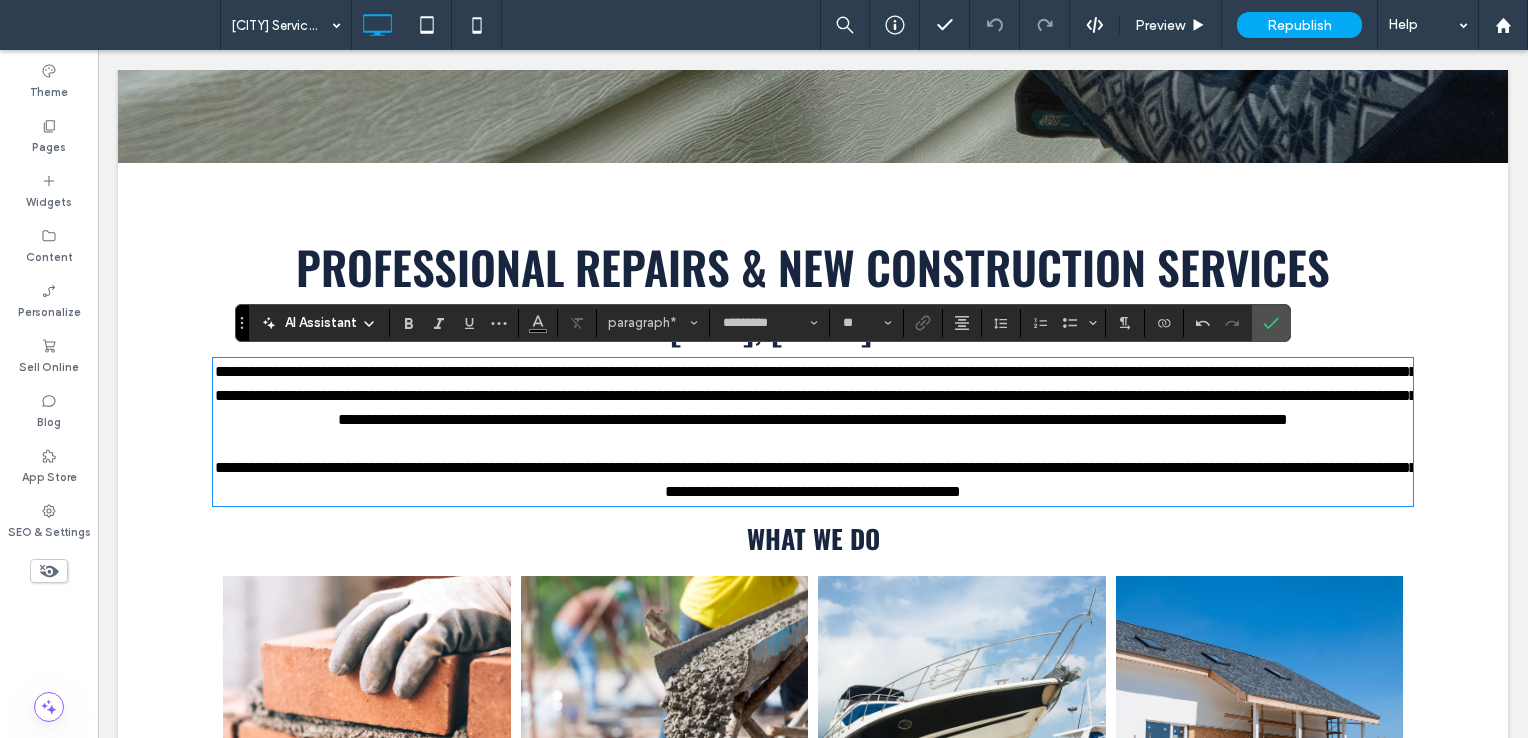 click on "**********" at bounding box center [816, 395] 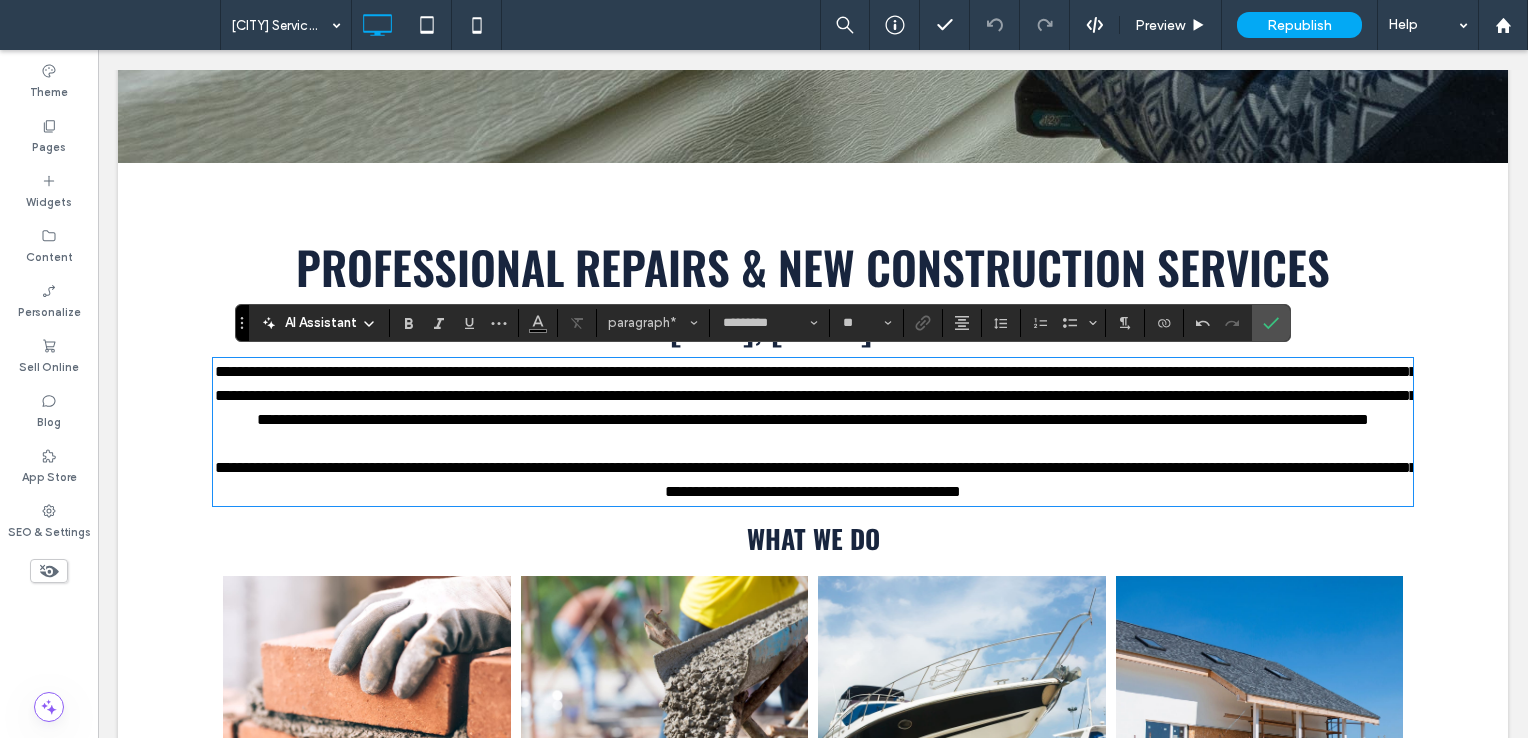 click on "**********" at bounding box center (816, 395) 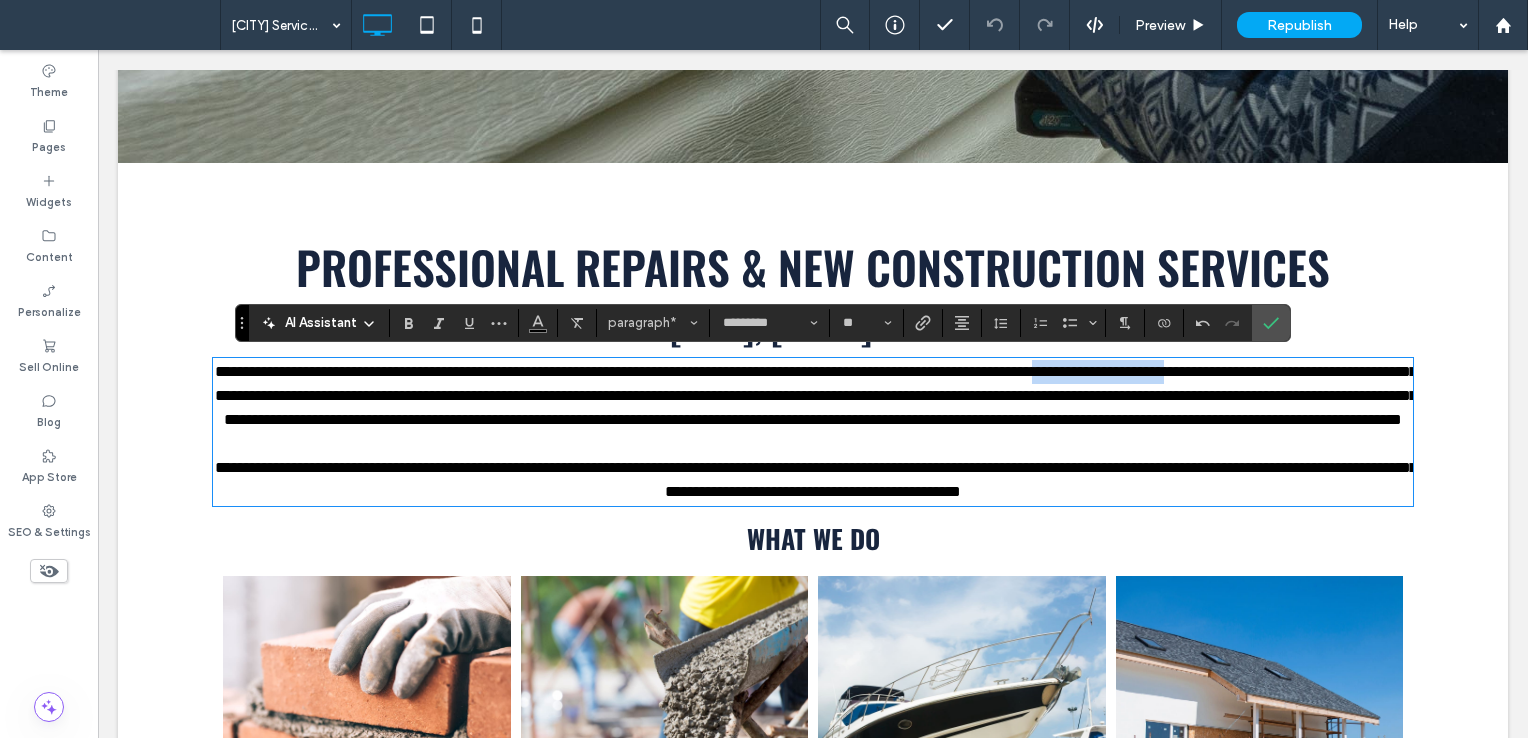 drag, startPoint x: 1292, startPoint y: 371, endPoint x: 304, endPoint y: 392, distance: 988.22314 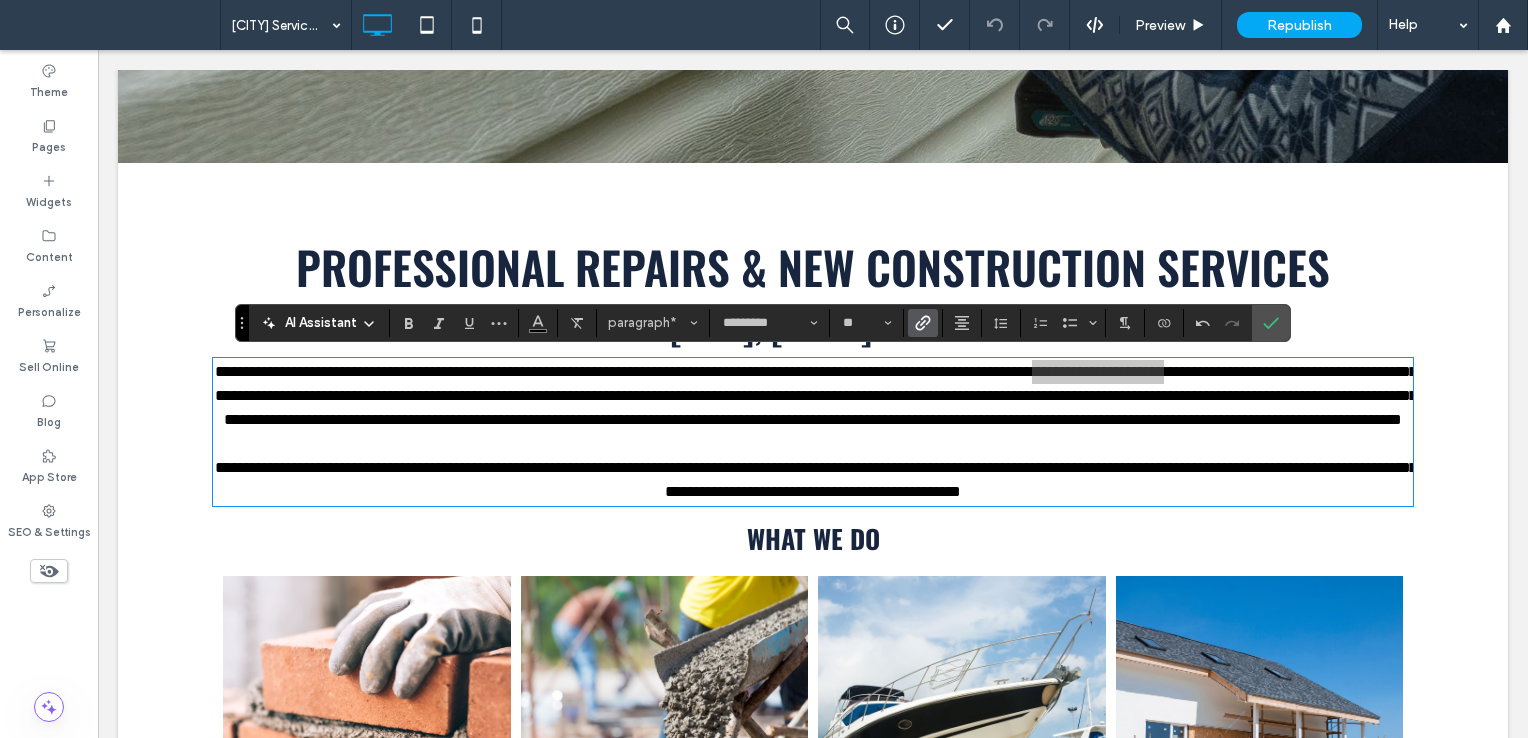 click 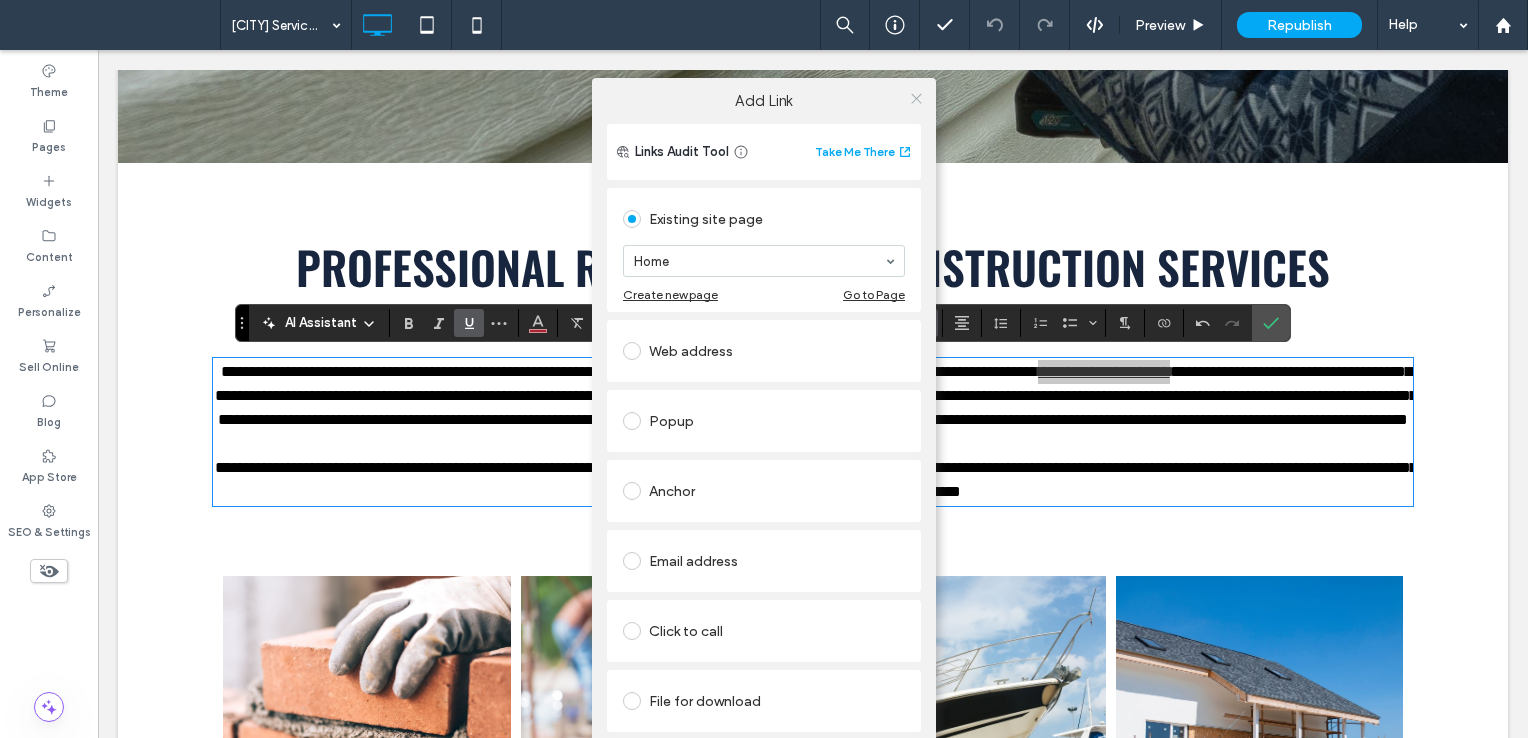 click 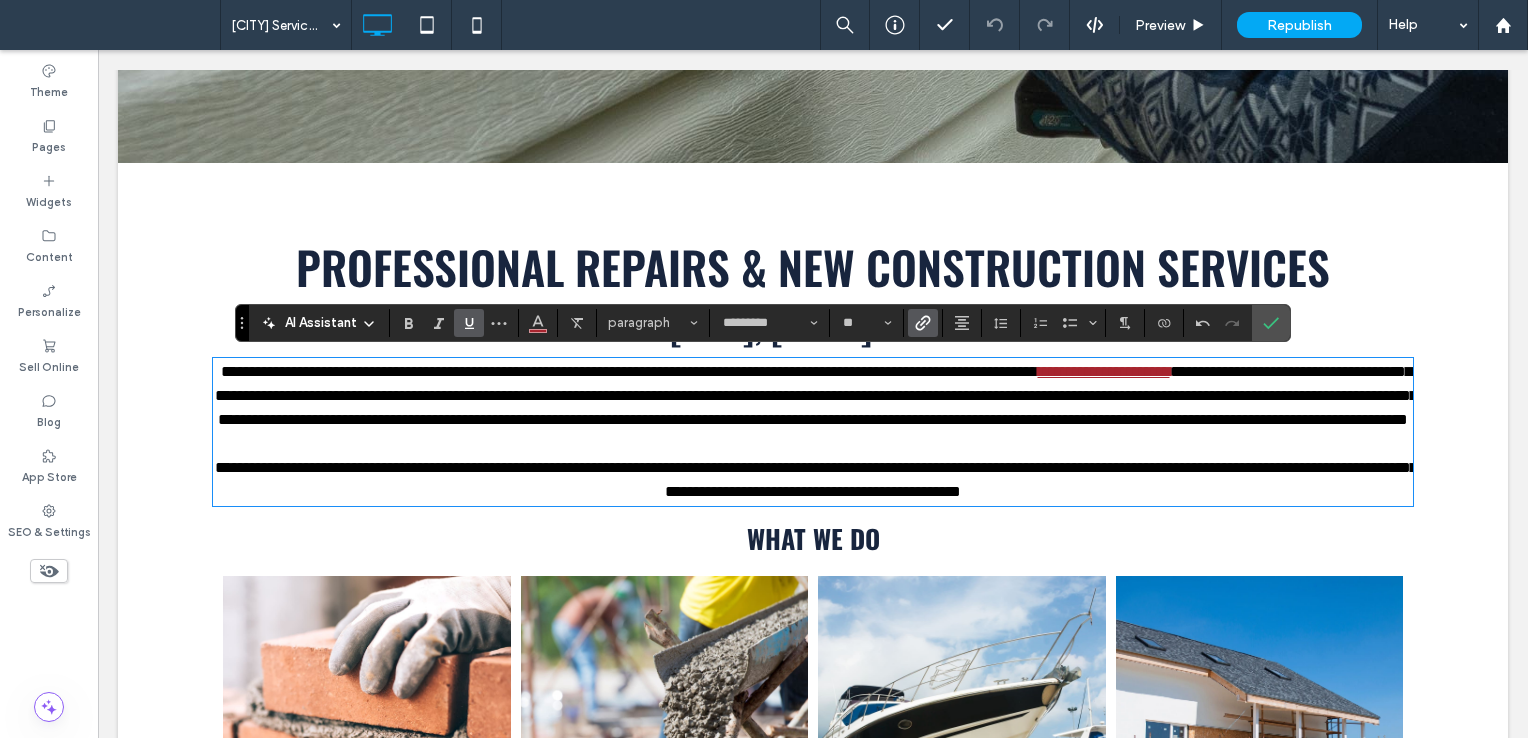 click on "**********" at bounding box center [816, 395] 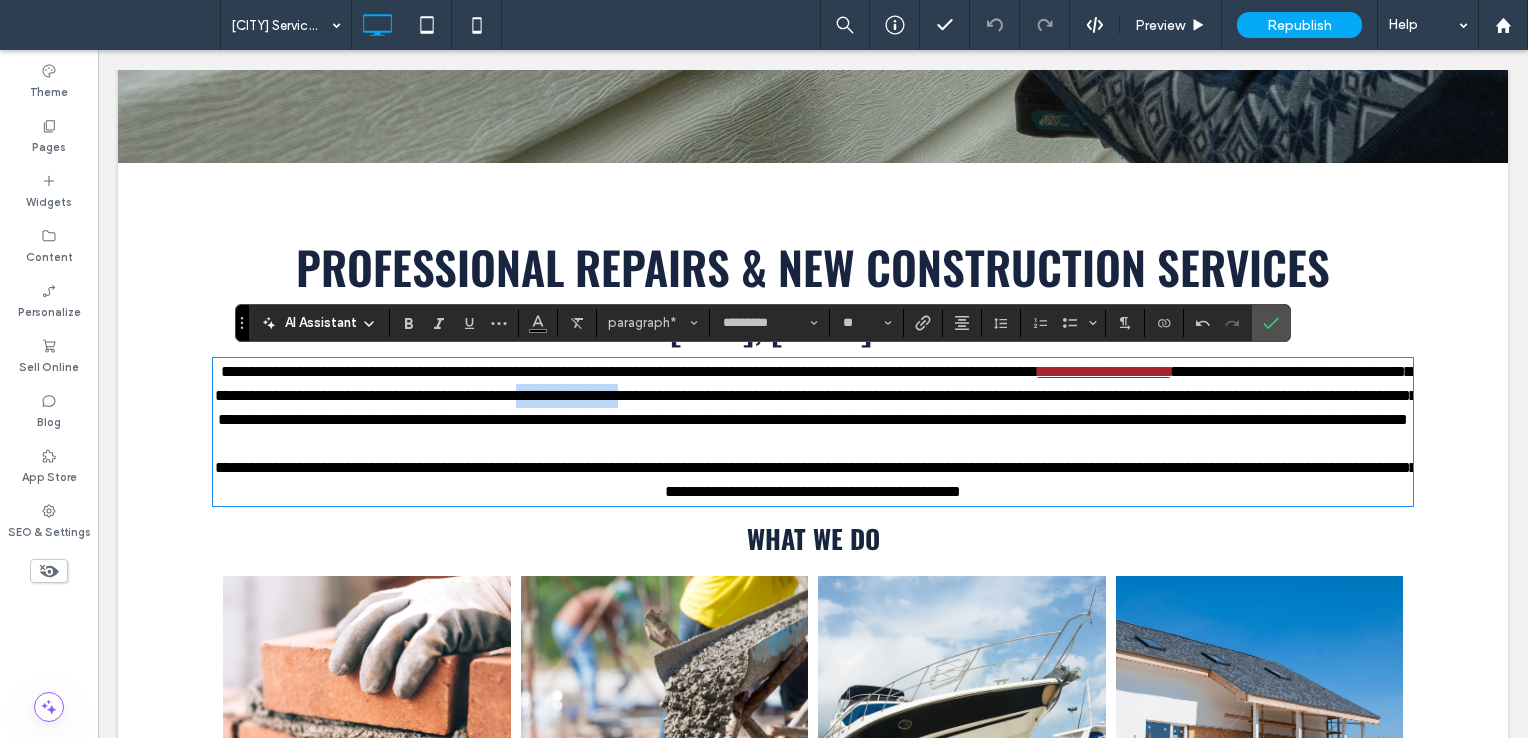 drag, startPoint x: 988, startPoint y: 397, endPoint x: 1110, endPoint y: 400, distance: 122.03688 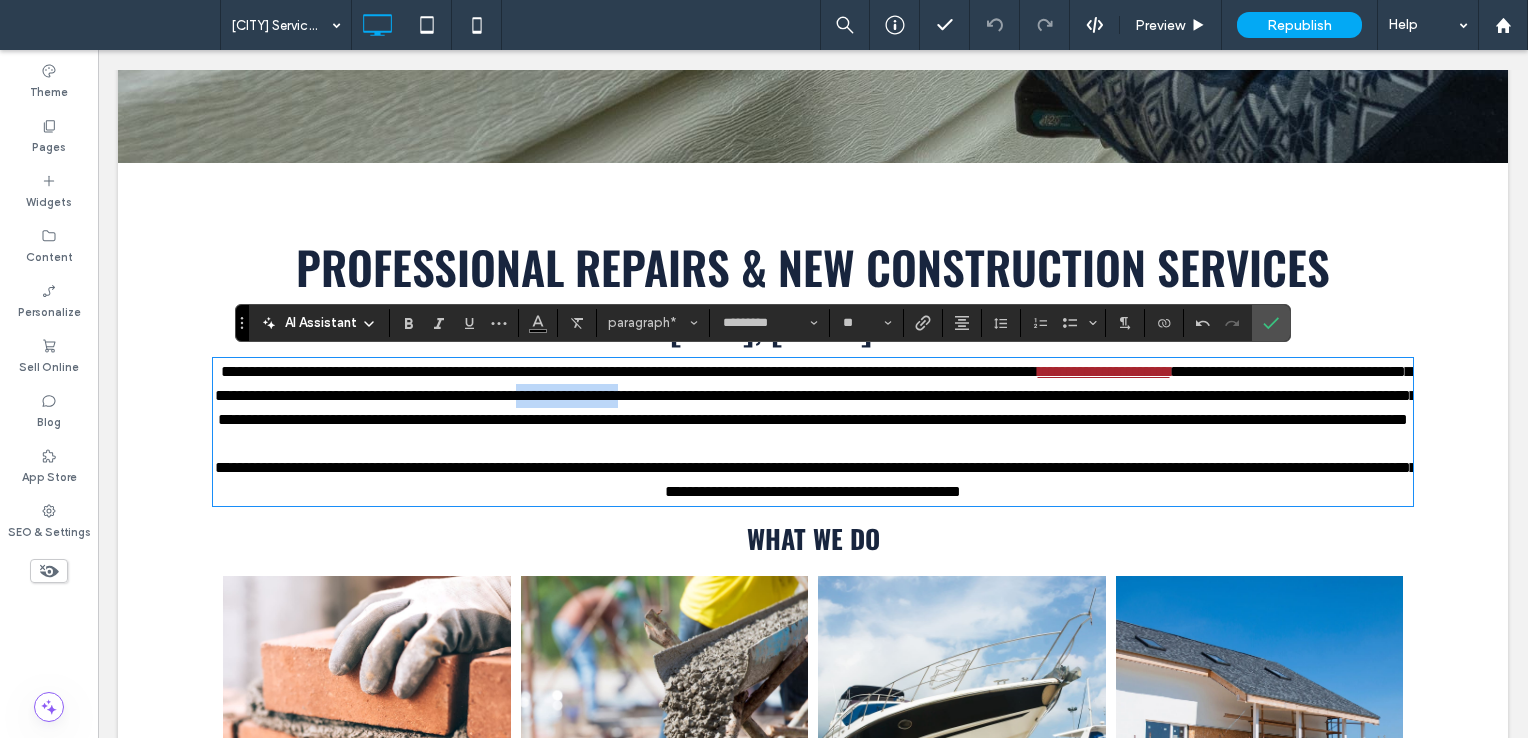 click on "**********" at bounding box center (816, 395) 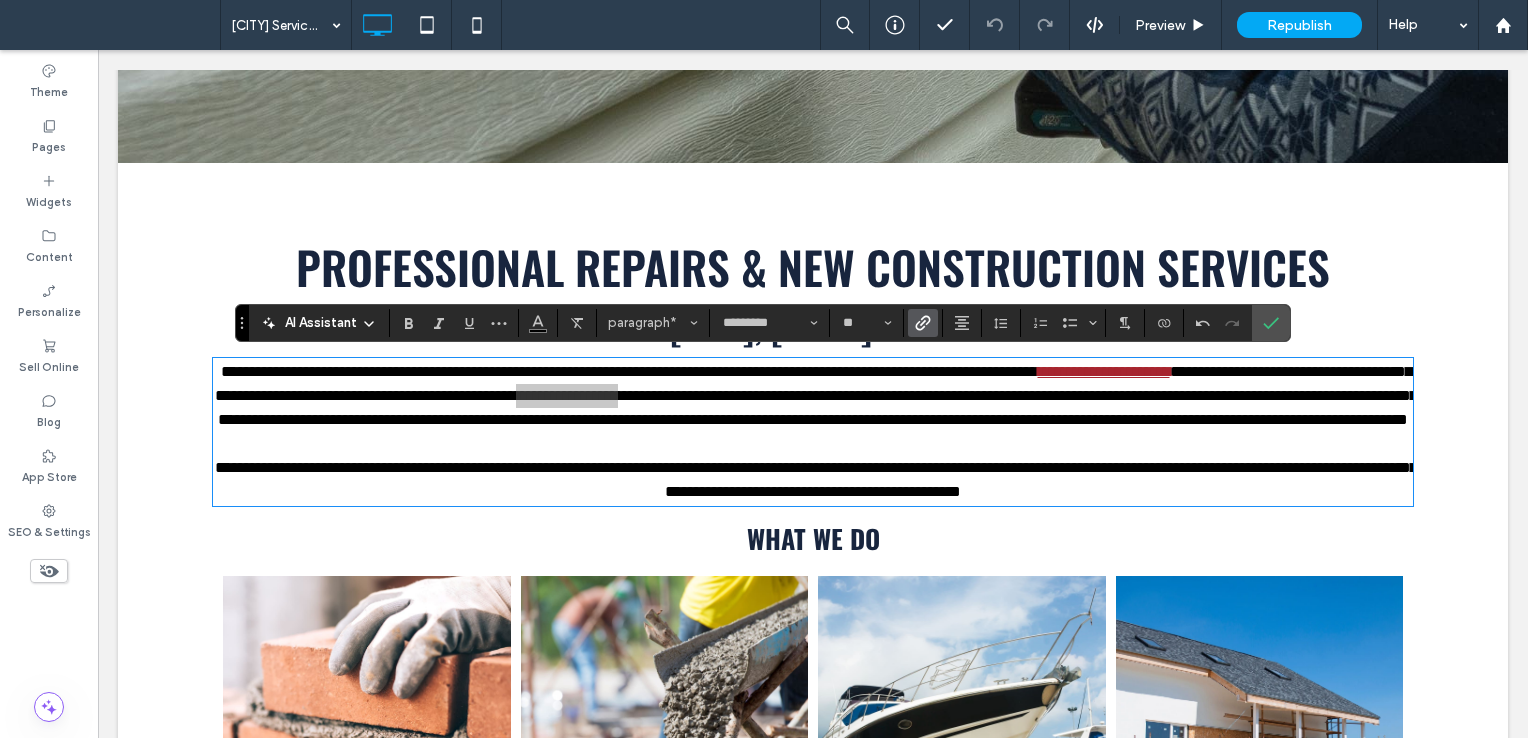 click 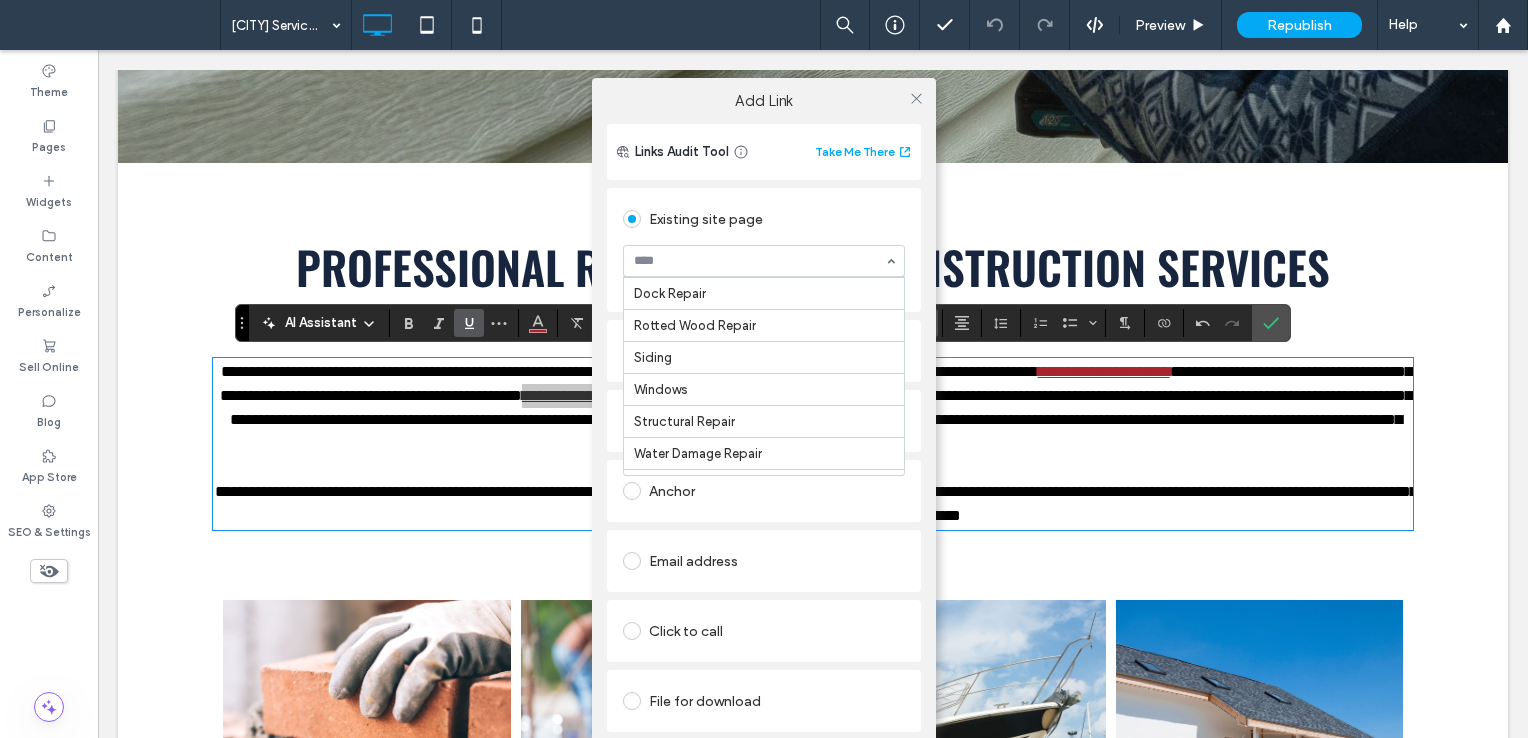 scroll, scrollTop: 400, scrollLeft: 0, axis: vertical 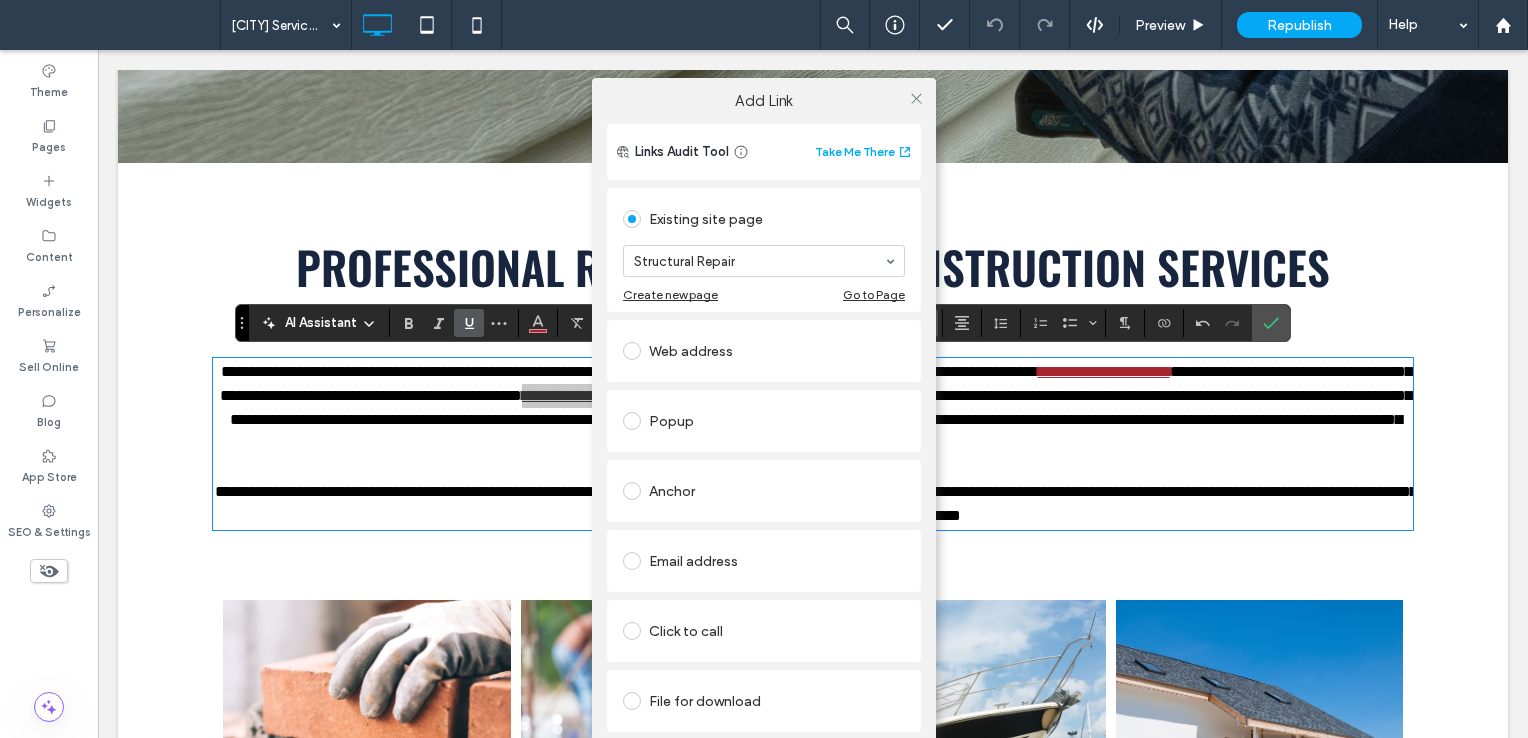 click at bounding box center (916, 98) 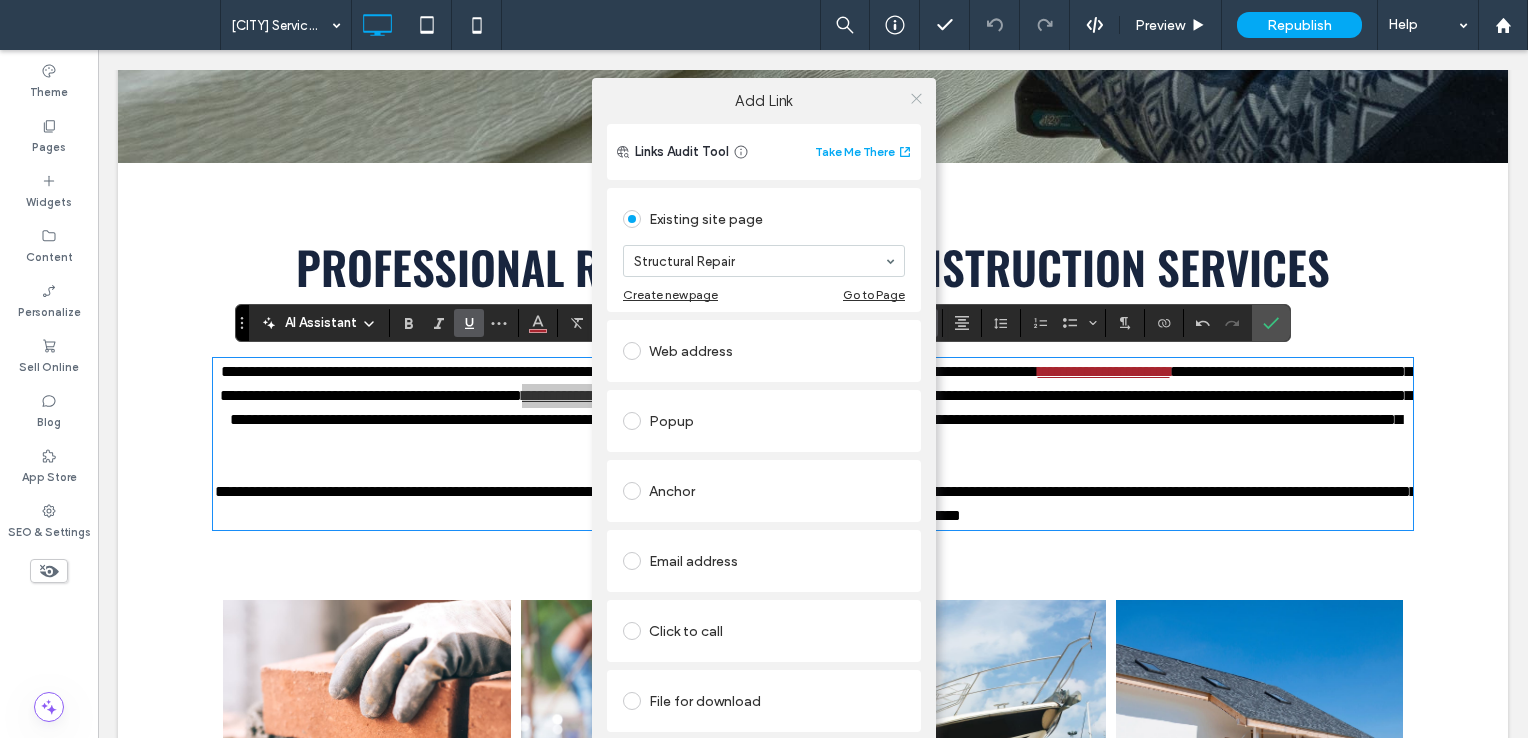 click 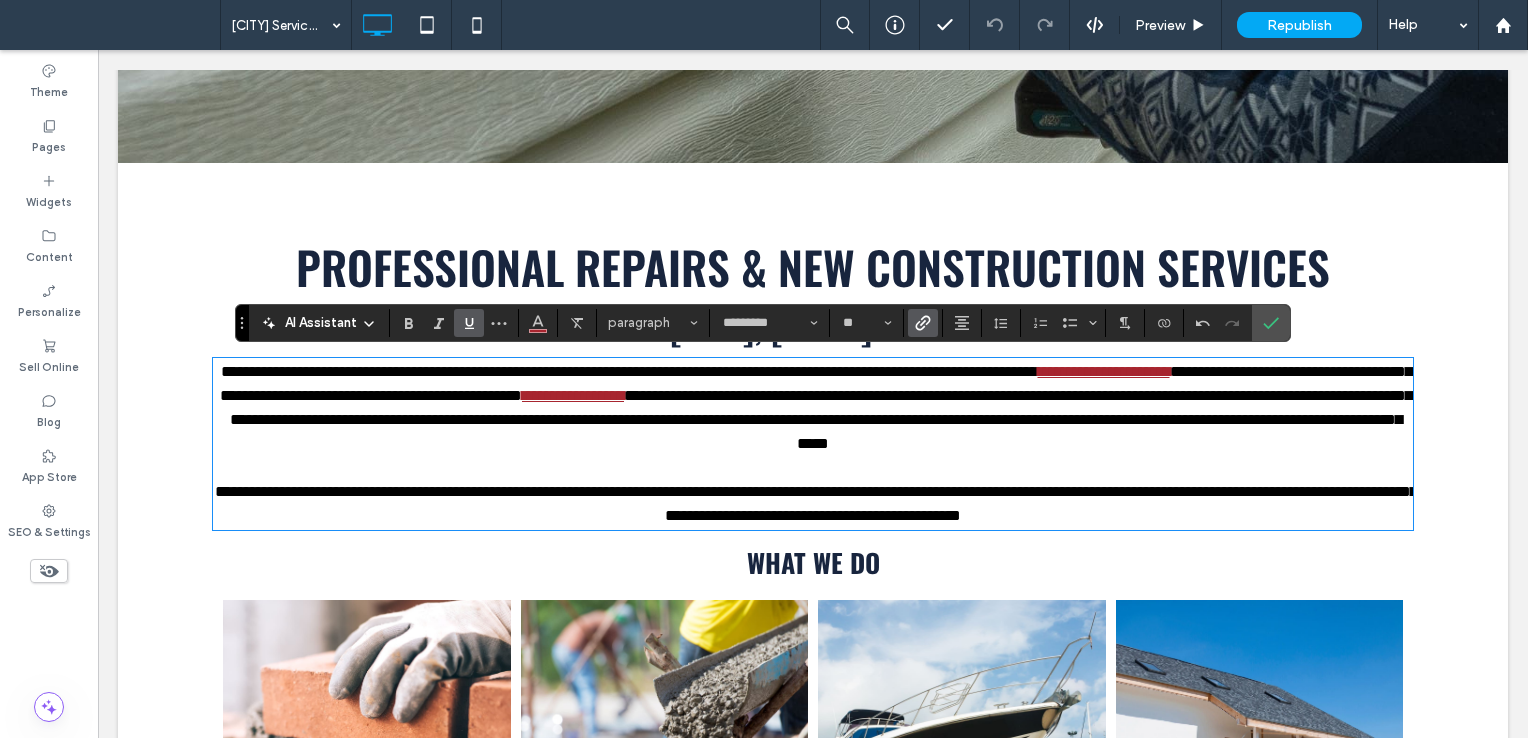 click on "**********" at bounding box center [821, 419] 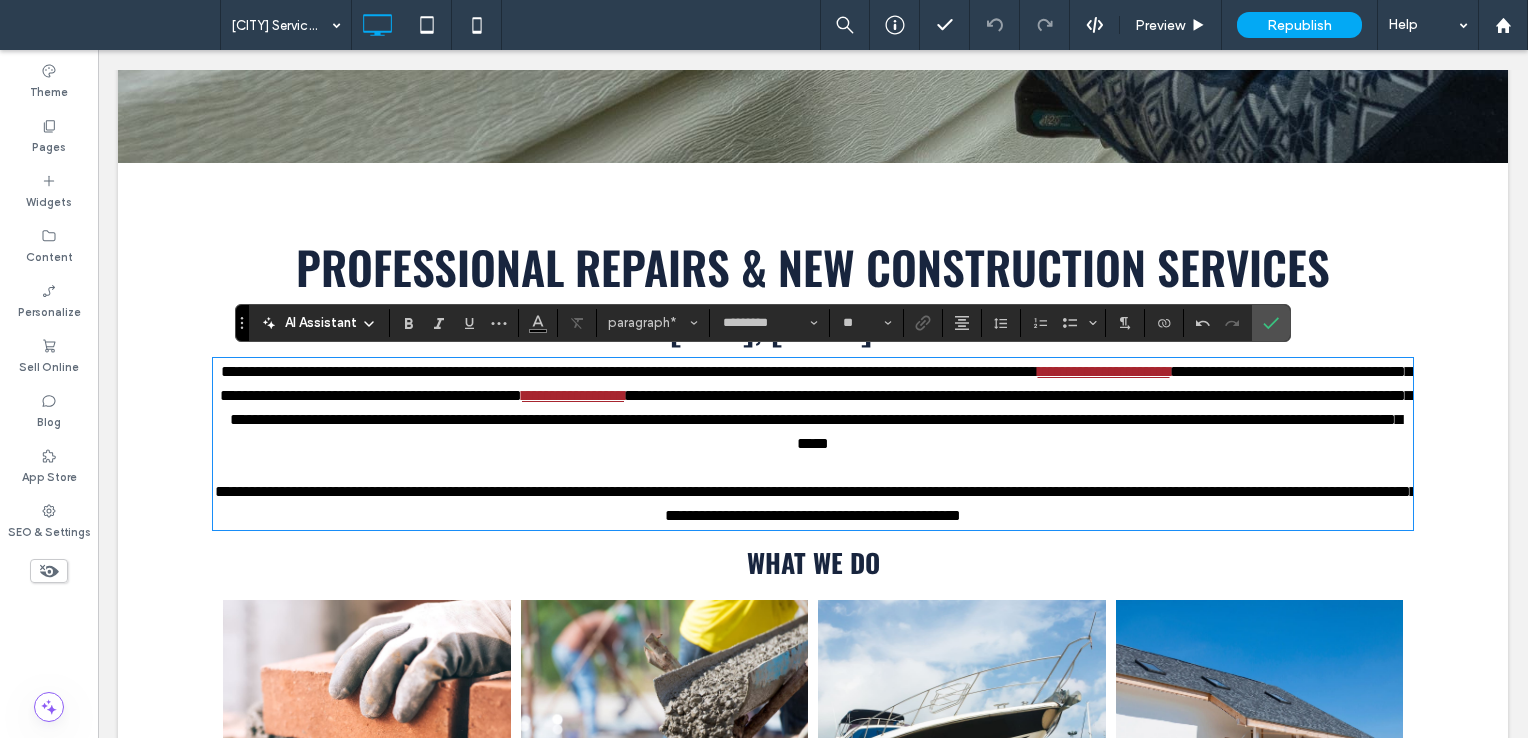 click on "**********" at bounding box center [821, 419] 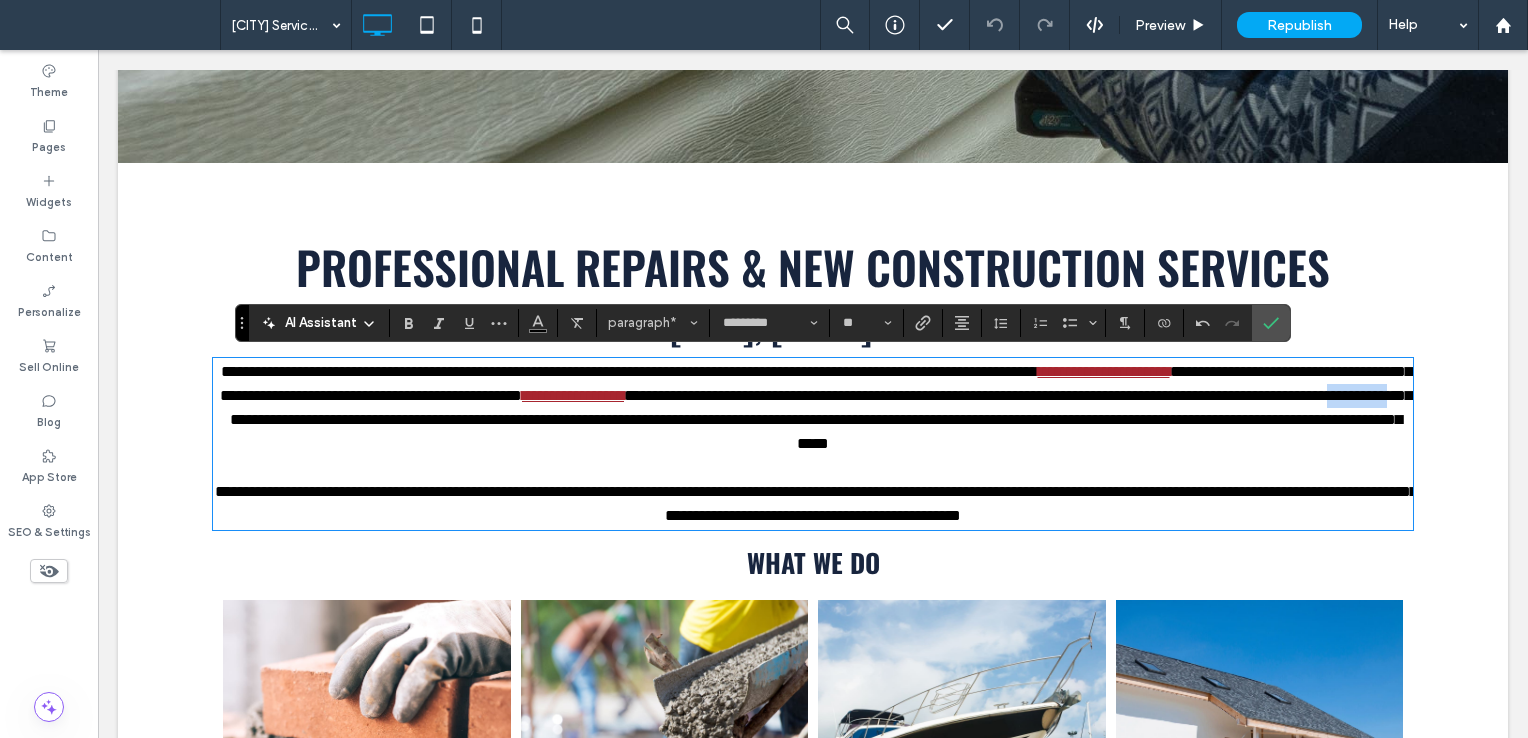 drag, startPoint x: 801, startPoint y: 419, endPoint x: 891, endPoint y: 416, distance: 90.04999 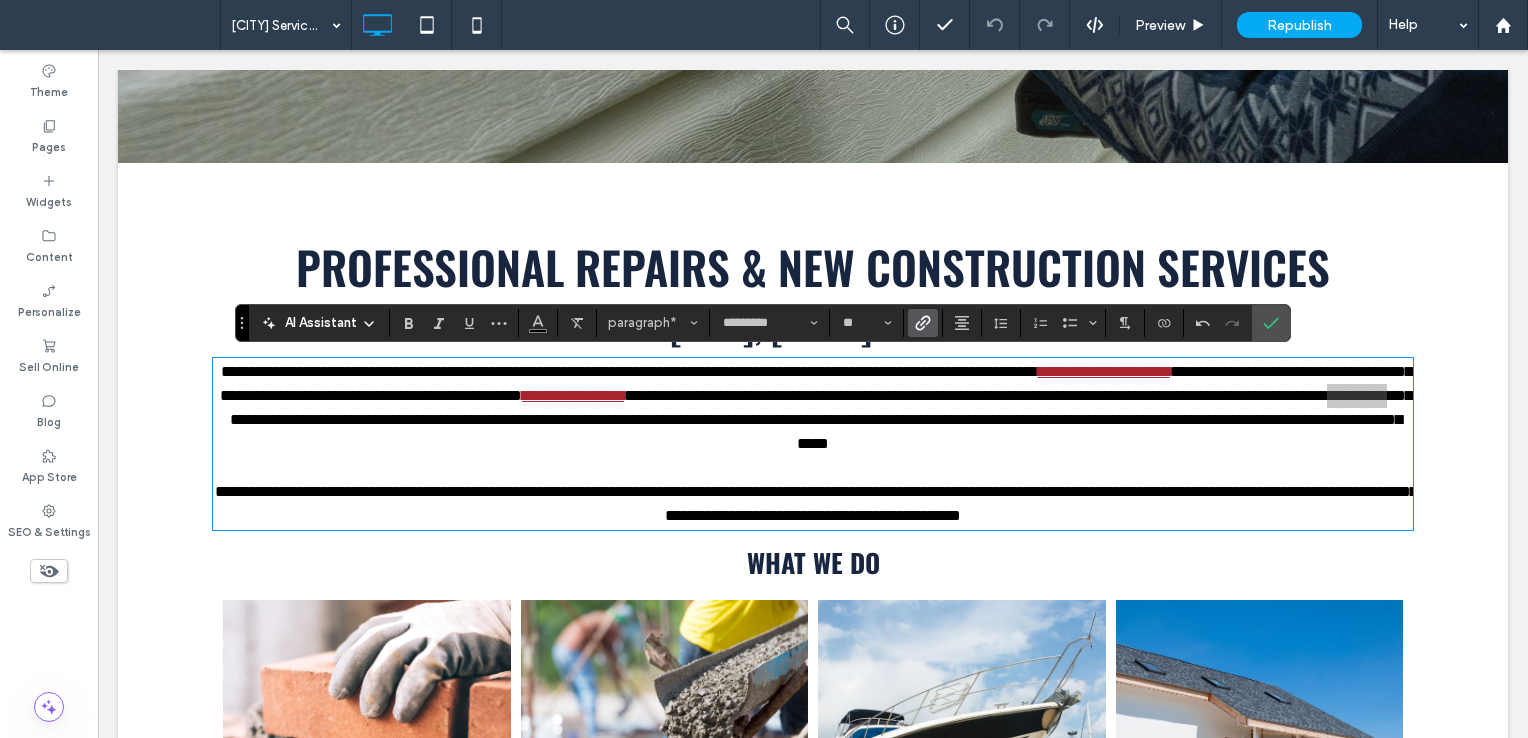 click 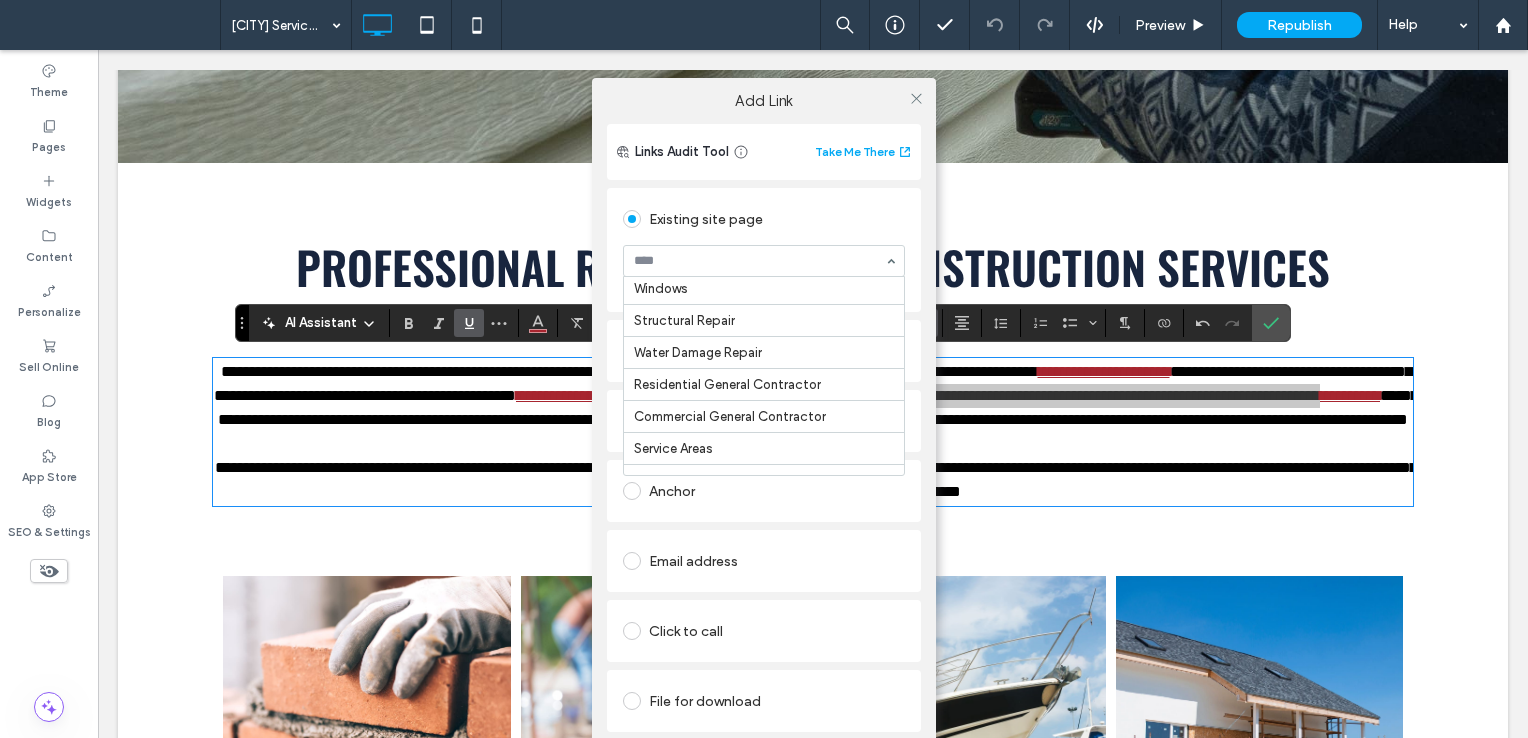 scroll, scrollTop: 500, scrollLeft: 0, axis: vertical 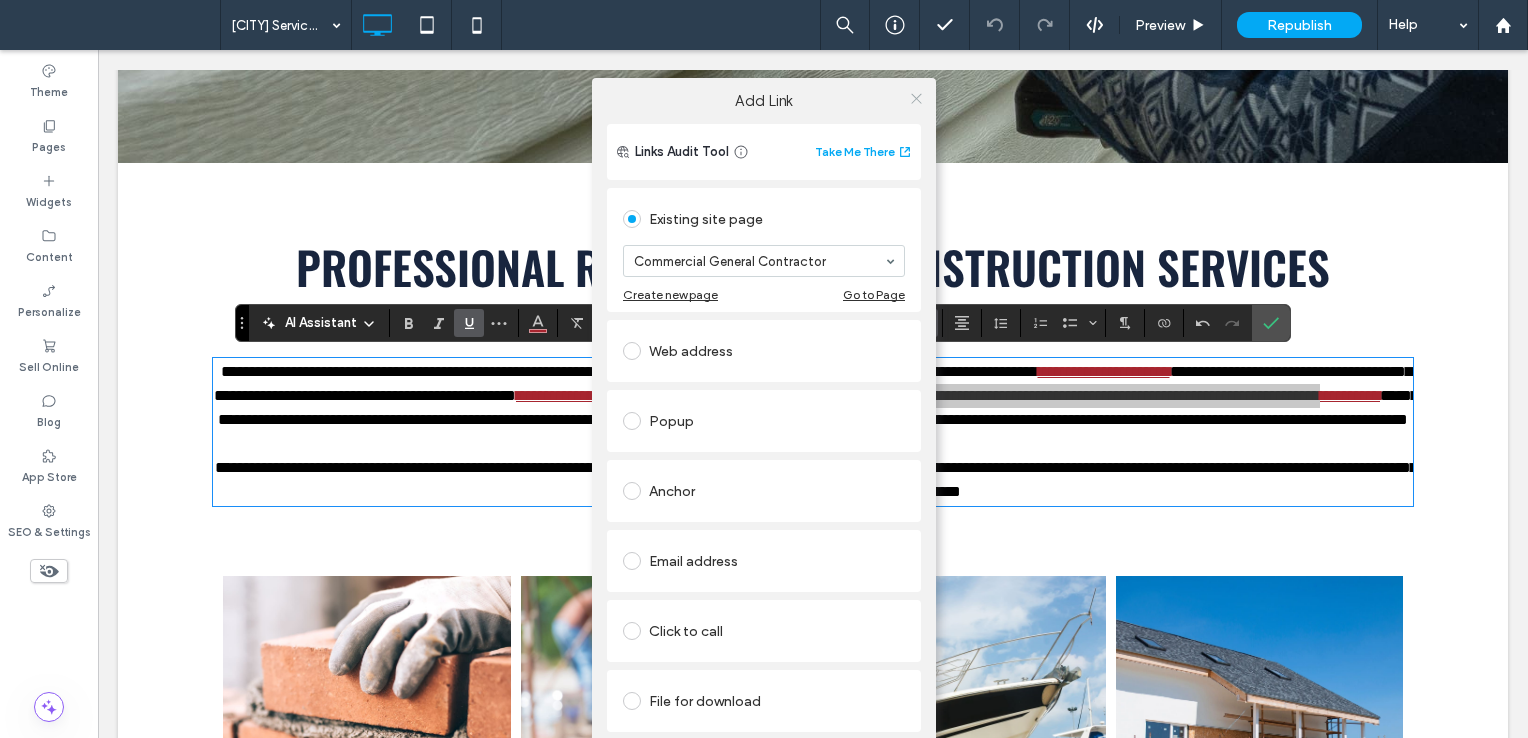click 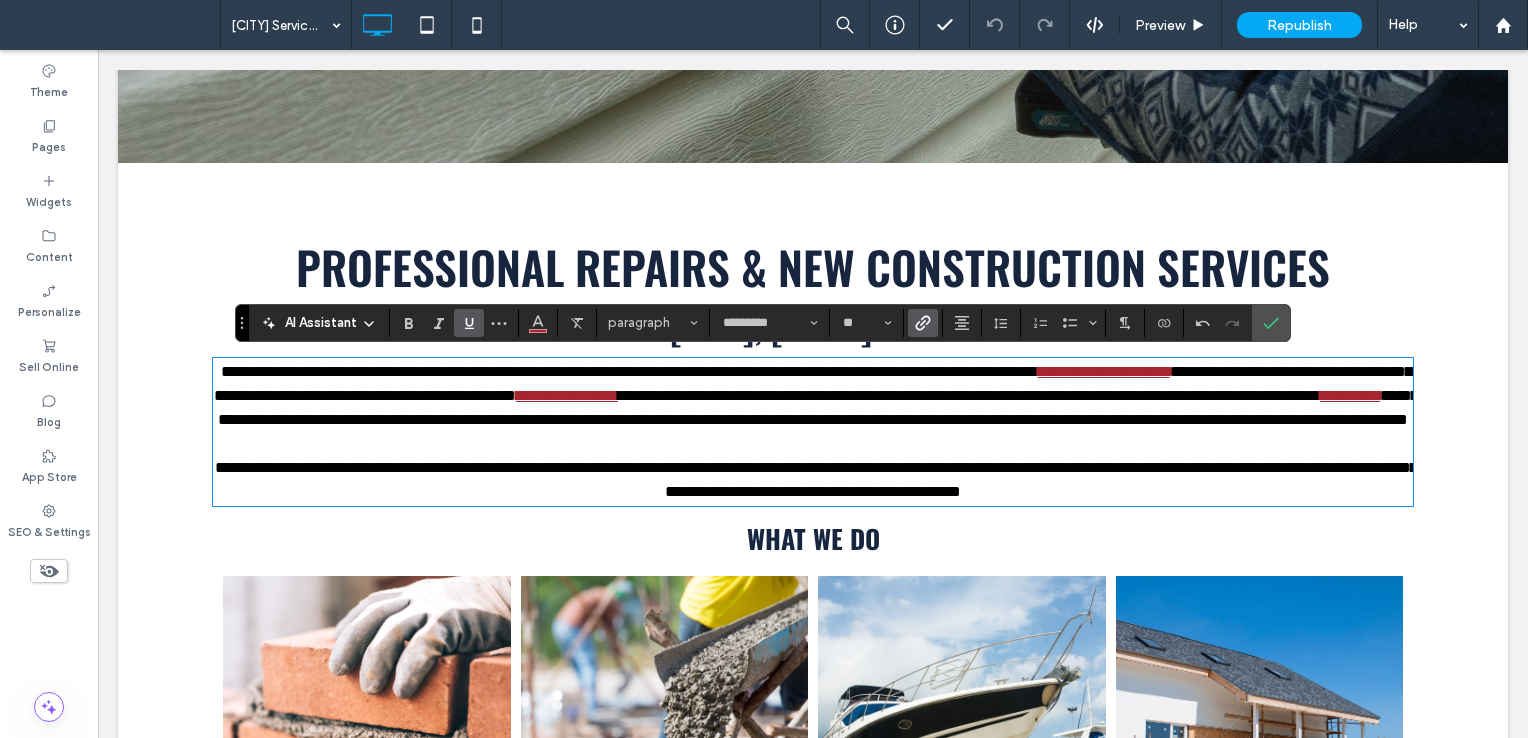 click on "**********" at bounding box center [818, 407] 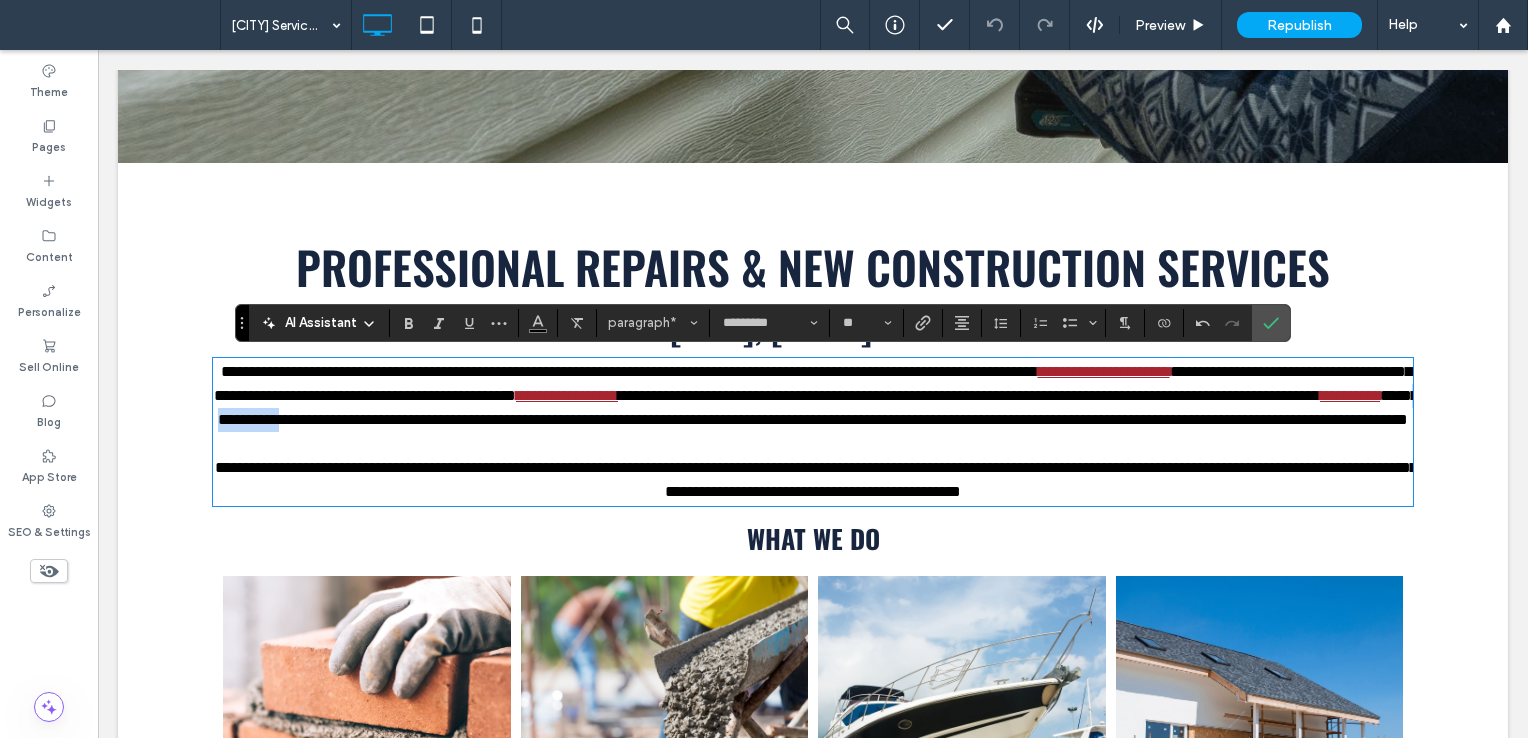 drag, startPoint x: 930, startPoint y: 429, endPoint x: 1005, endPoint y: 424, distance: 75.16648 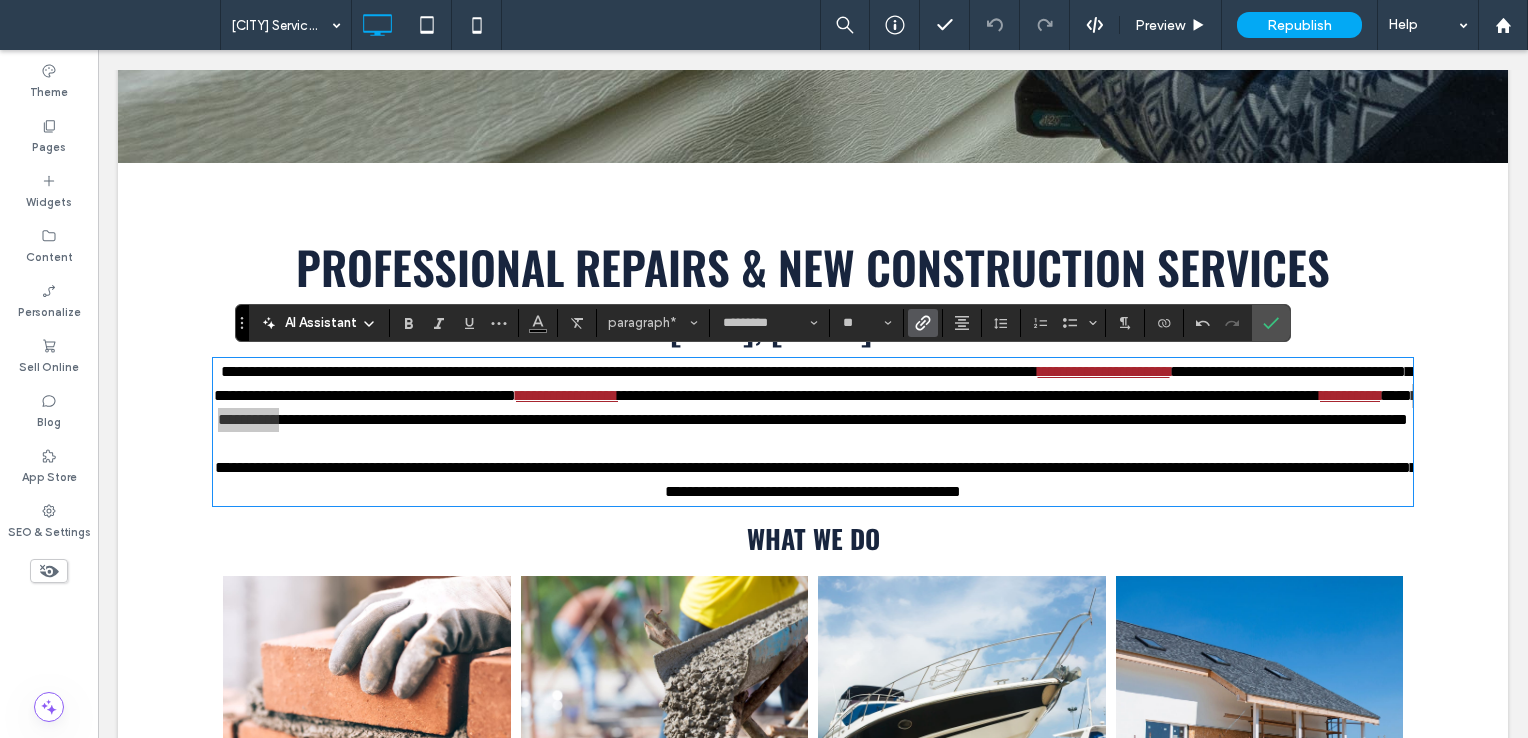 click 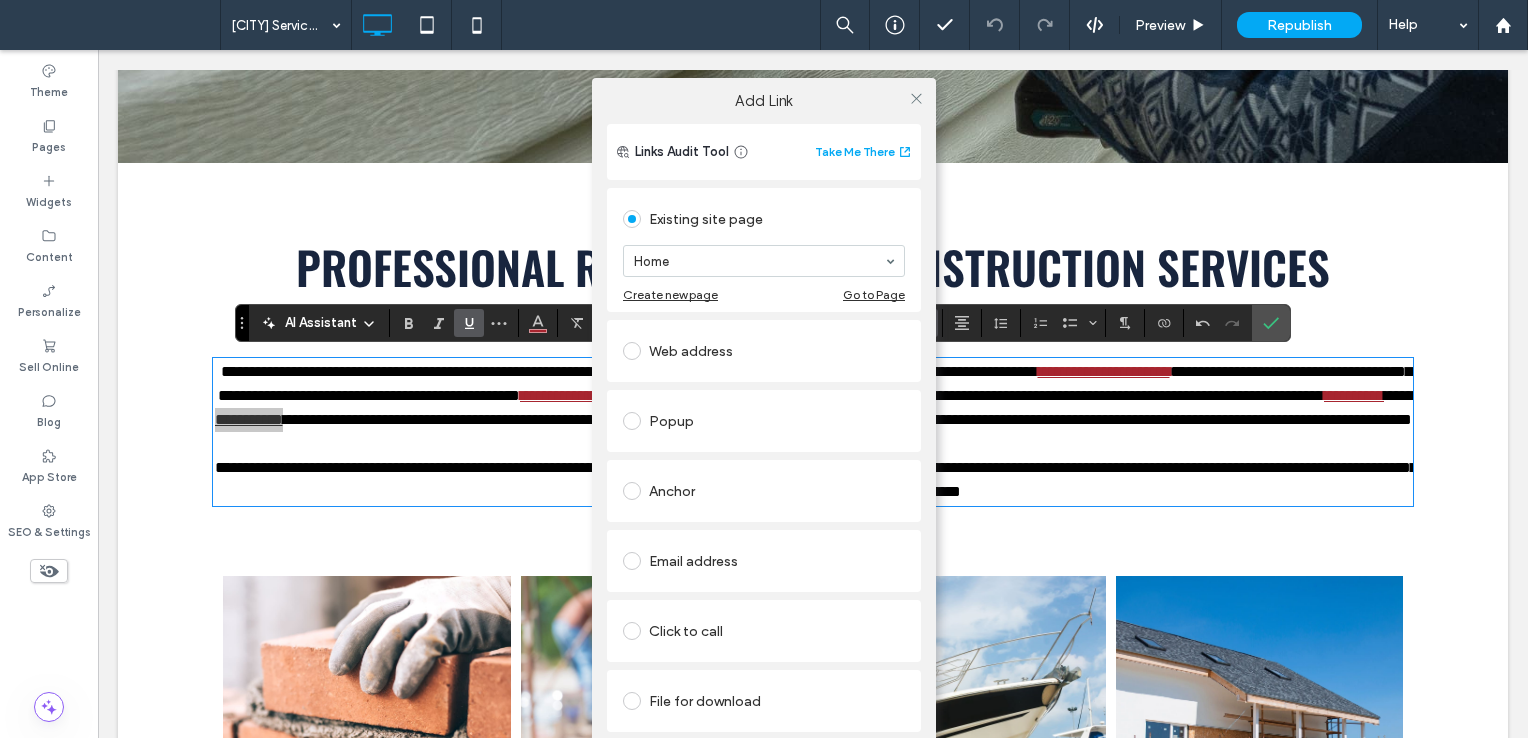 click on "Home" at bounding box center (764, 261) 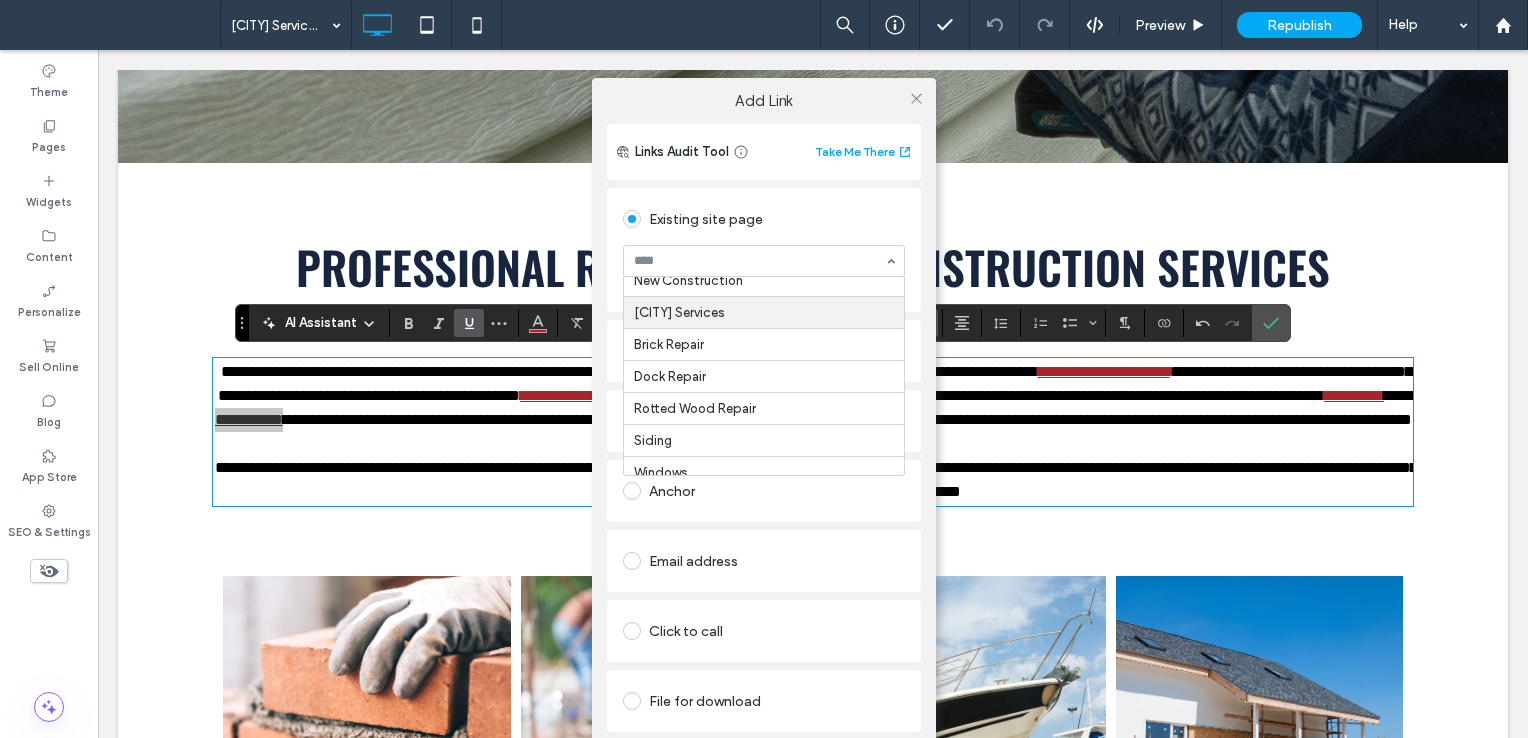 scroll, scrollTop: 500, scrollLeft: 0, axis: vertical 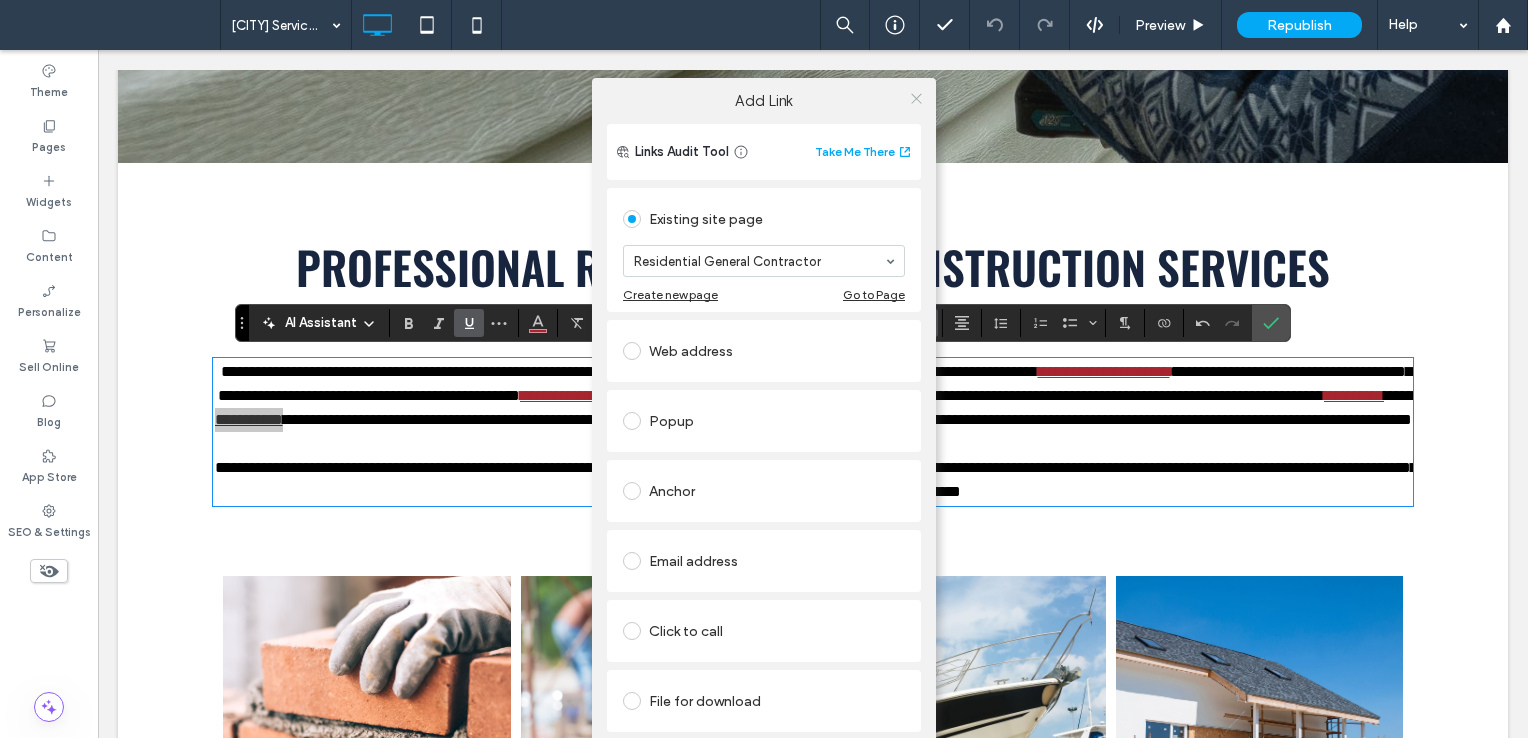 click 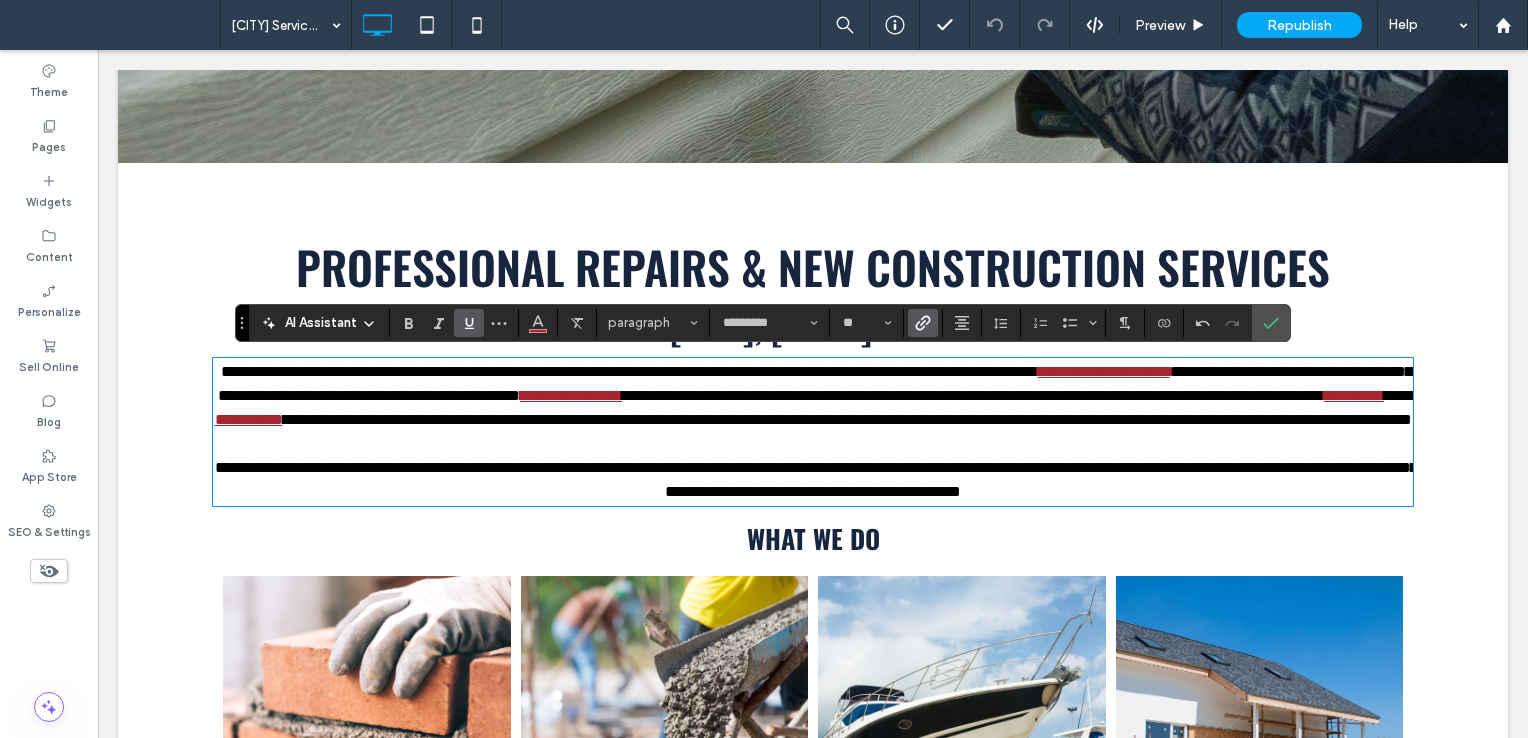 click on "**********" at bounding box center [847, 419] 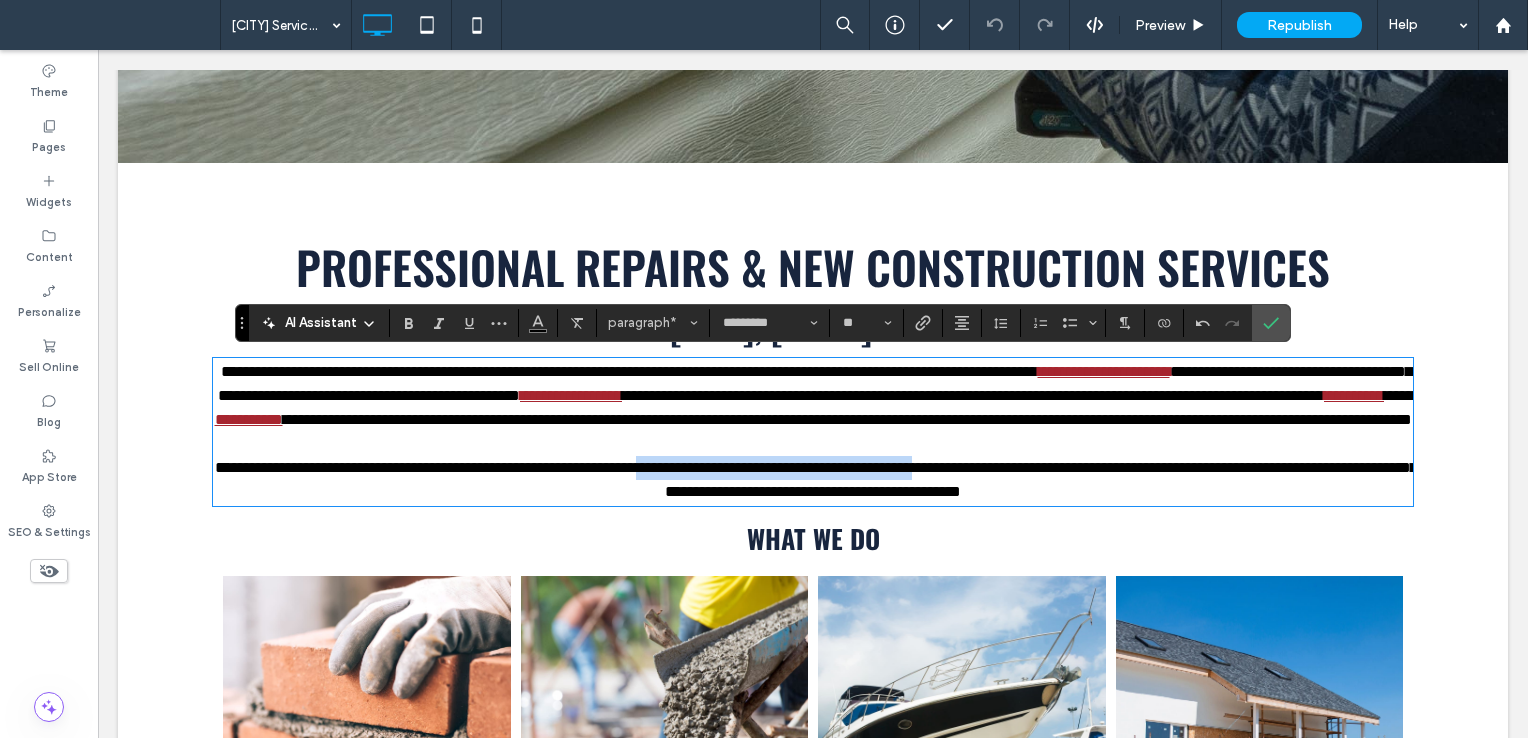 drag, startPoint x: 1122, startPoint y: 490, endPoint x: 759, endPoint y: 493, distance: 363.0124 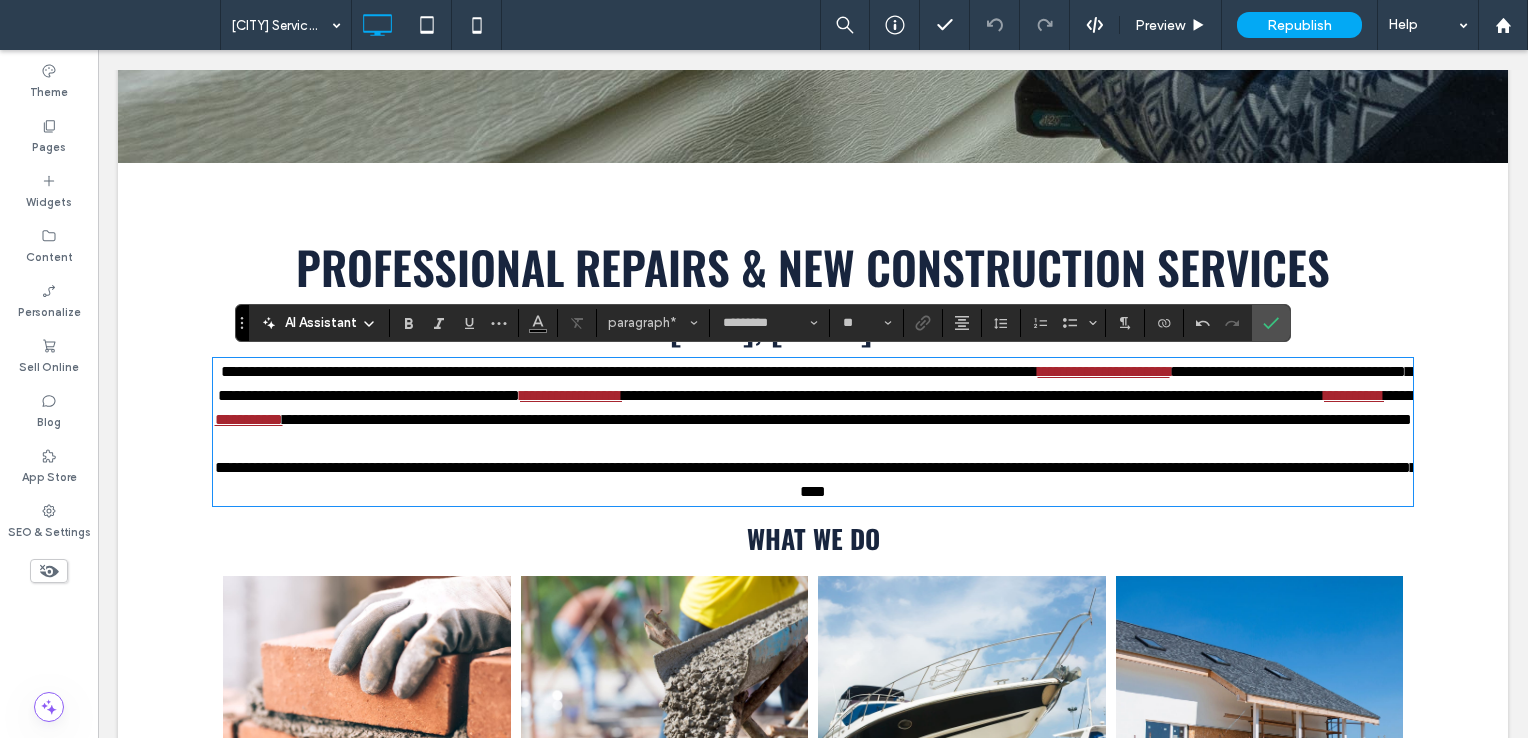 click on "**********" at bounding box center (816, 479) 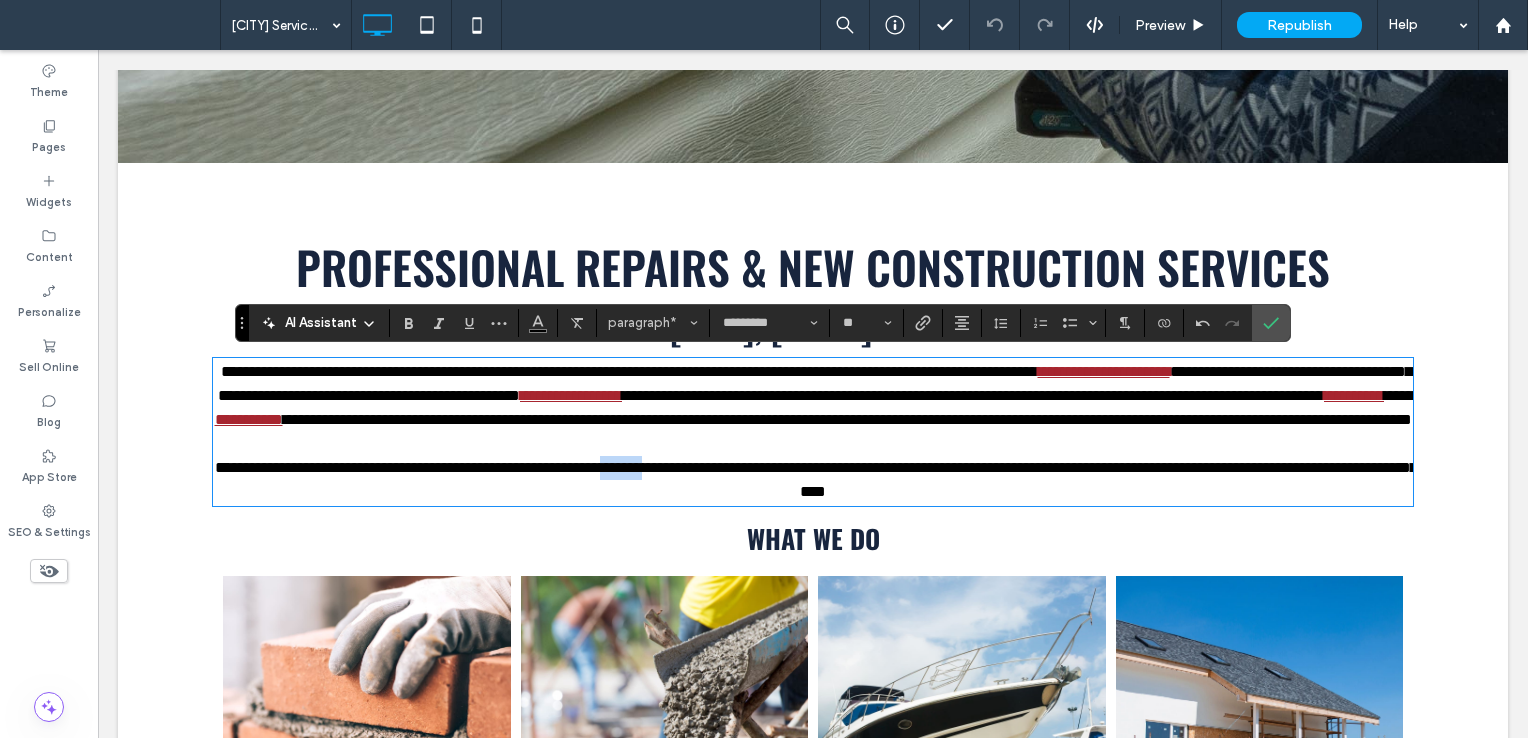 click on "**********" at bounding box center [816, 479] 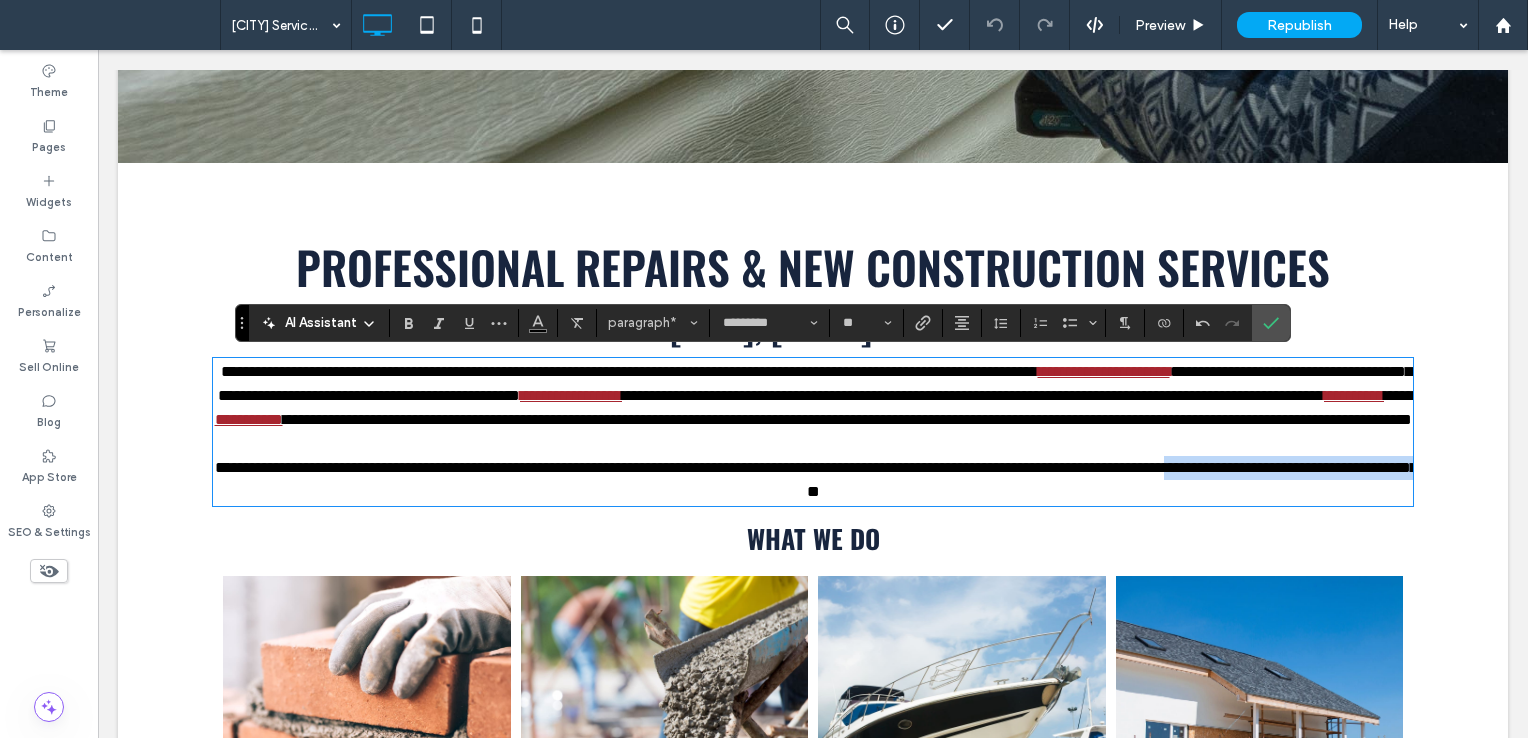 drag, startPoint x: 964, startPoint y: 517, endPoint x: 595, endPoint y: 516, distance: 369.00134 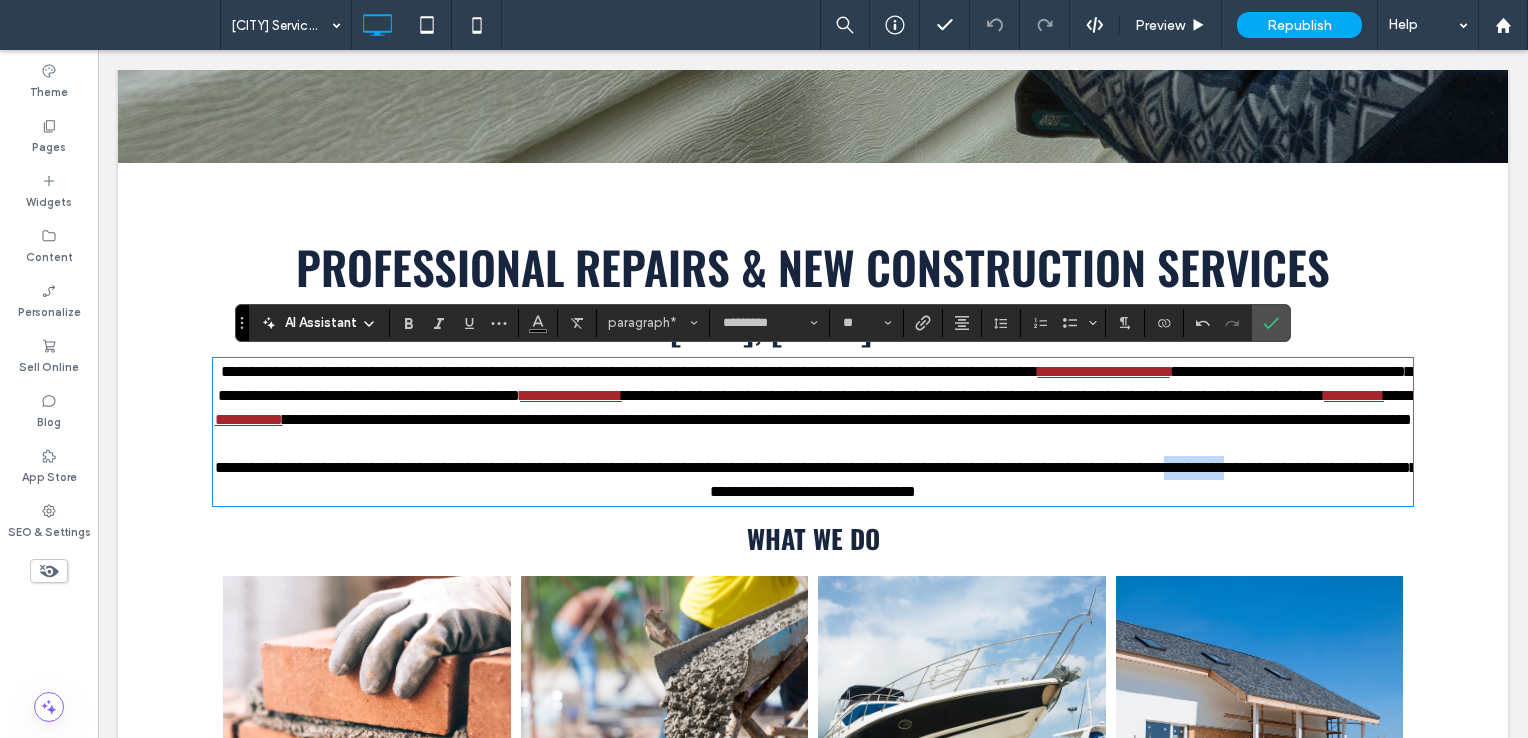 drag, startPoint x: 501, startPoint y: 516, endPoint x: 590, endPoint y: 520, distance: 89.08984 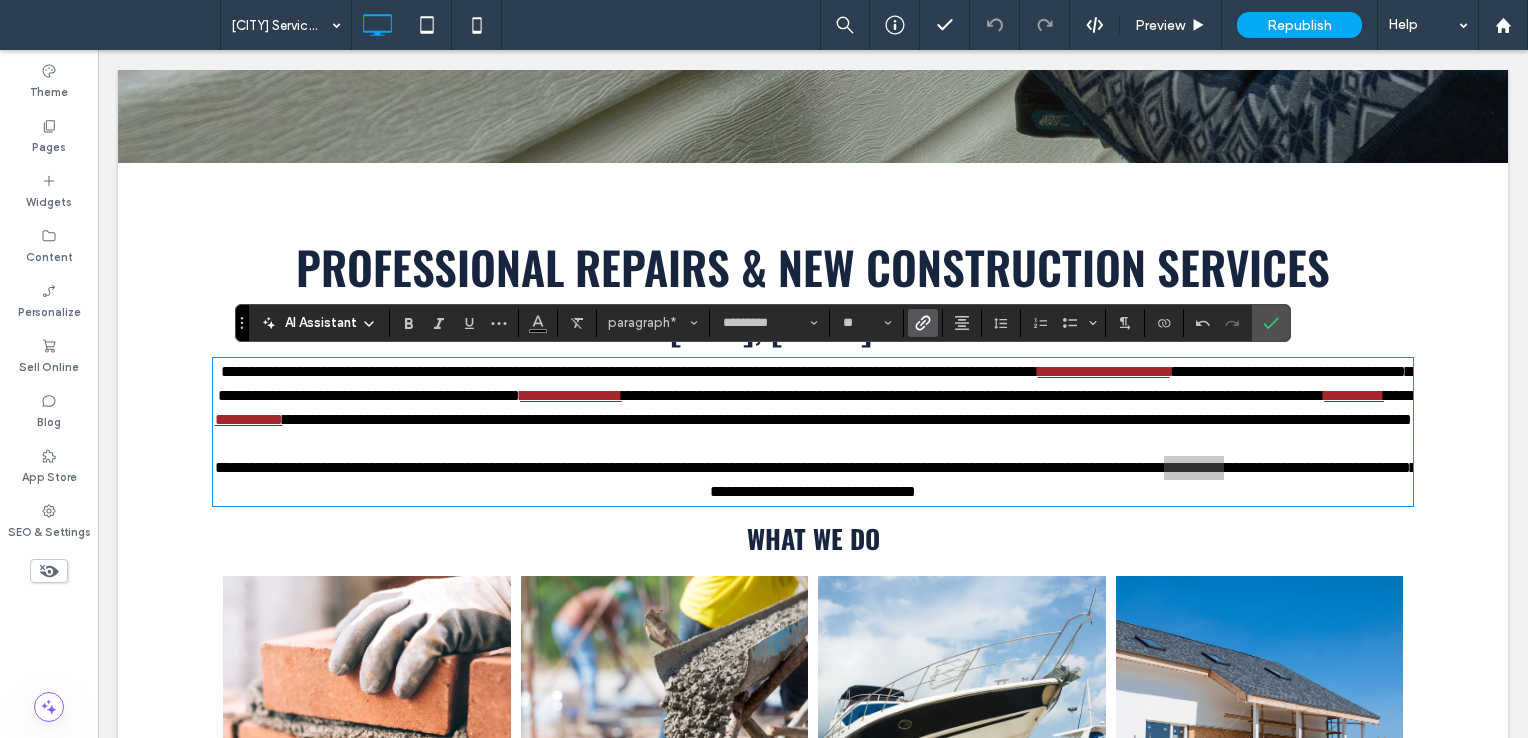 click 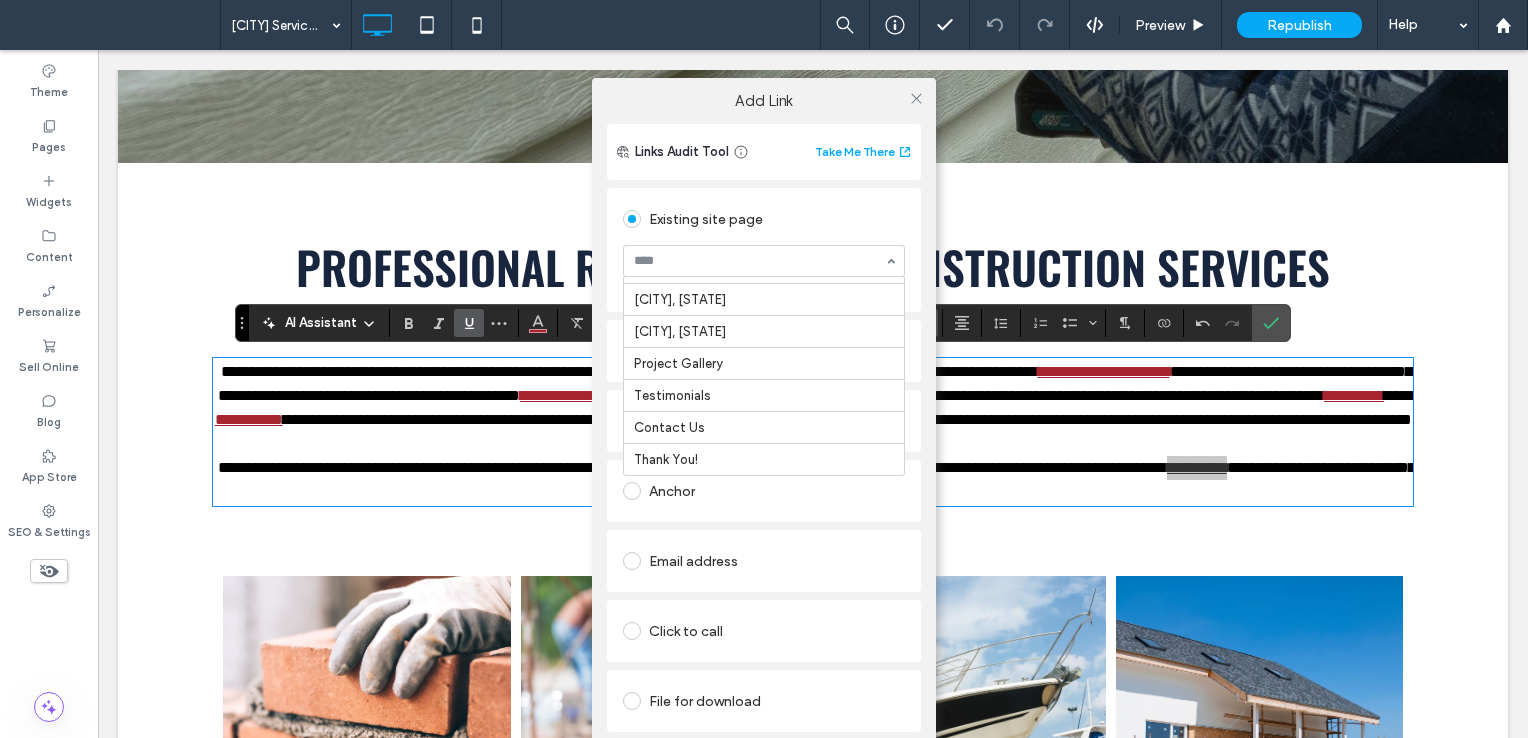 scroll, scrollTop: 902, scrollLeft: 0, axis: vertical 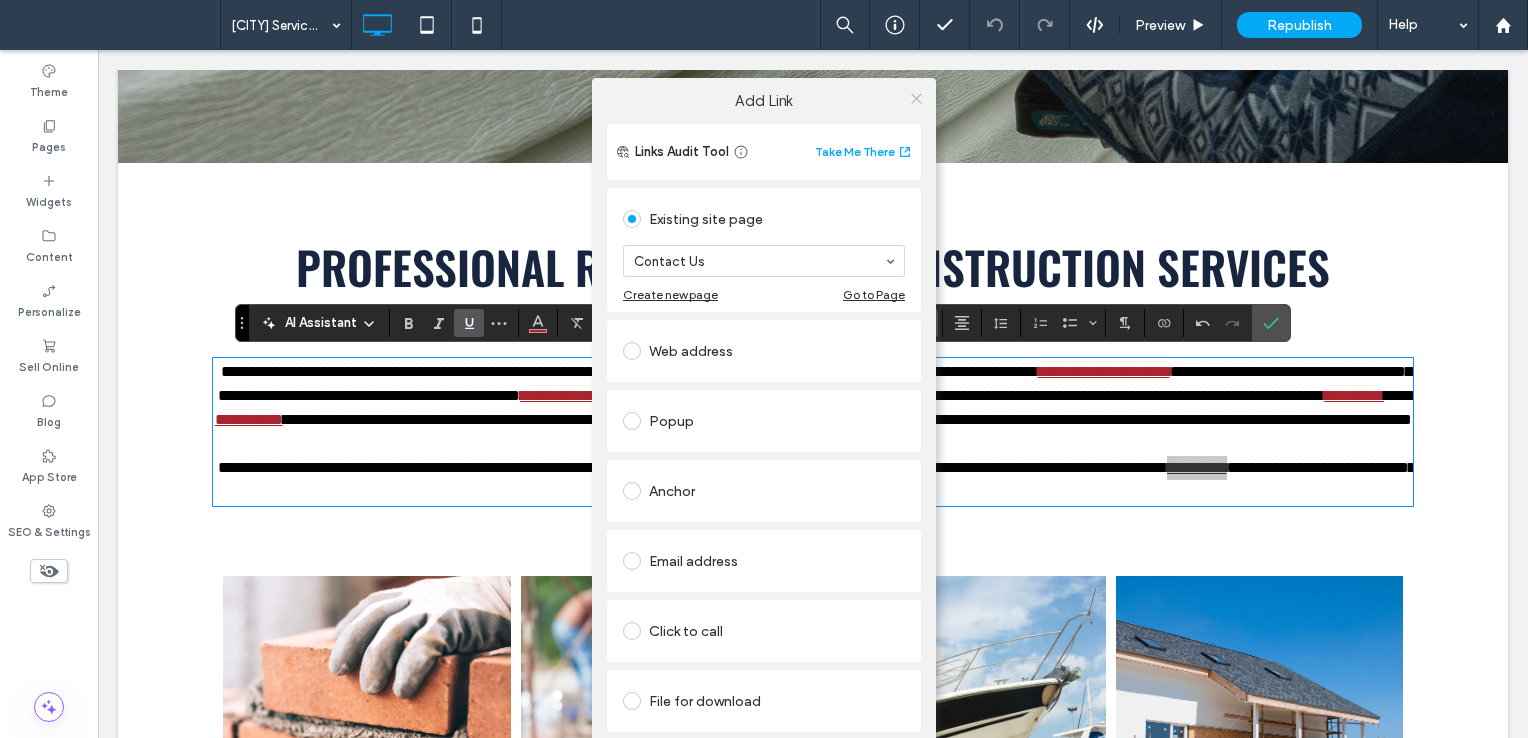 click 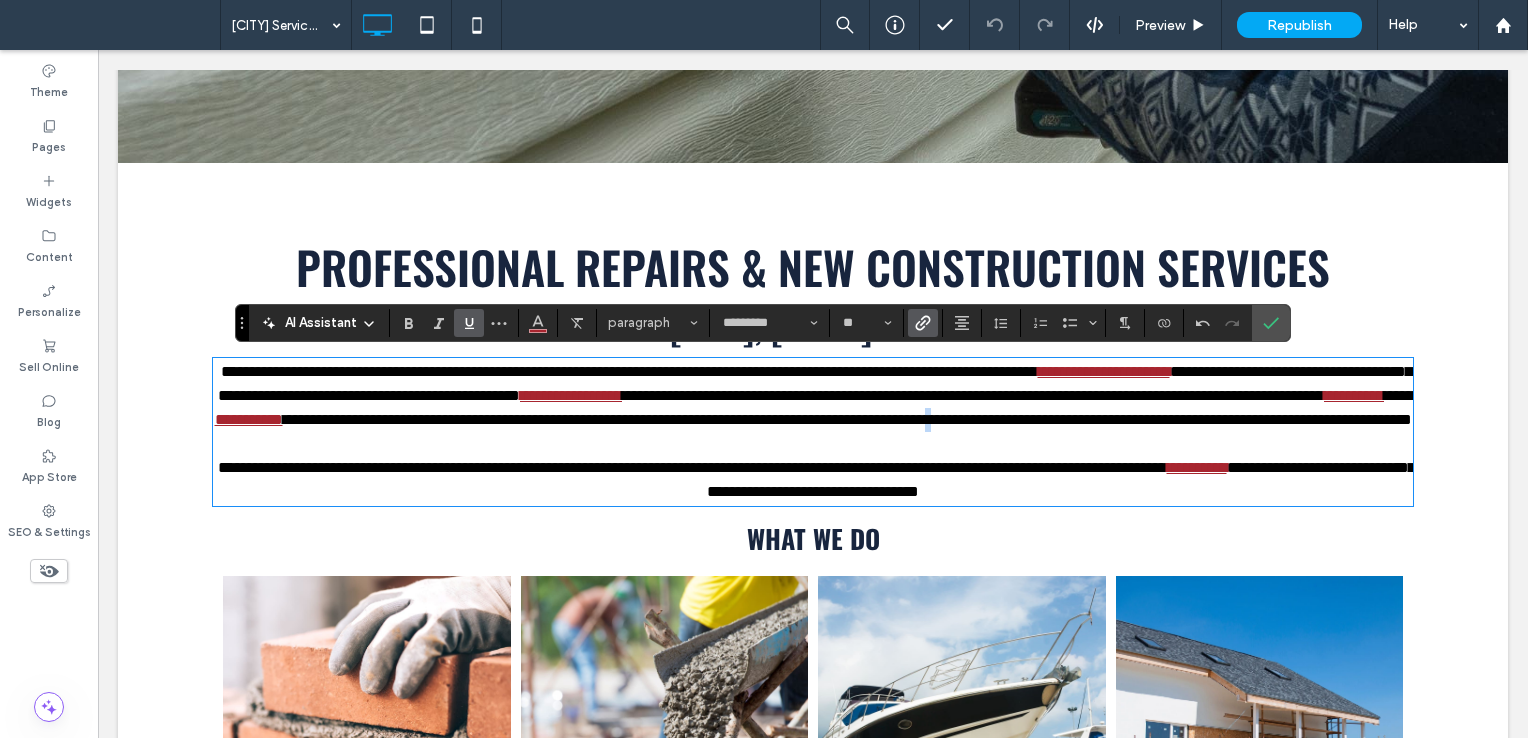 click on "**********" at bounding box center (847, 419) 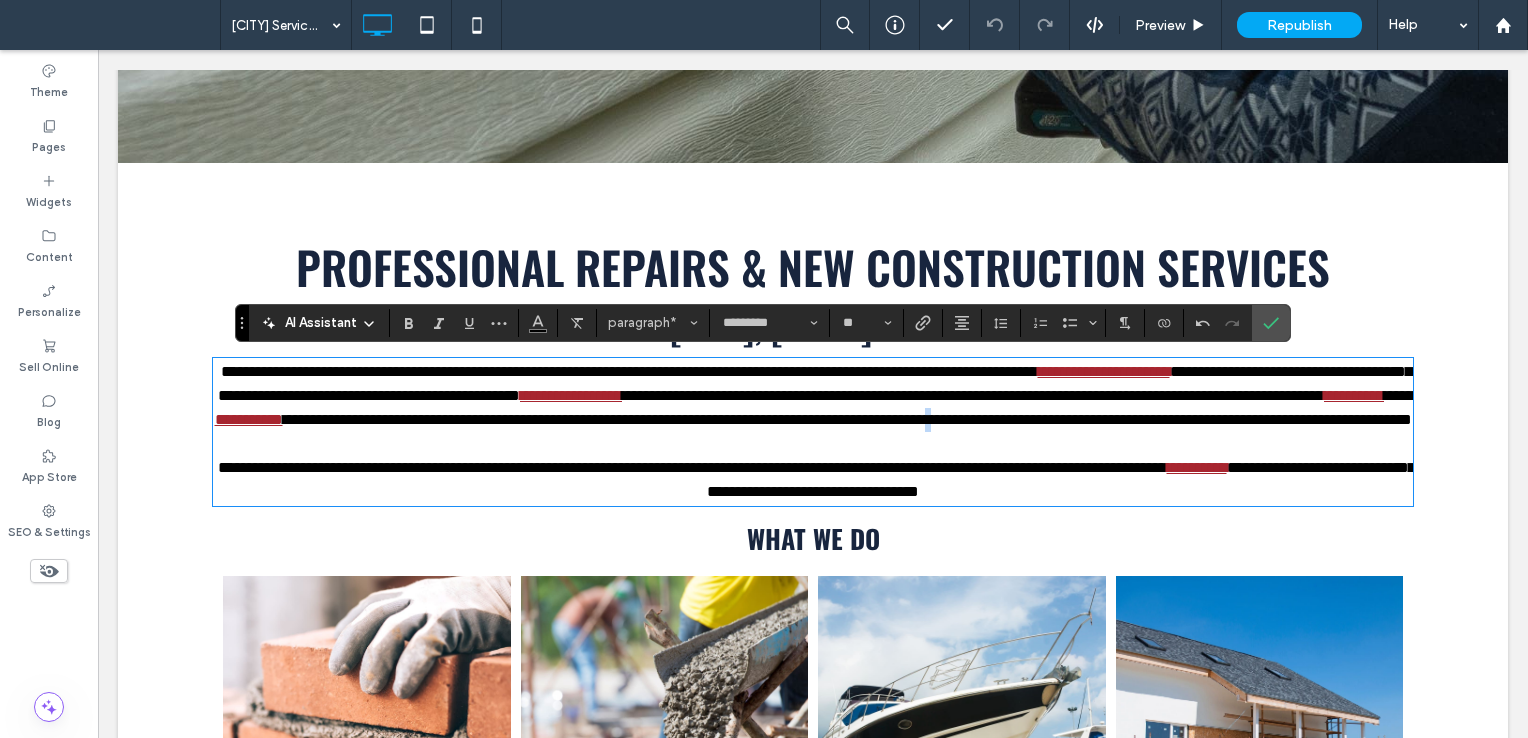click on "**********" at bounding box center (847, 419) 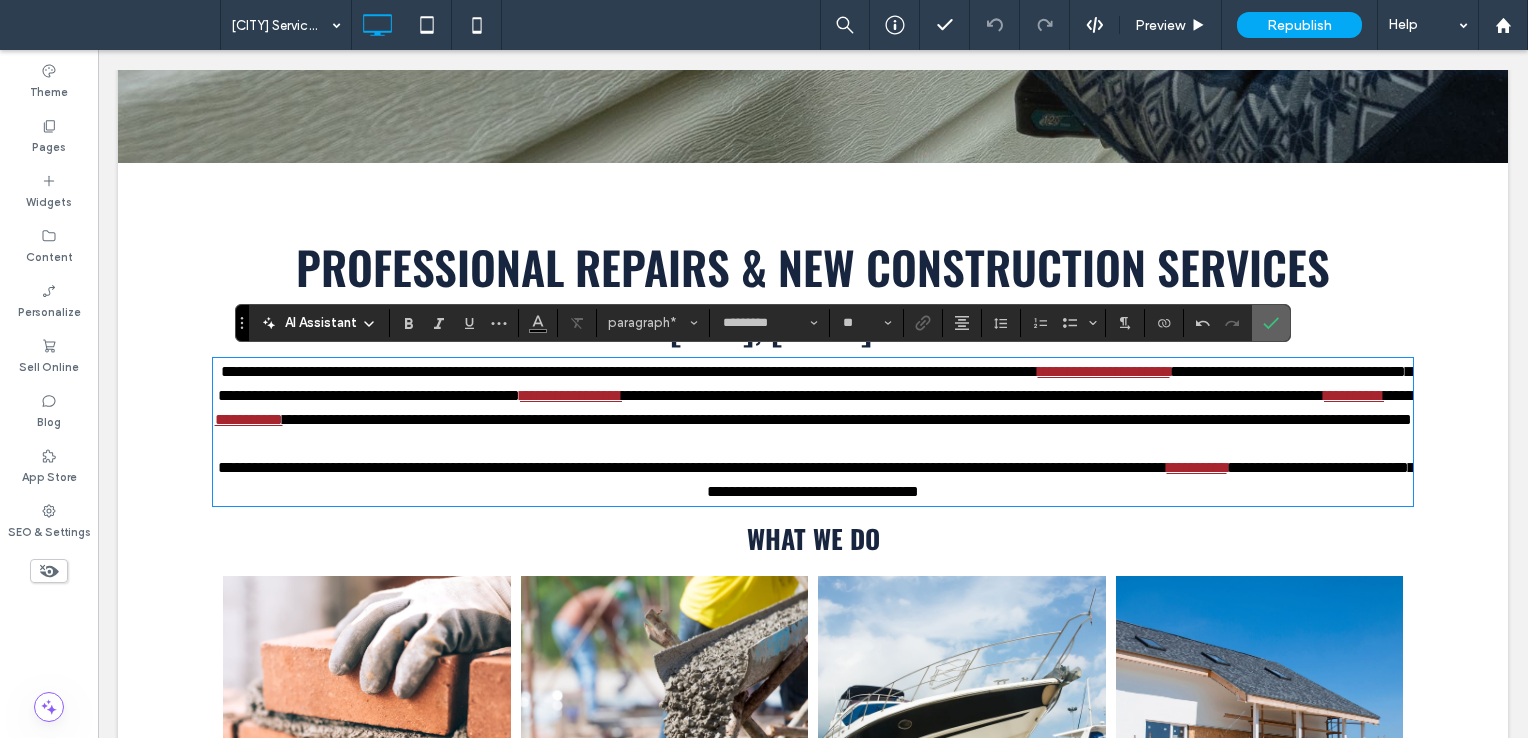 click 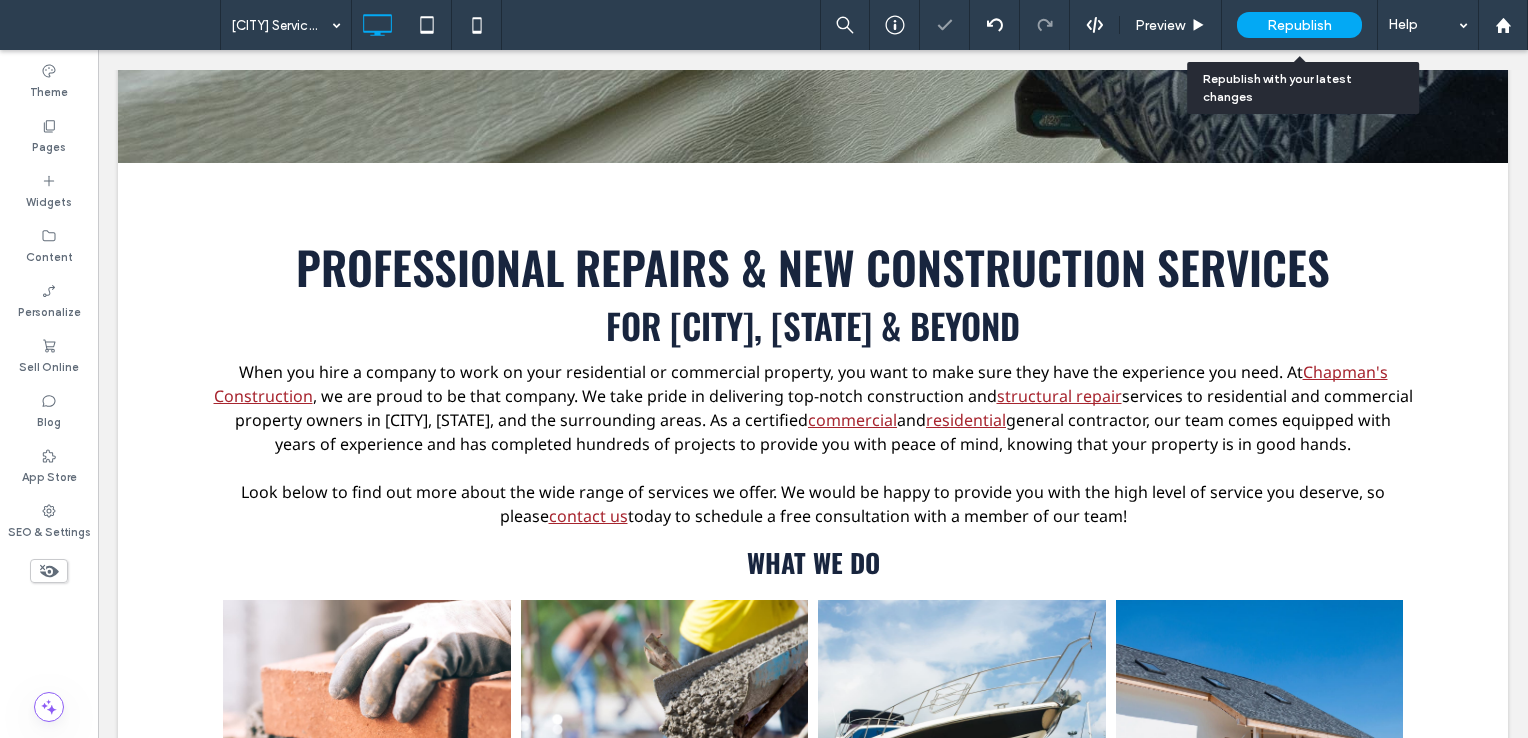 click on "Republish" at bounding box center [1299, 25] 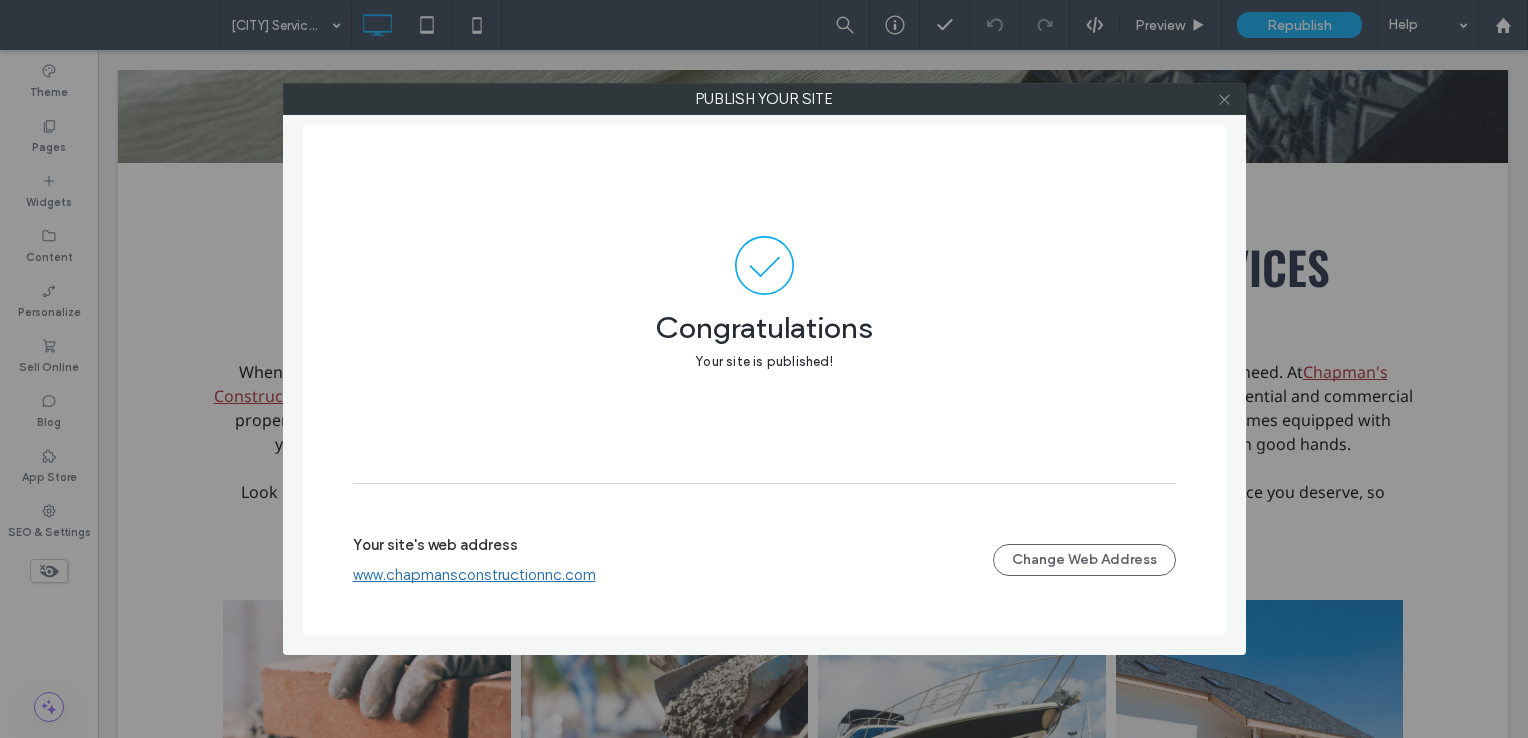 click 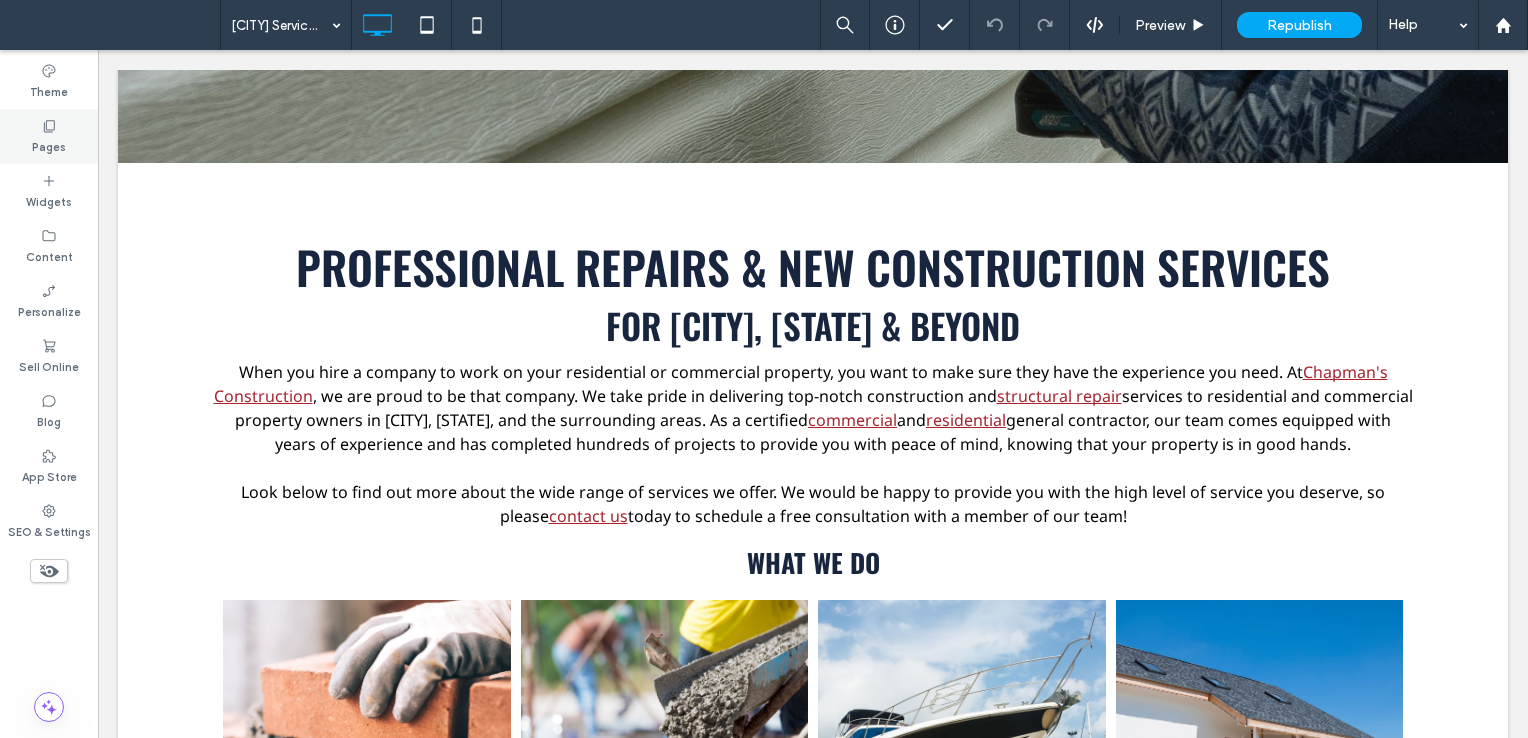 click on "Pages" at bounding box center (49, 145) 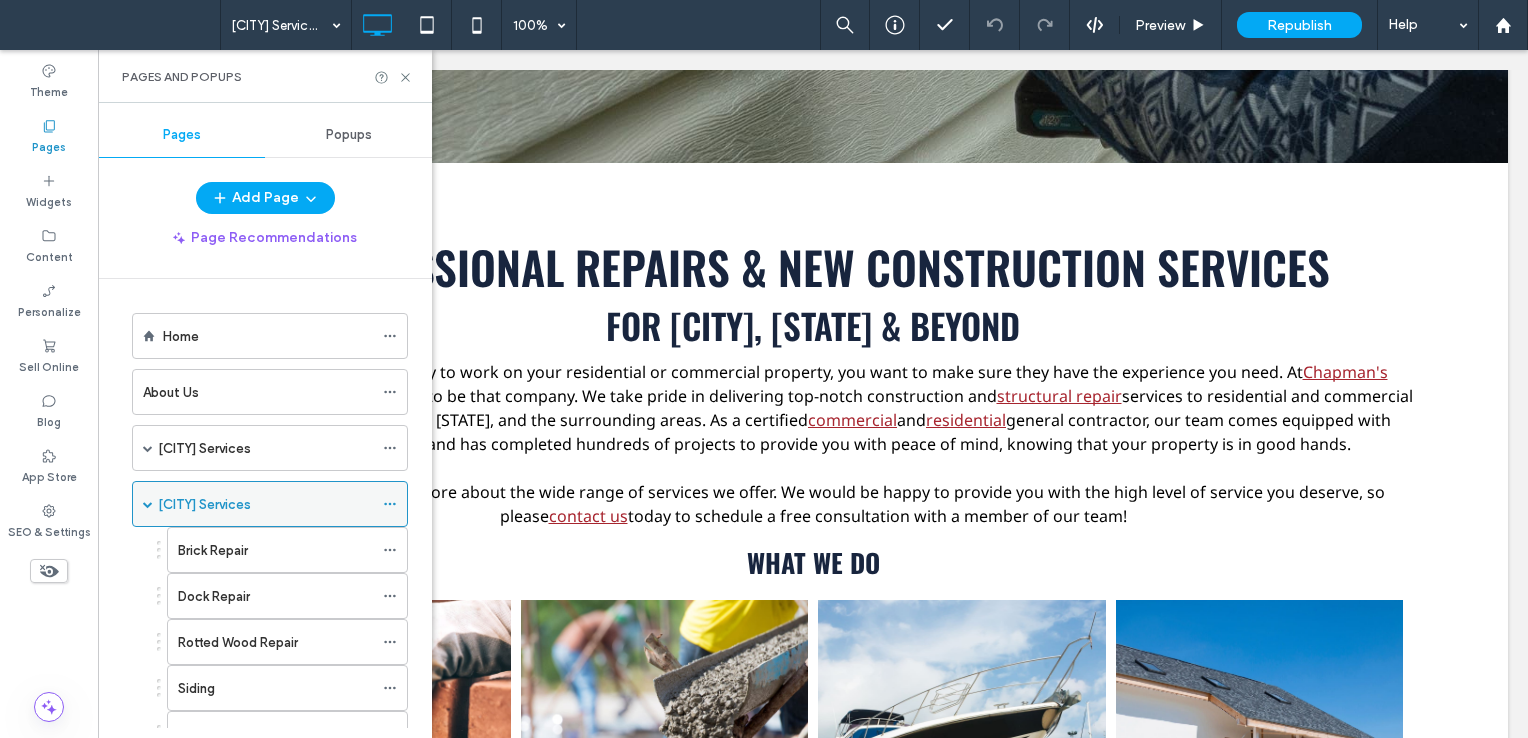 click 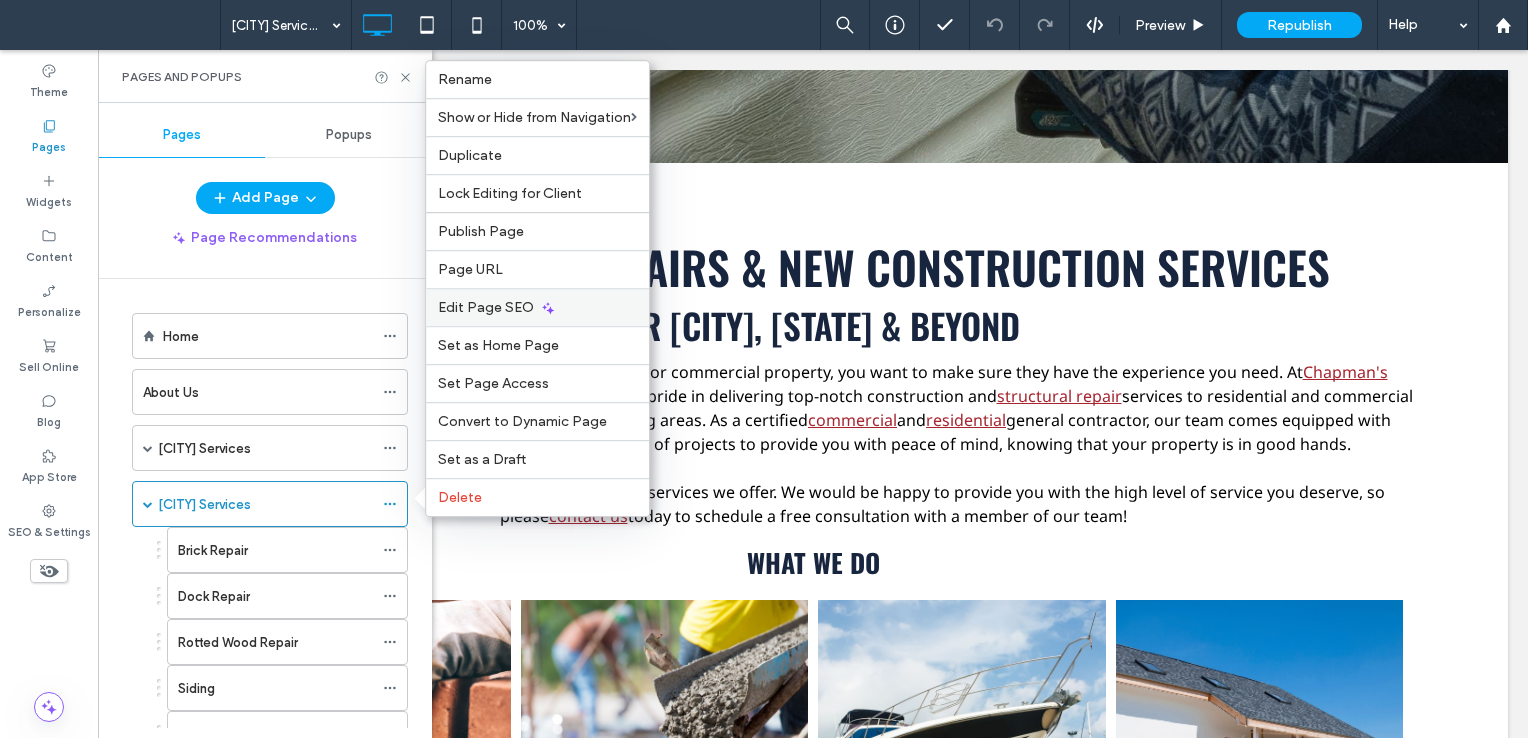 click on "Edit Page SEO" at bounding box center (486, 307) 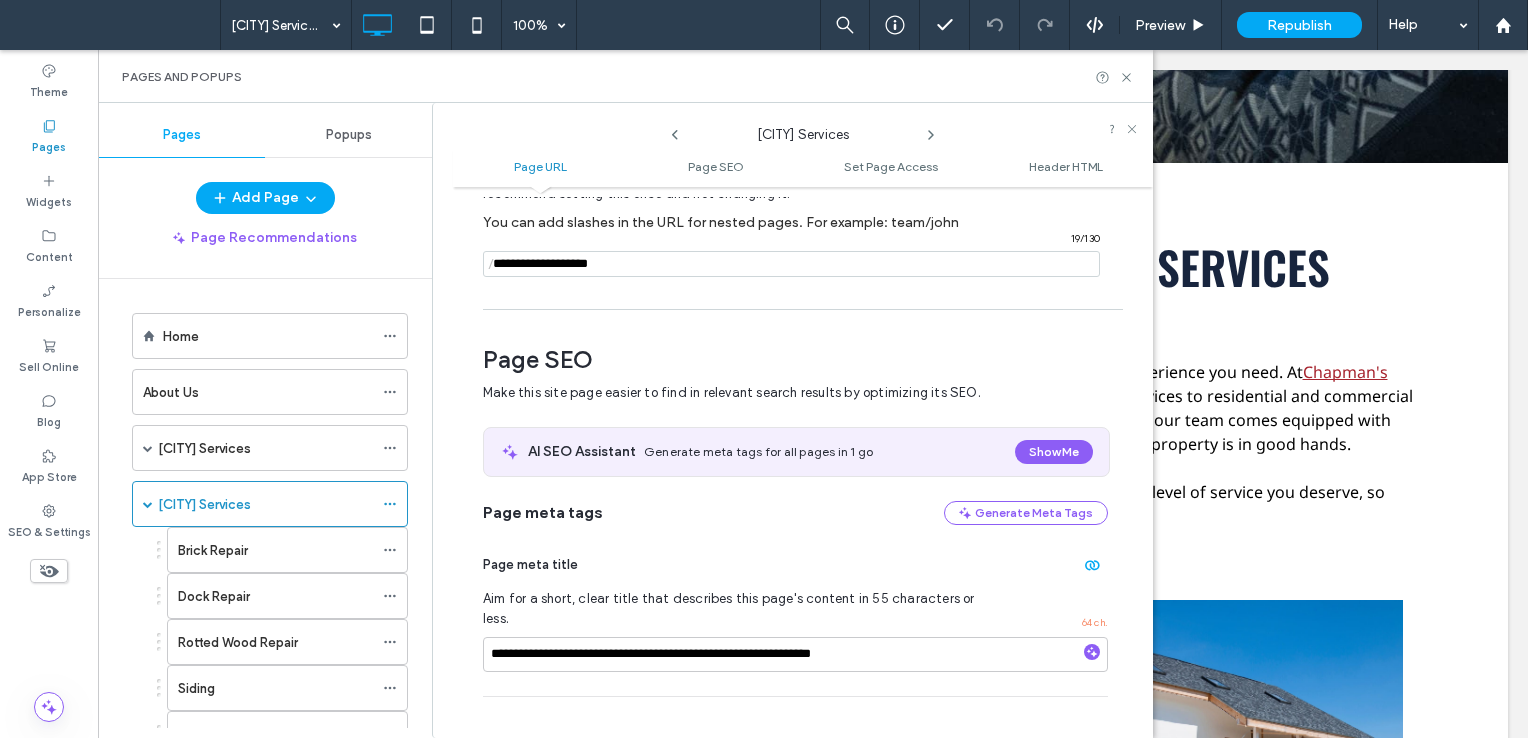 scroll, scrollTop: 274, scrollLeft: 0, axis: vertical 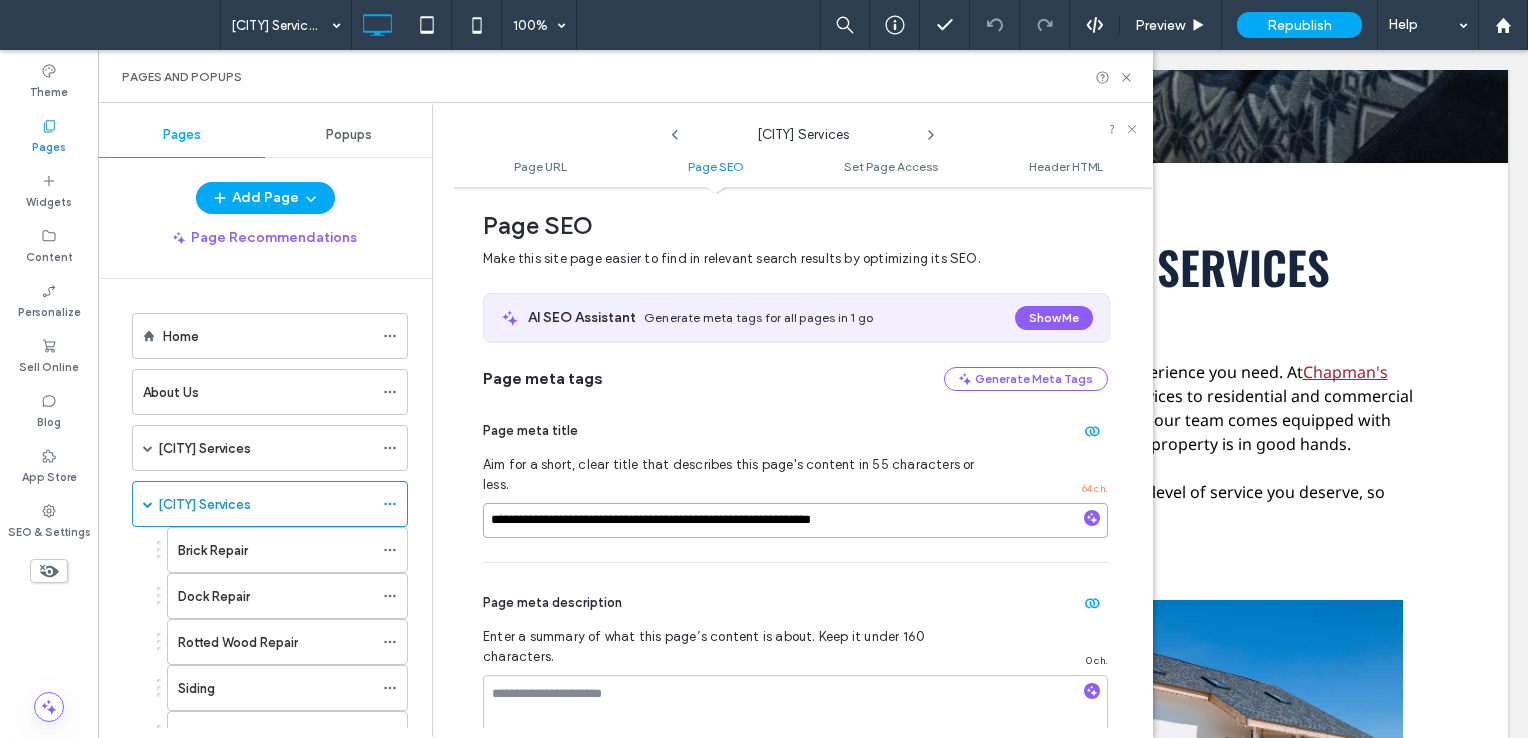 click on "**********" at bounding box center [795, 520] 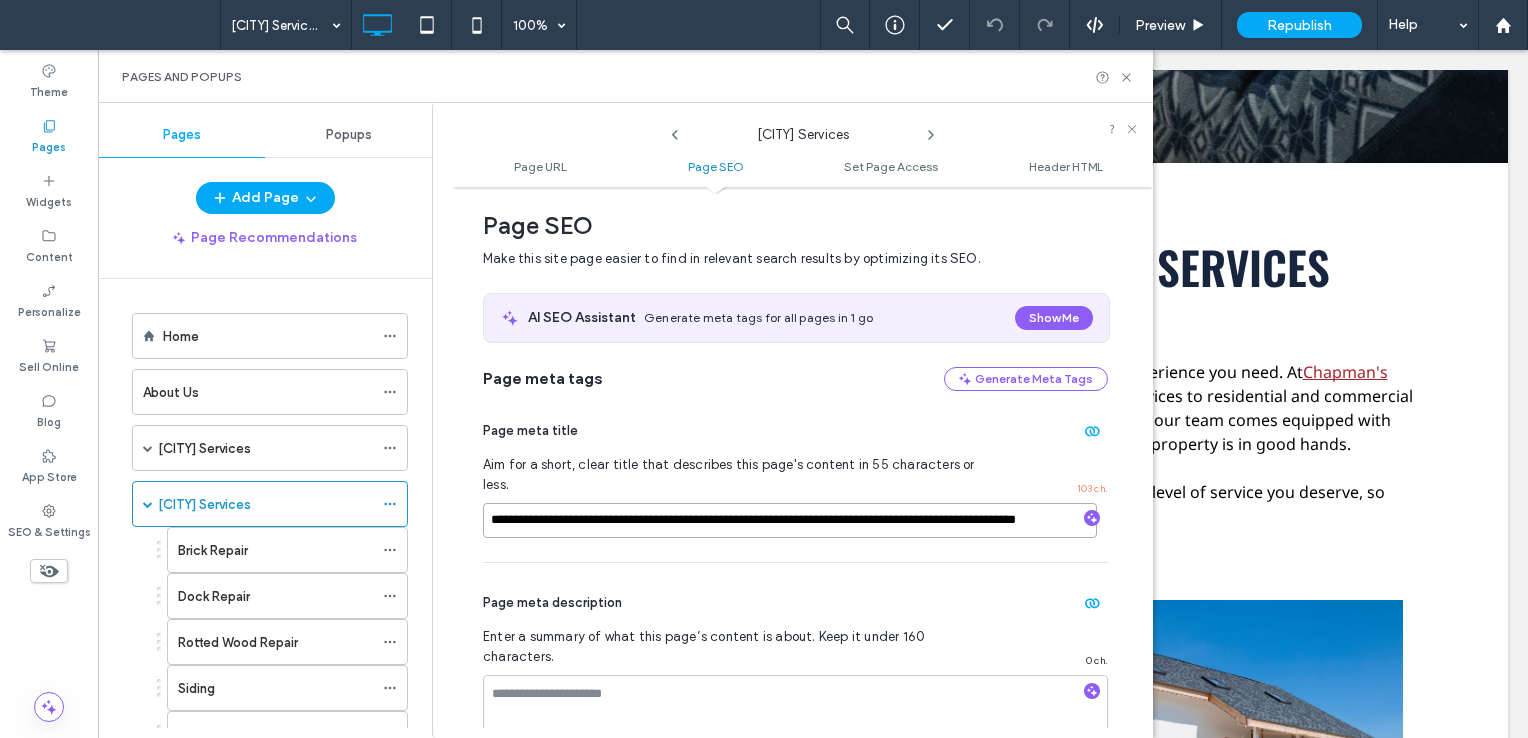 scroll, scrollTop: 0, scrollLeft: 91, axis: horizontal 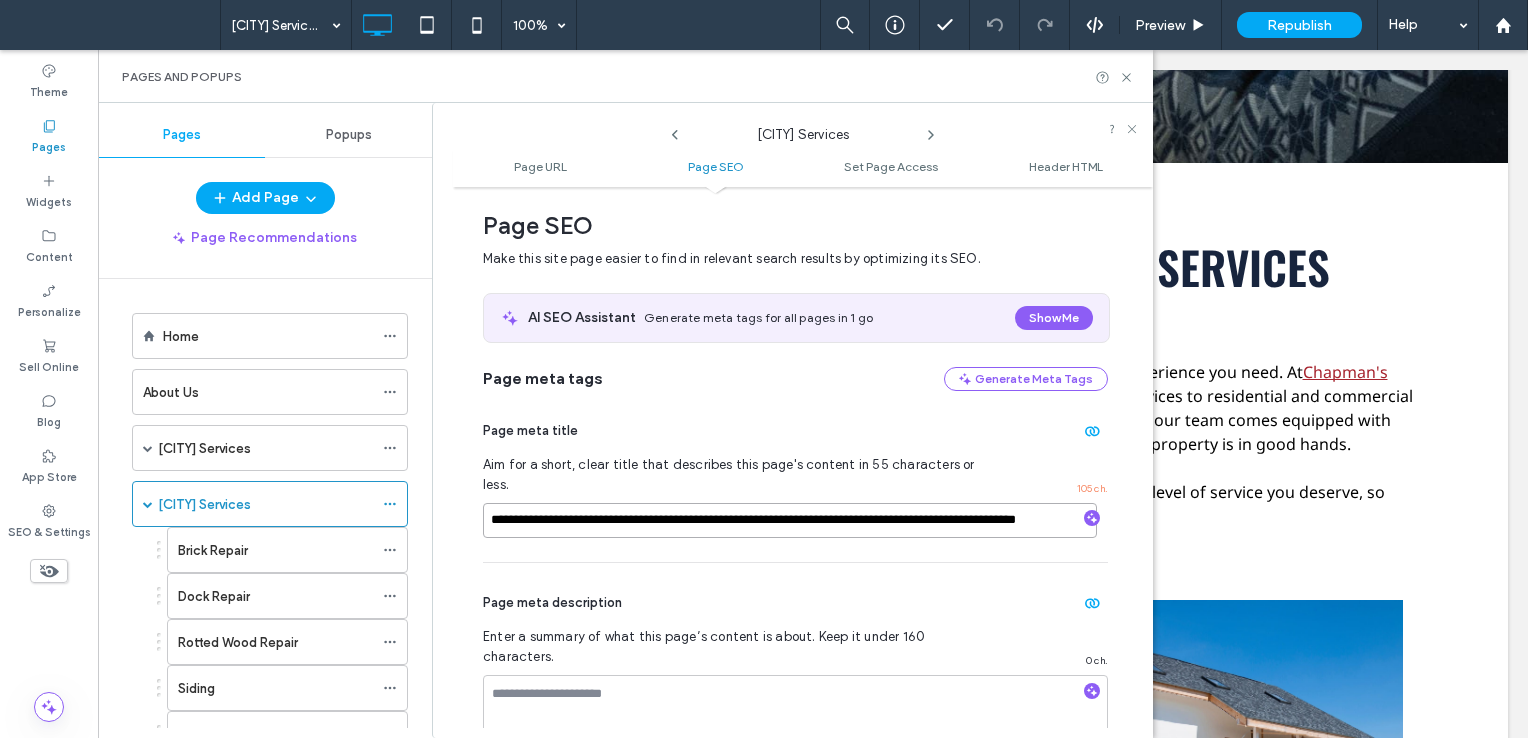 drag, startPoint x: 690, startPoint y: 506, endPoint x: 427, endPoint y: 500, distance: 263.06842 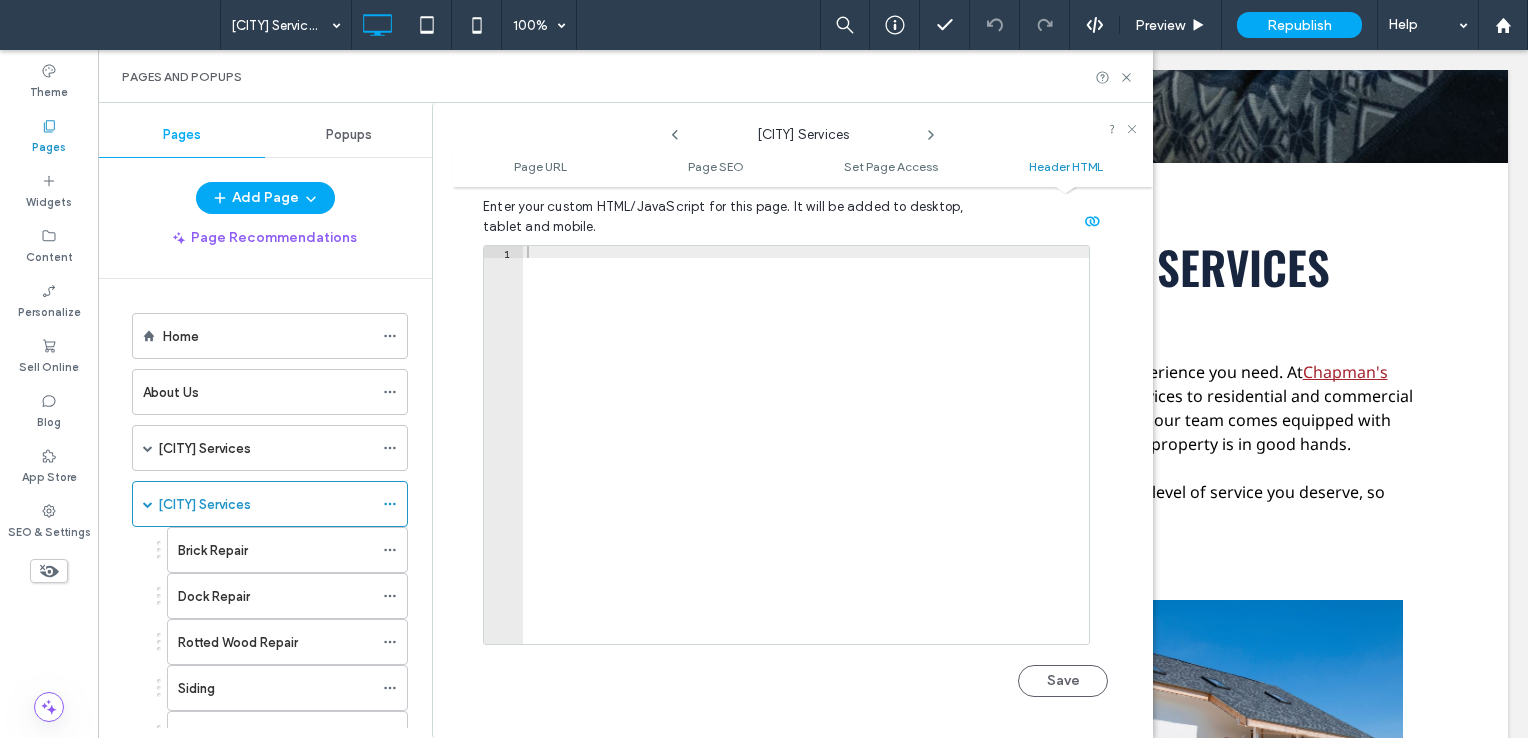 scroll, scrollTop: 2229, scrollLeft: 0, axis: vertical 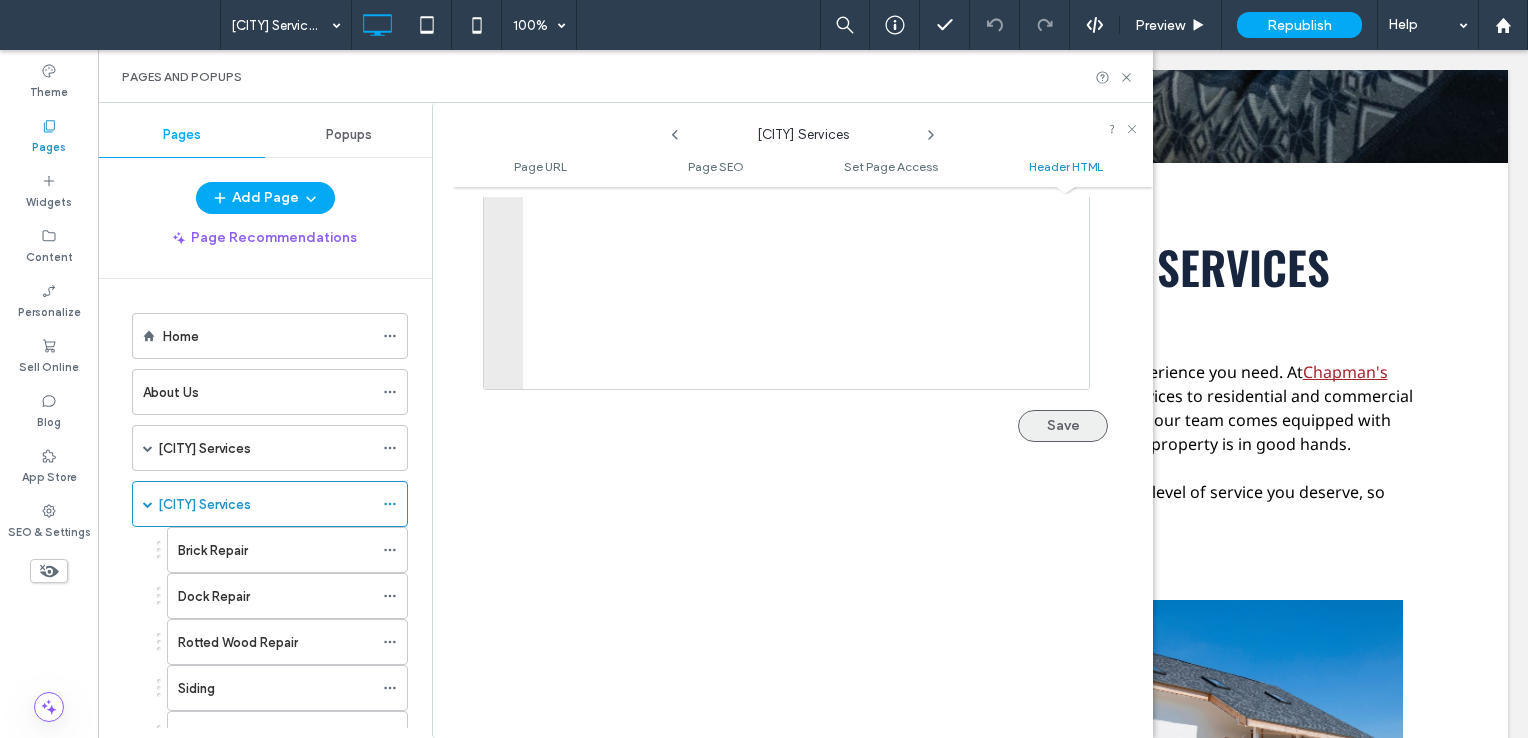 click on "Save" at bounding box center (1063, 426) 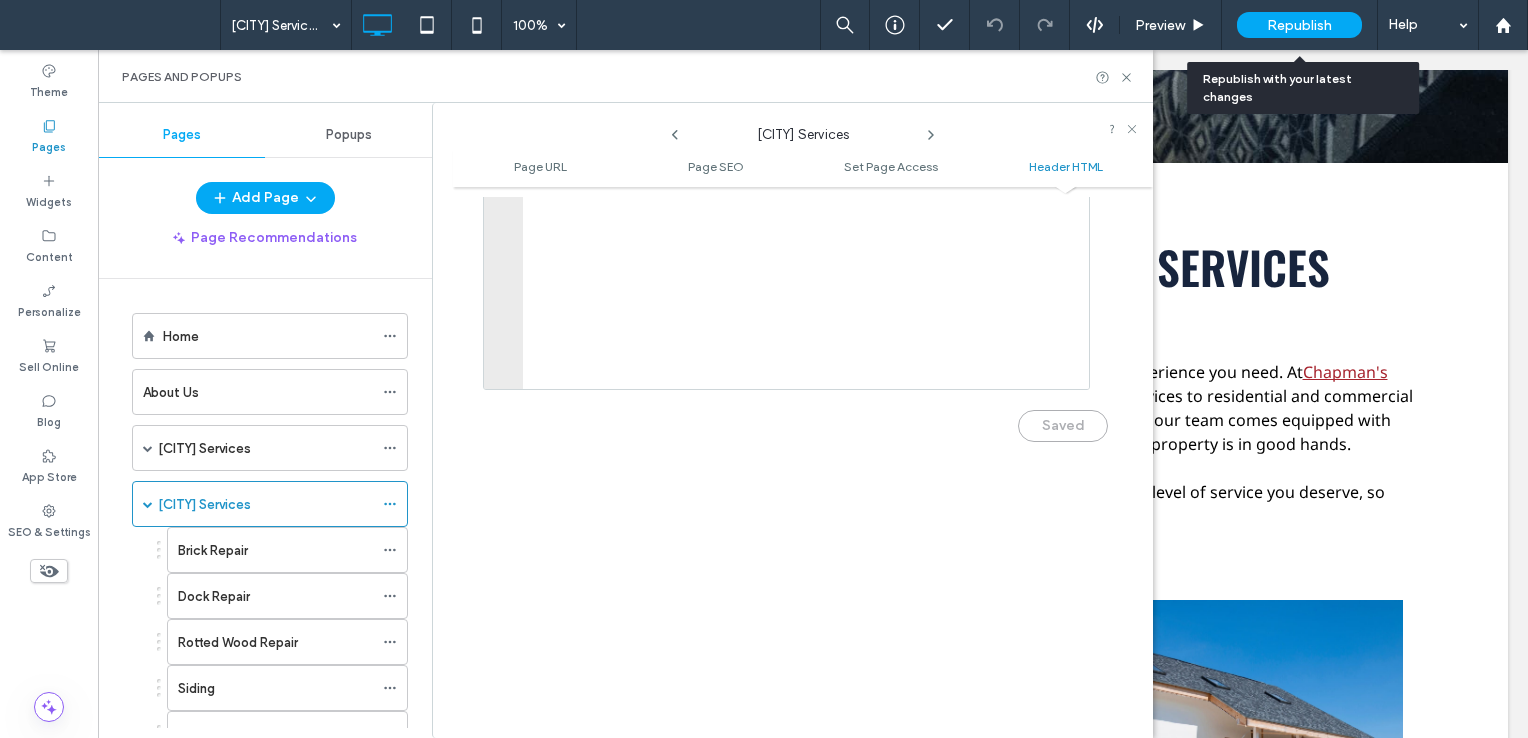 click on "Republish" at bounding box center (1299, 25) 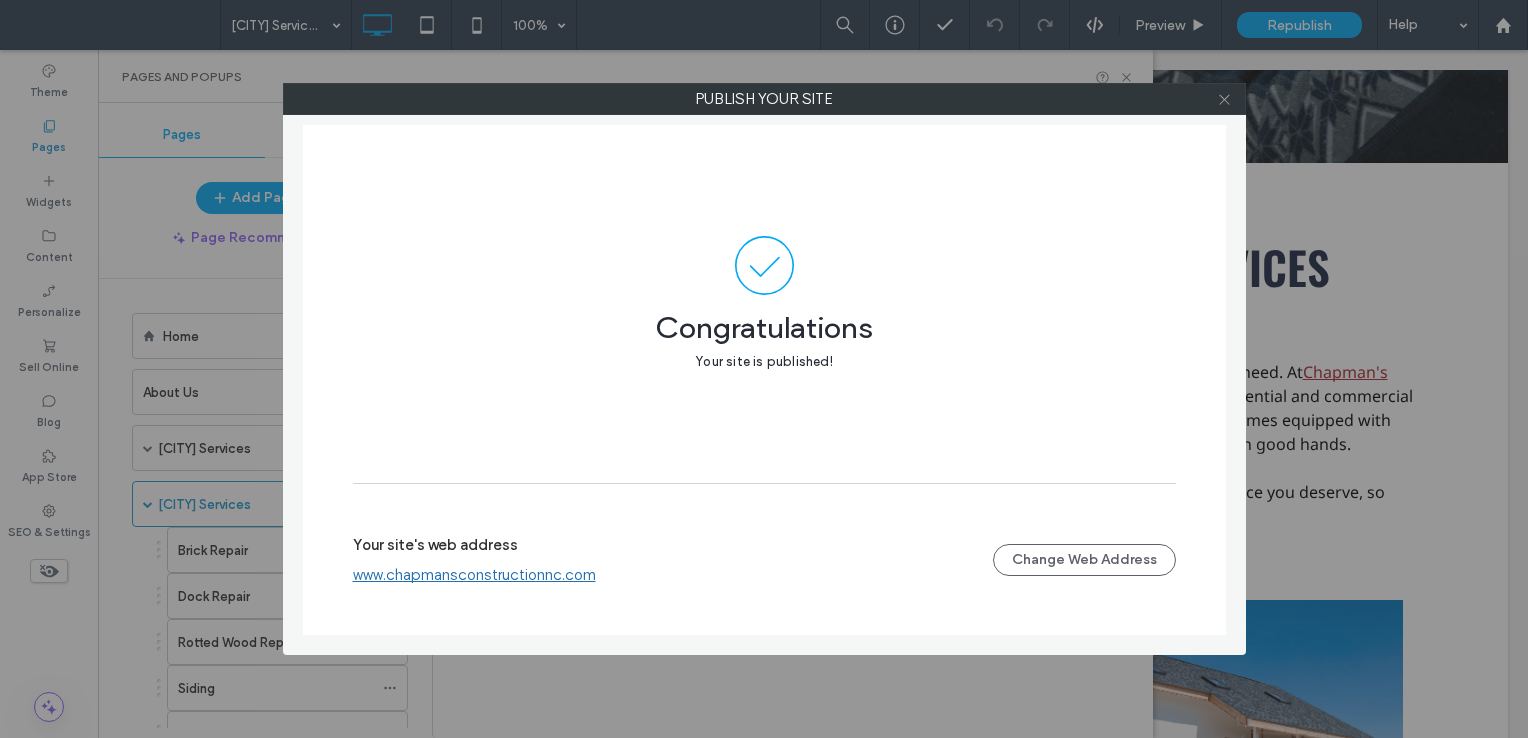 click 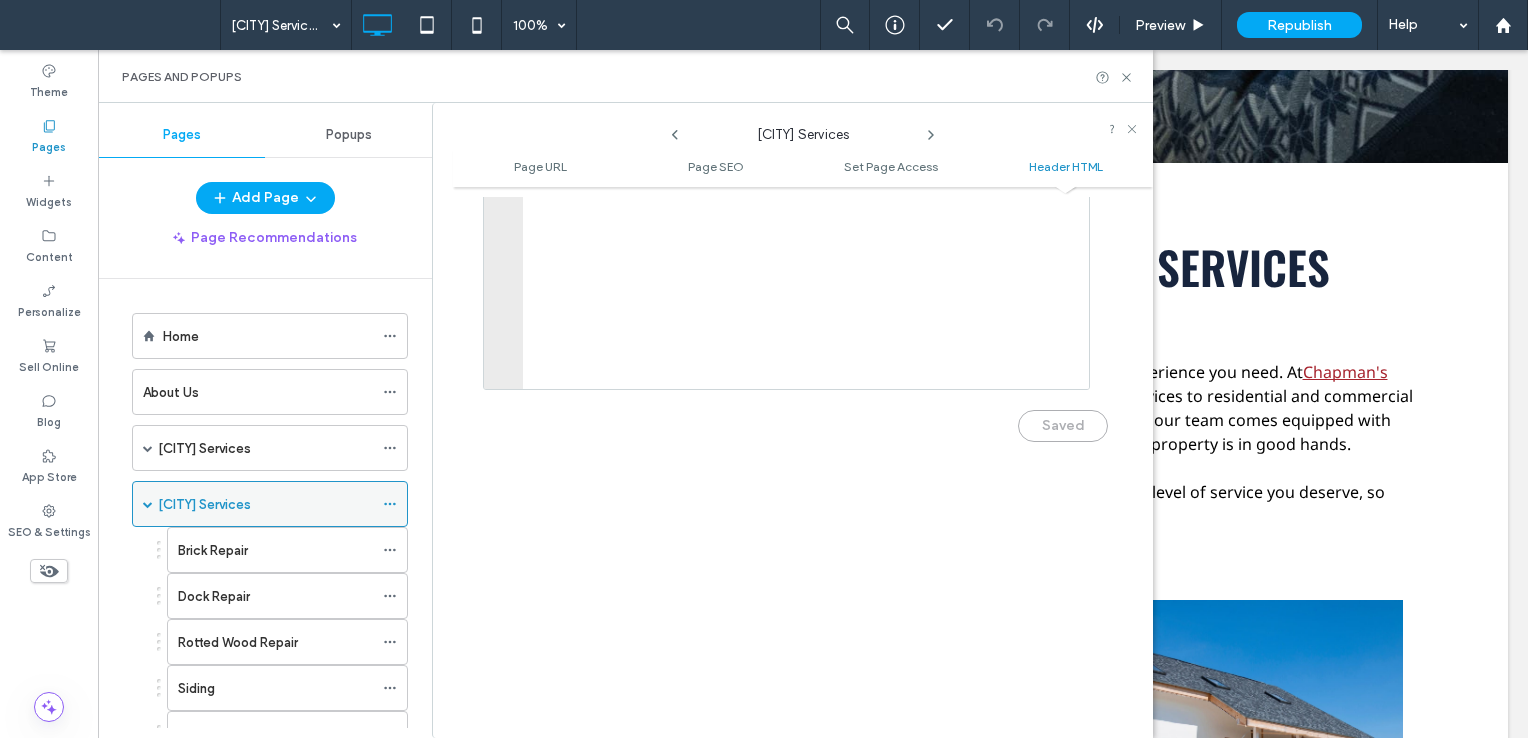 click on "[CITY] Services" at bounding box center [204, 504] 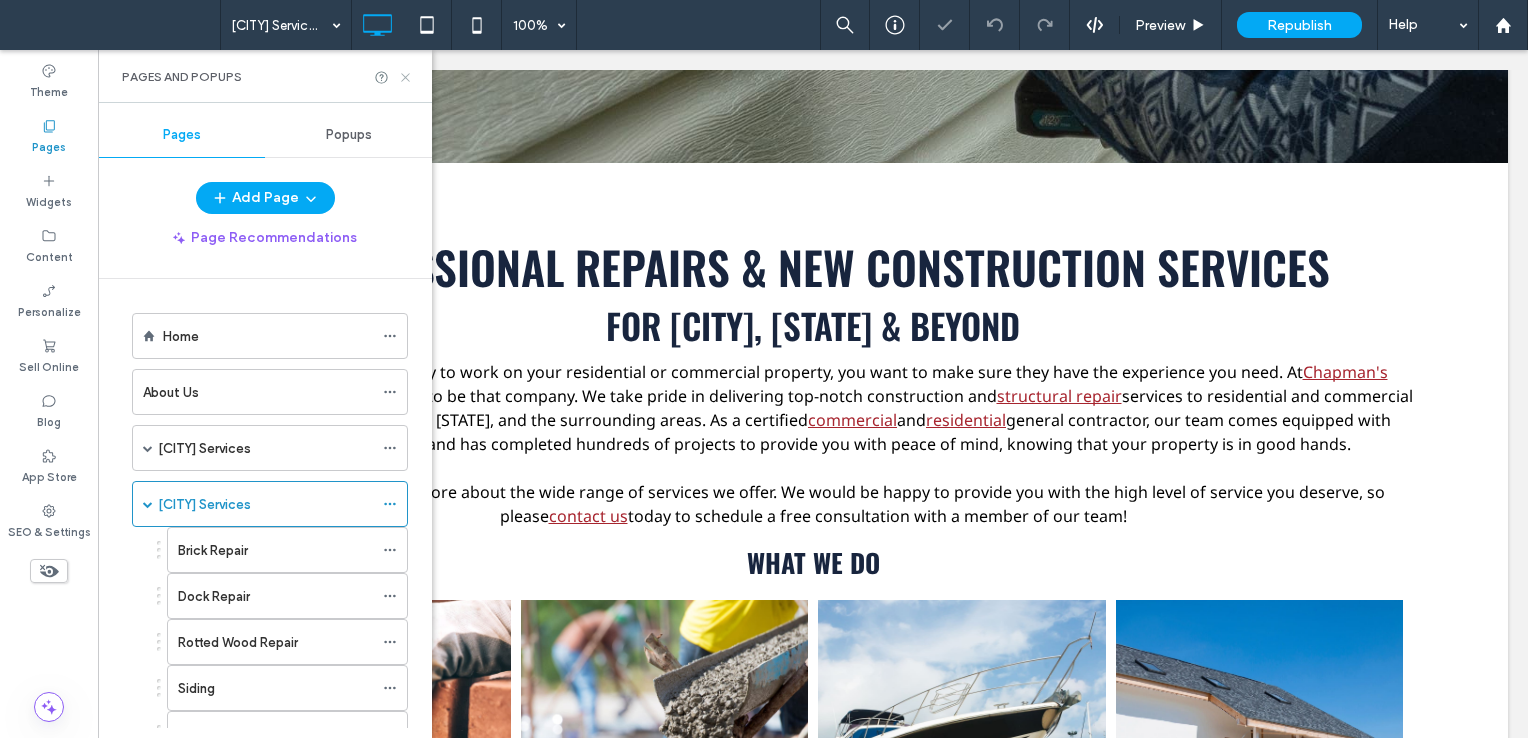 click 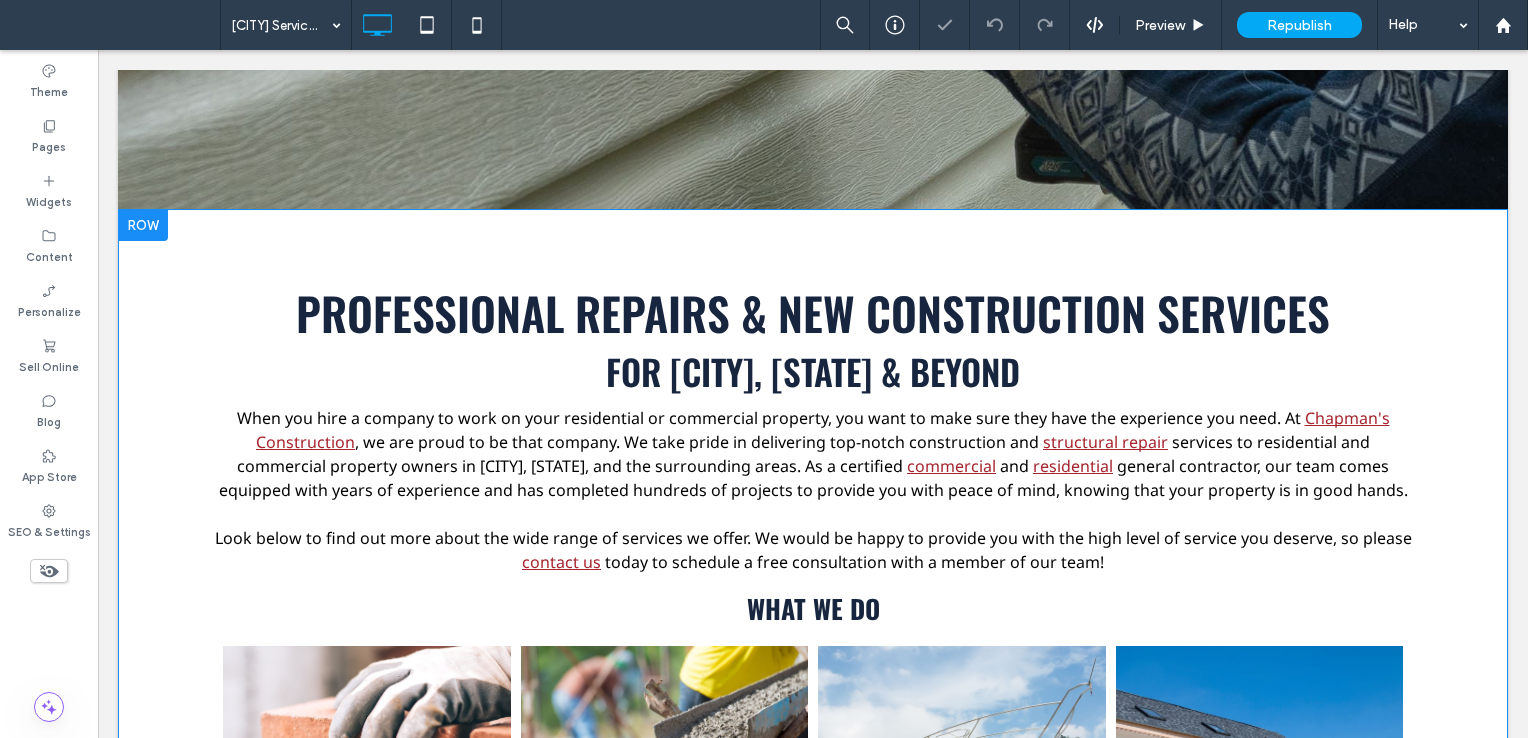 scroll, scrollTop: 600, scrollLeft: 0, axis: vertical 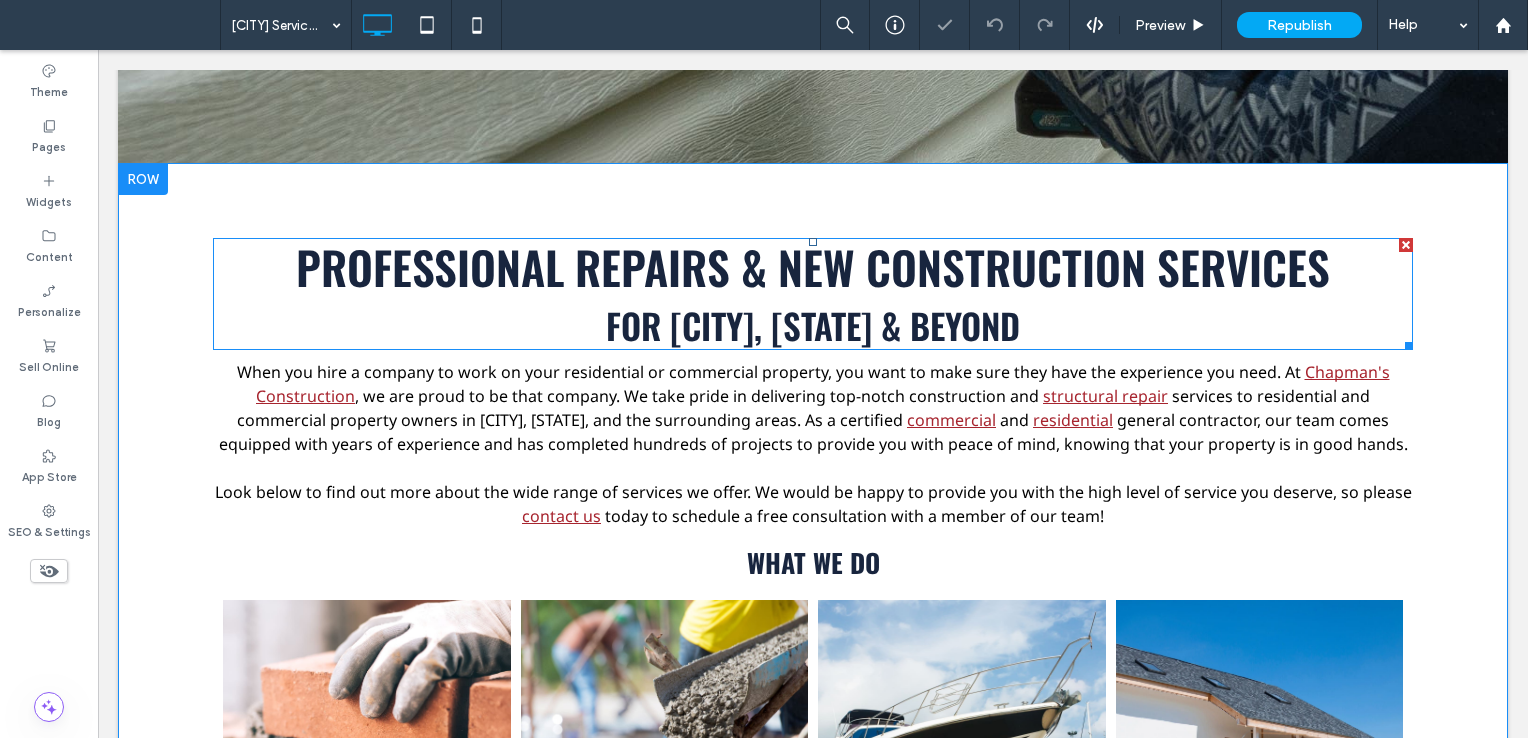 click on "For [CITY], [STATE] & Beyond" at bounding box center (813, 325) 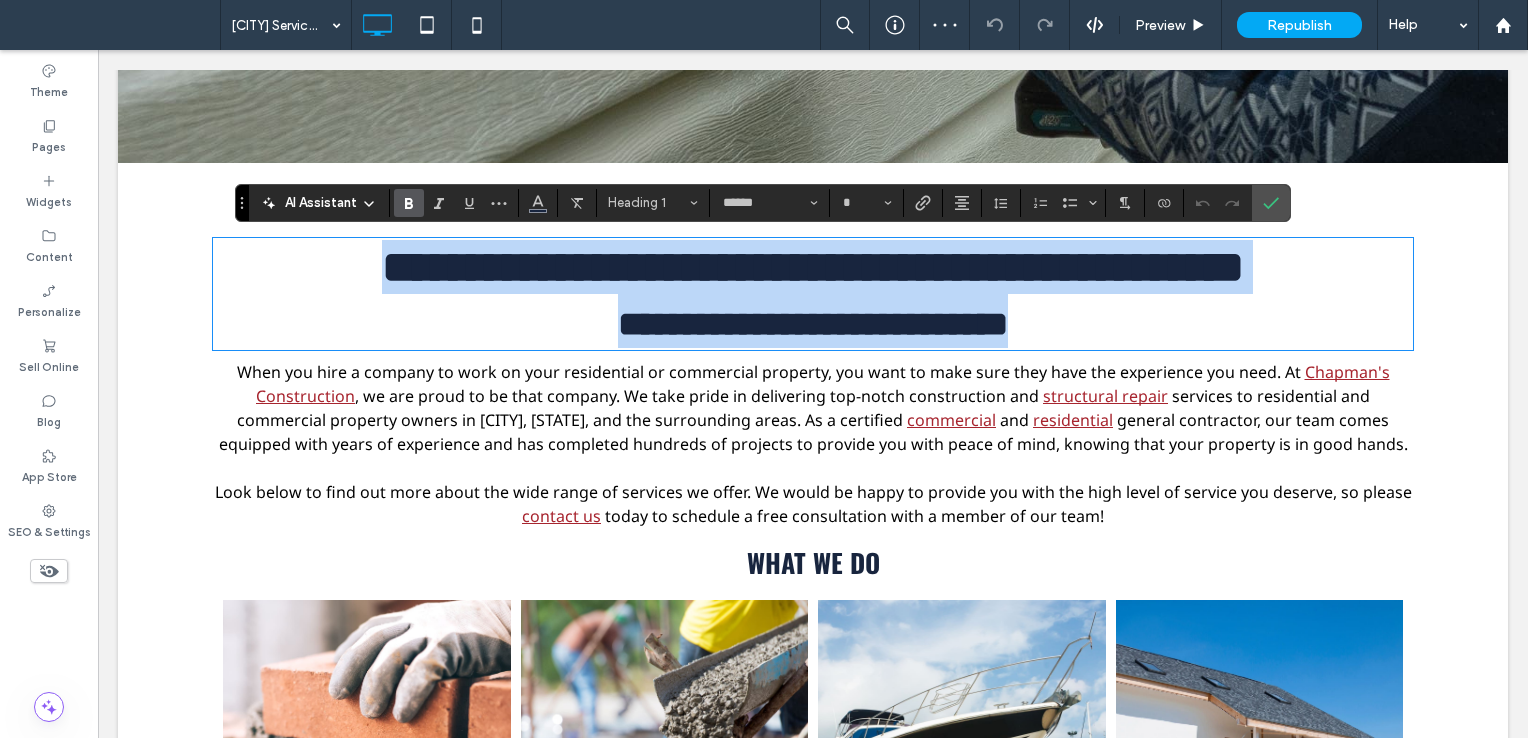 click on "**********" at bounding box center (813, 324) 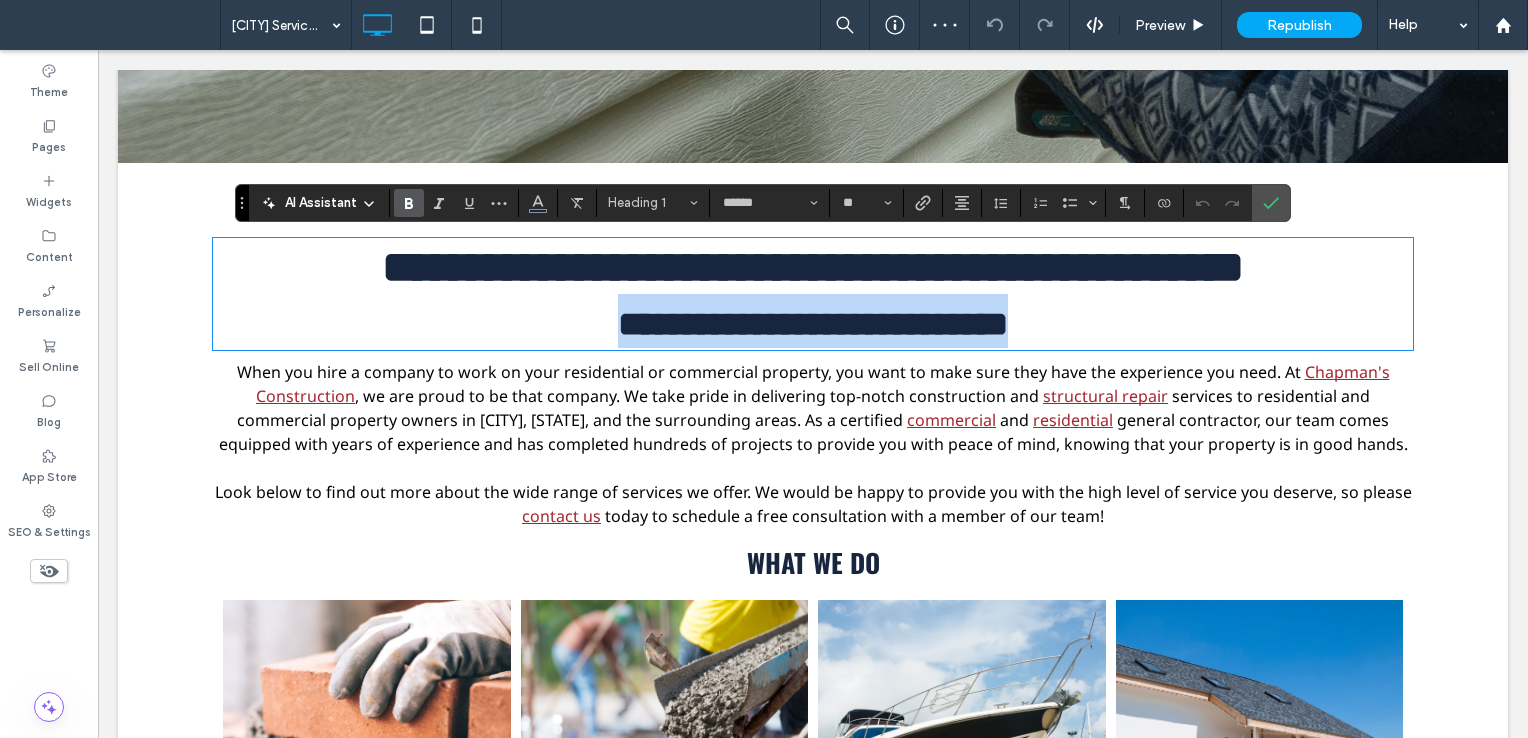 click on "**********" at bounding box center [813, 324] 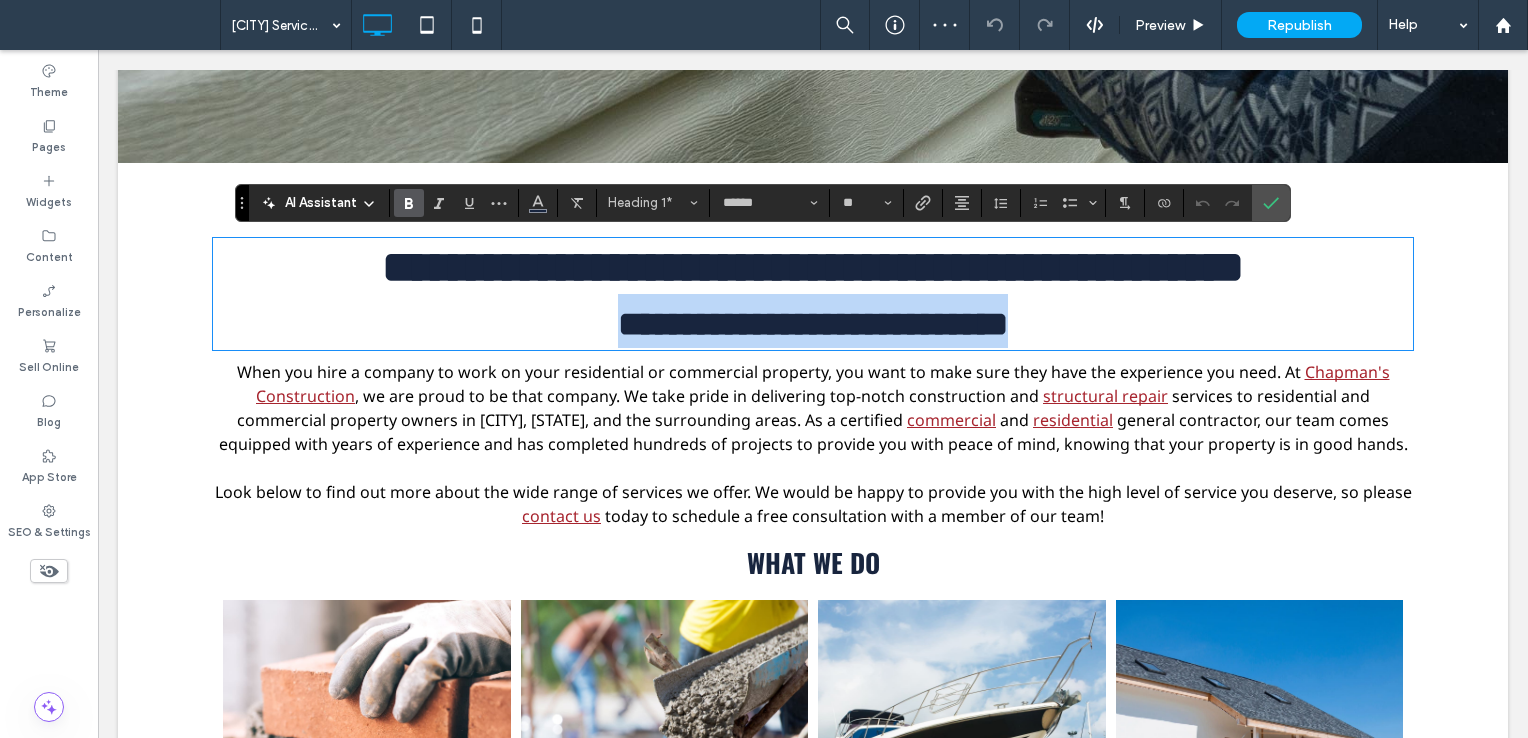 click on "**********" at bounding box center [813, 324] 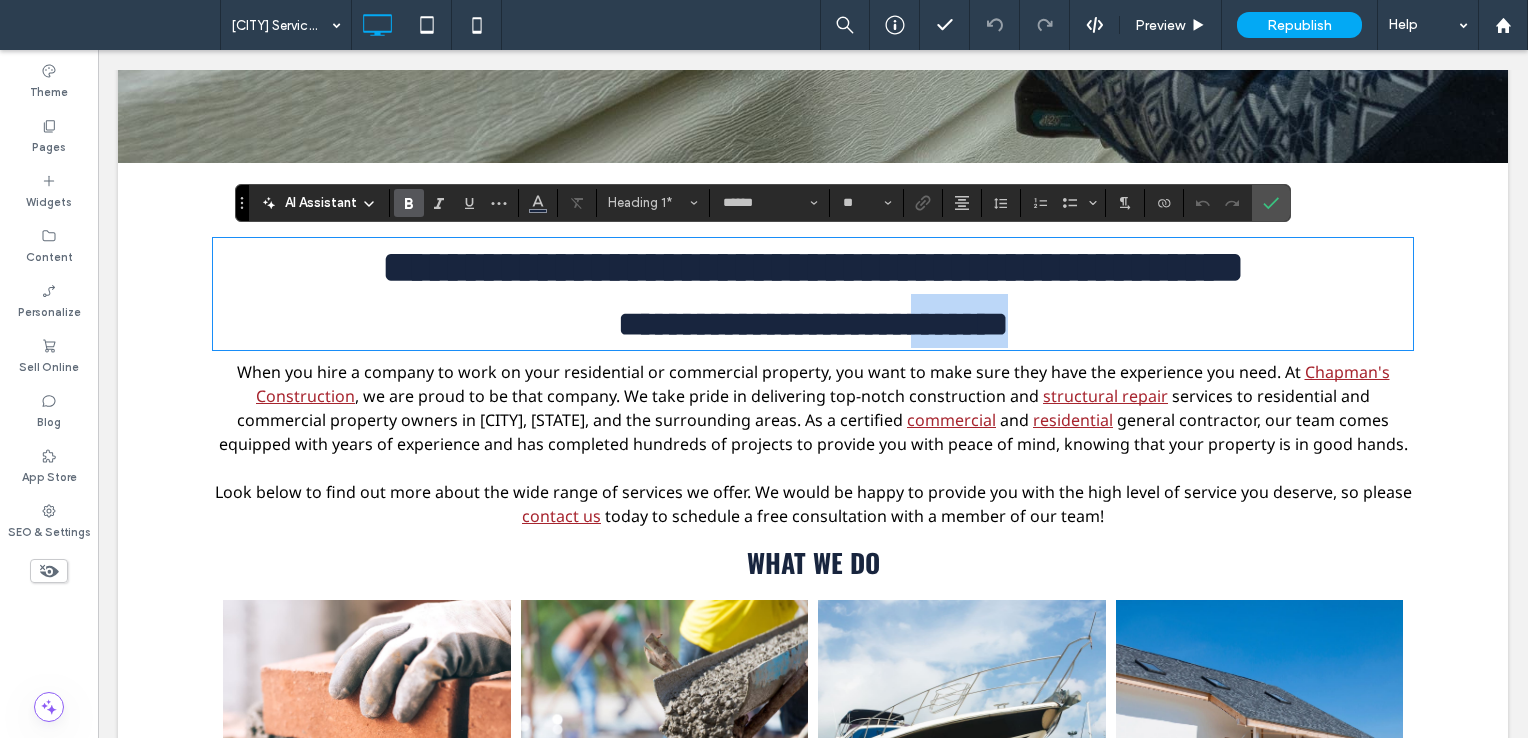 click on "**********" at bounding box center [813, 324] 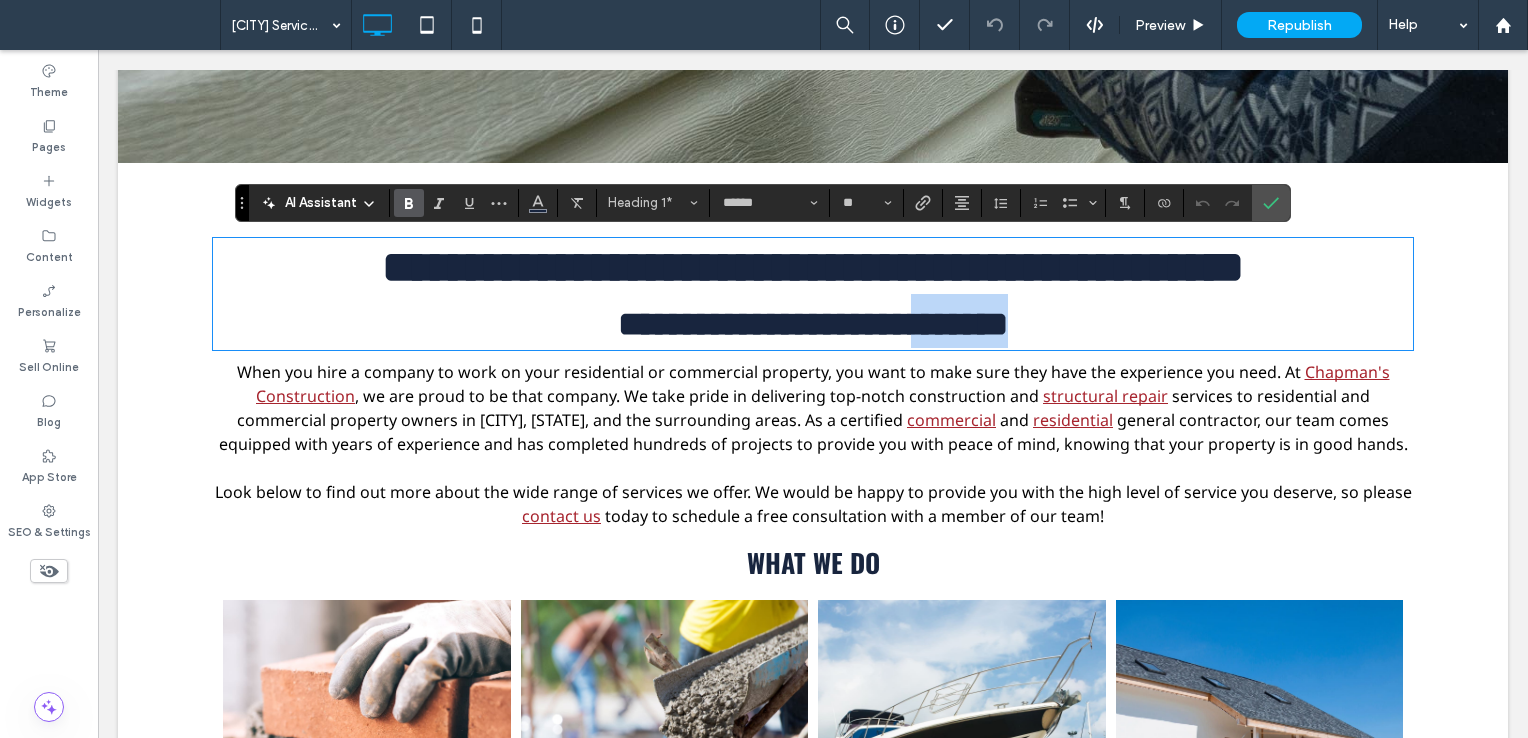 type on "**" 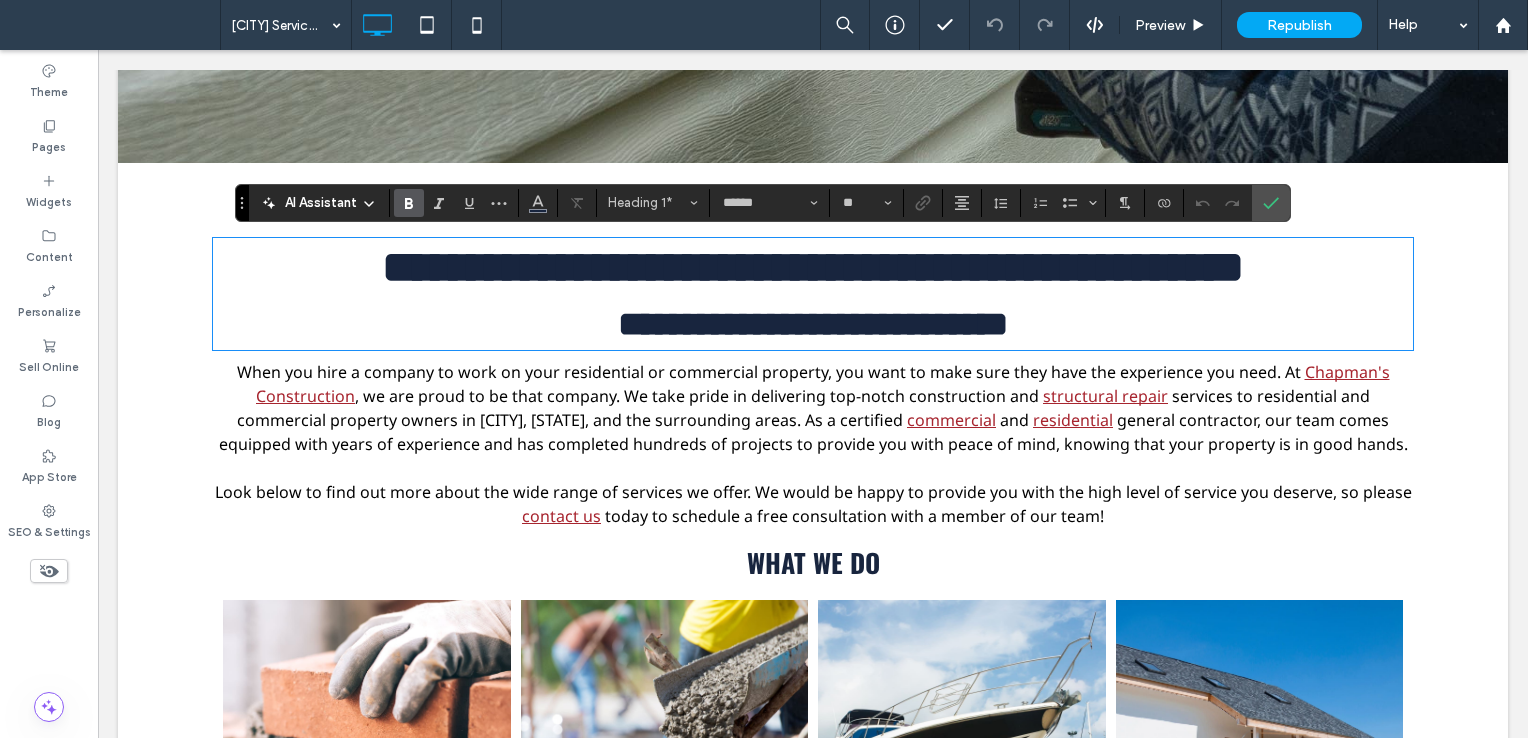 scroll, scrollTop: 0, scrollLeft: 0, axis: both 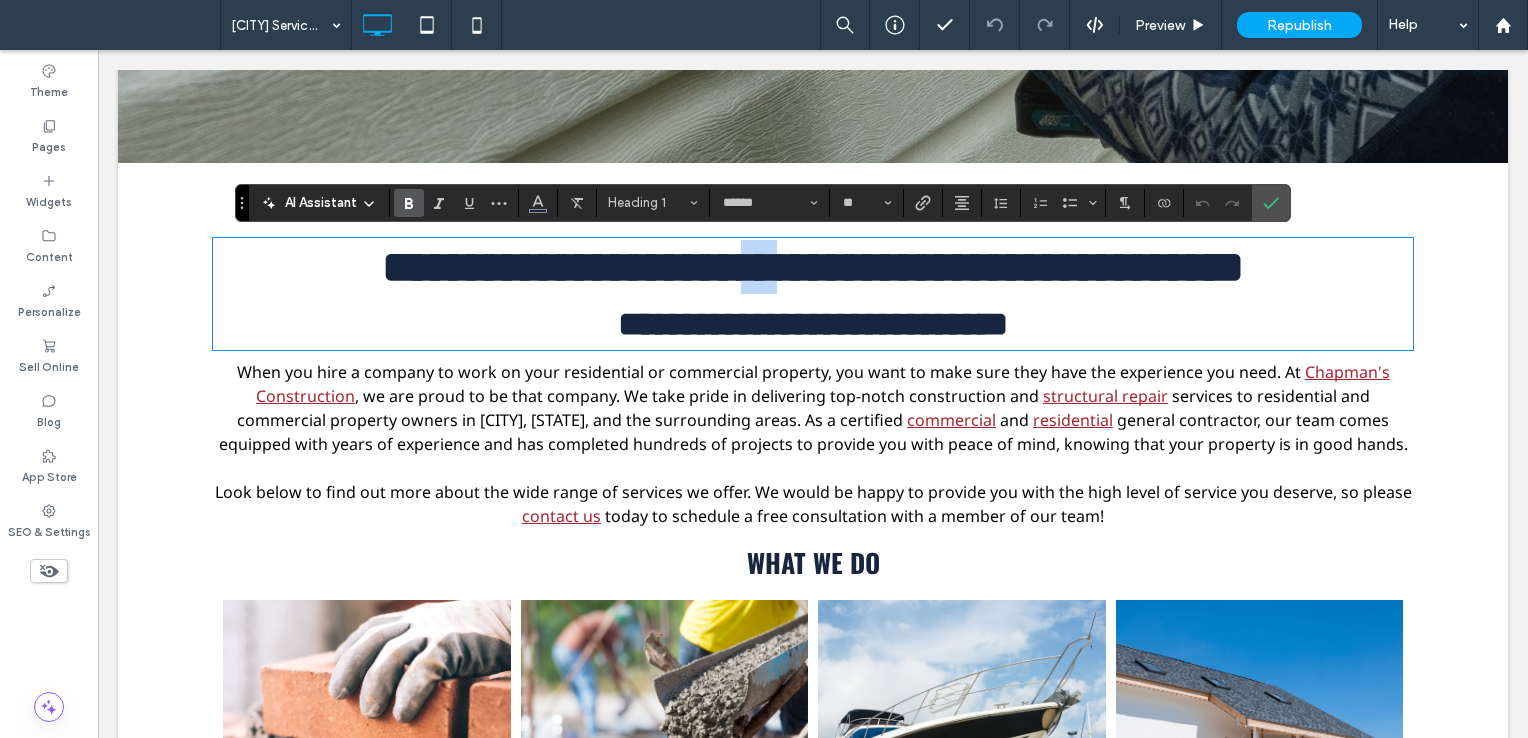 drag, startPoint x: 751, startPoint y: 264, endPoint x: 727, endPoint y: 264, distance: 24 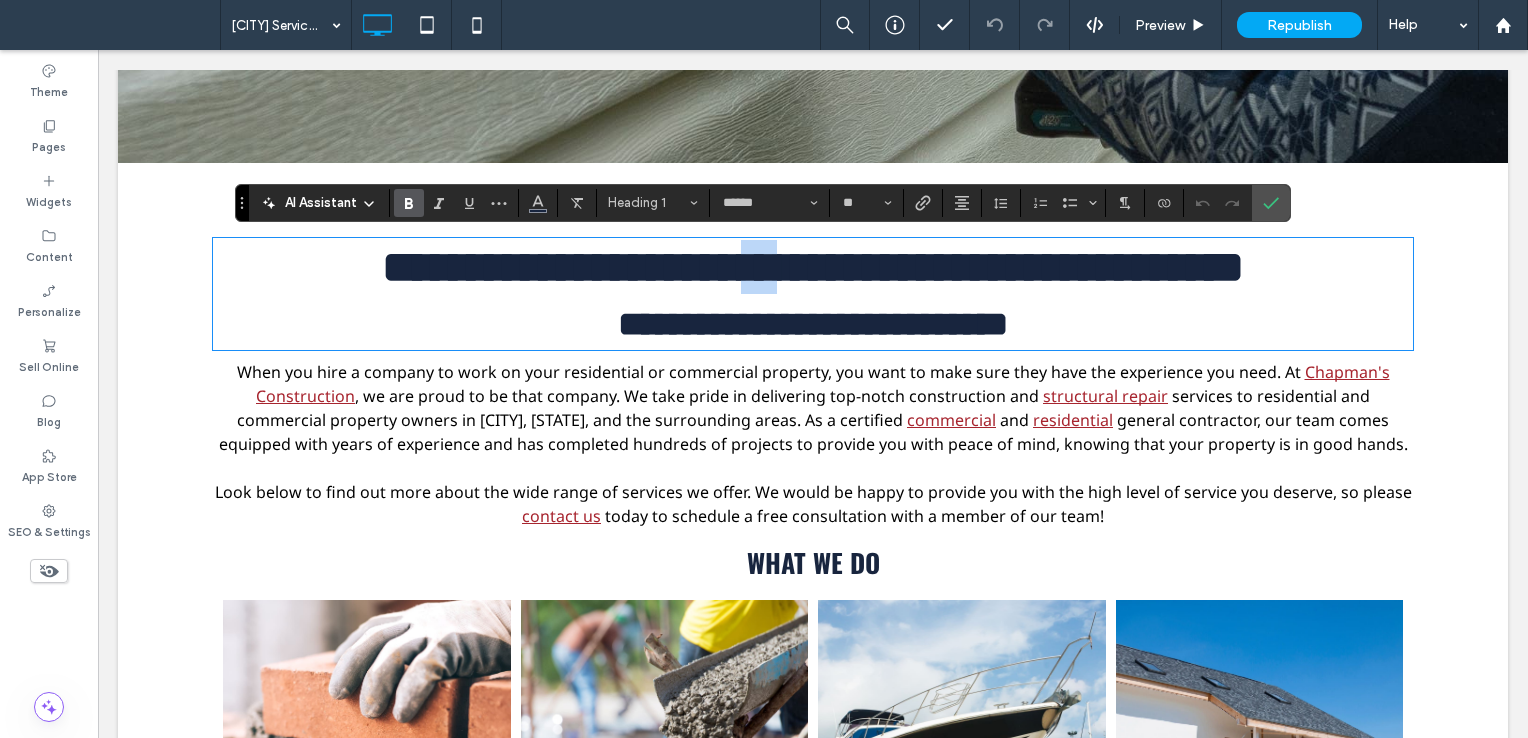type 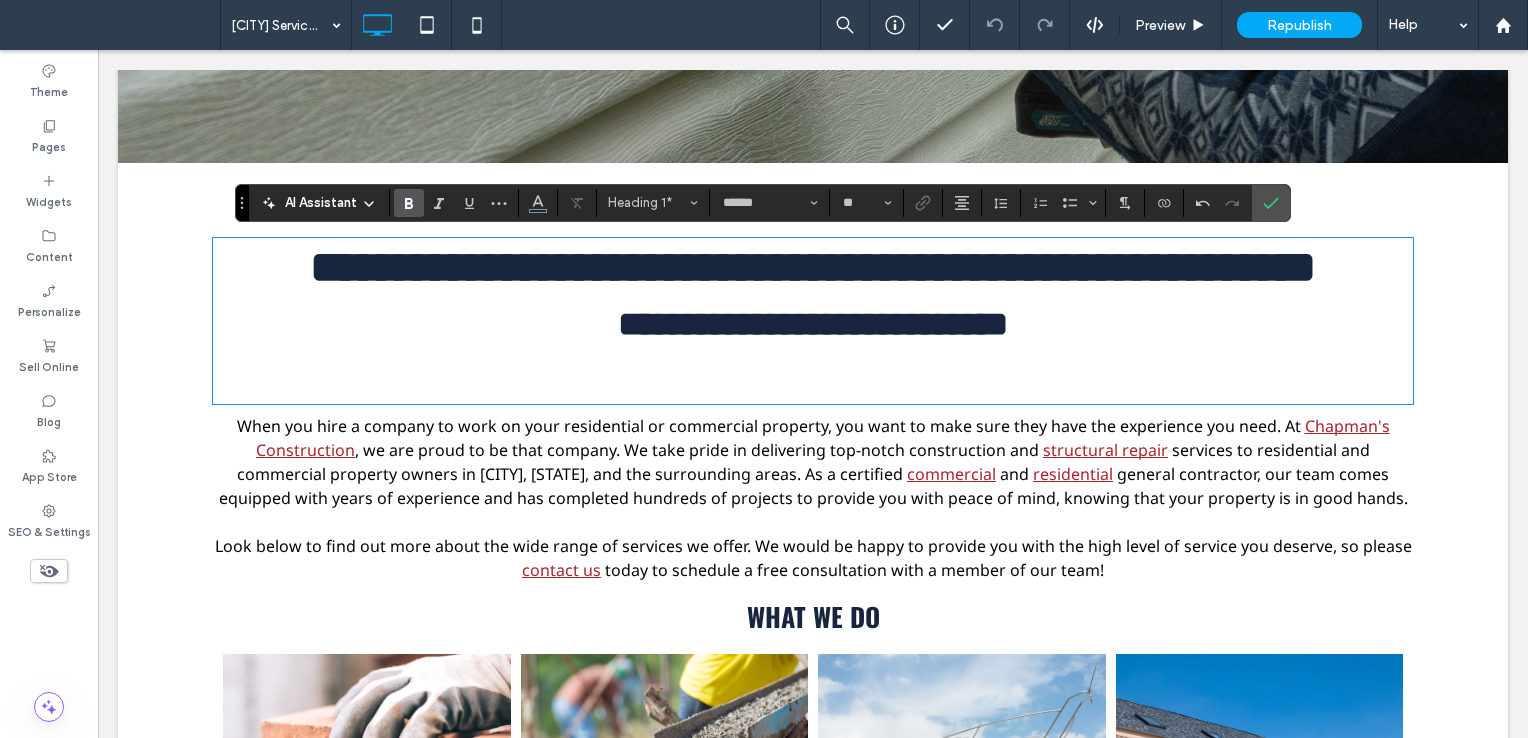type on "**" 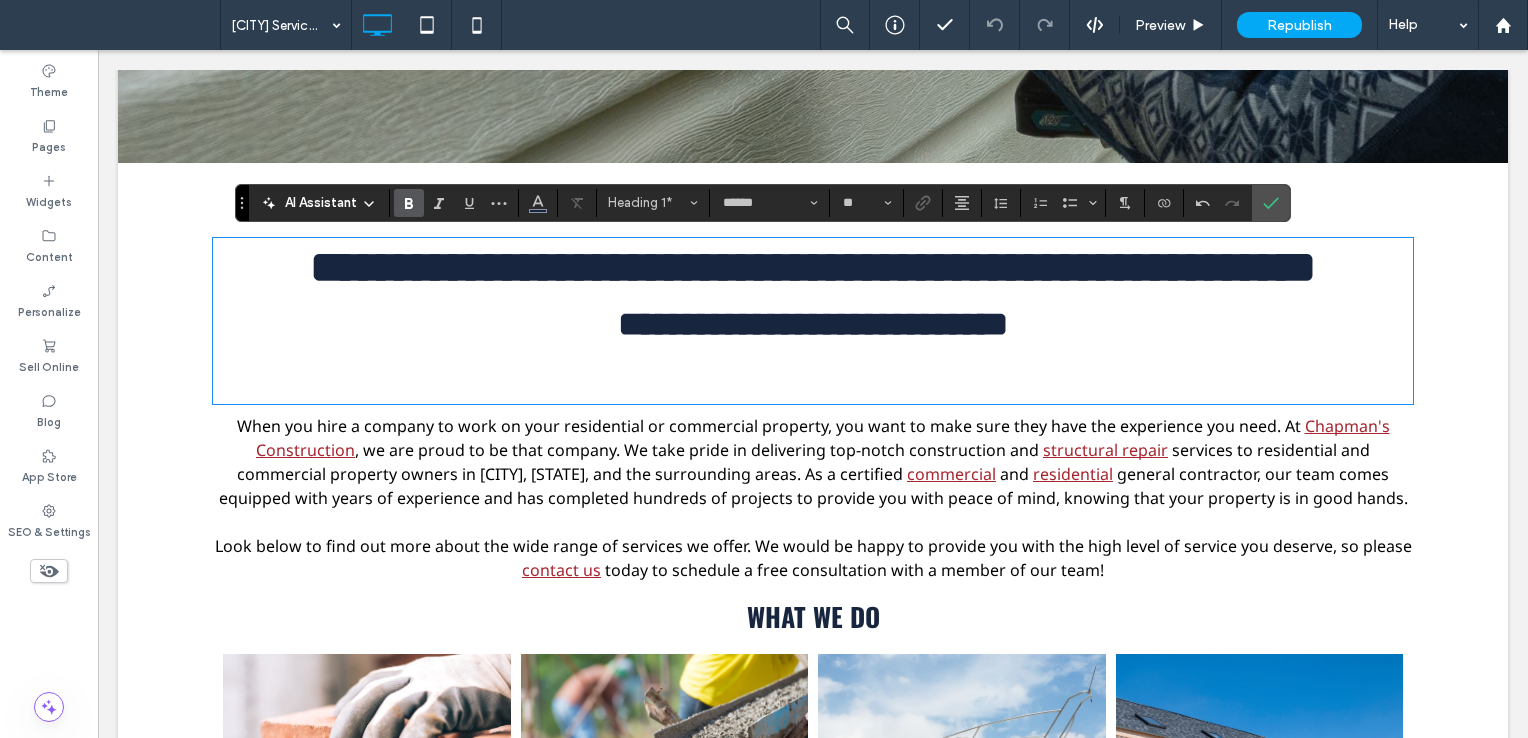 scroll, scrollTop: 3, scrollLeft: 0, axis: vertical 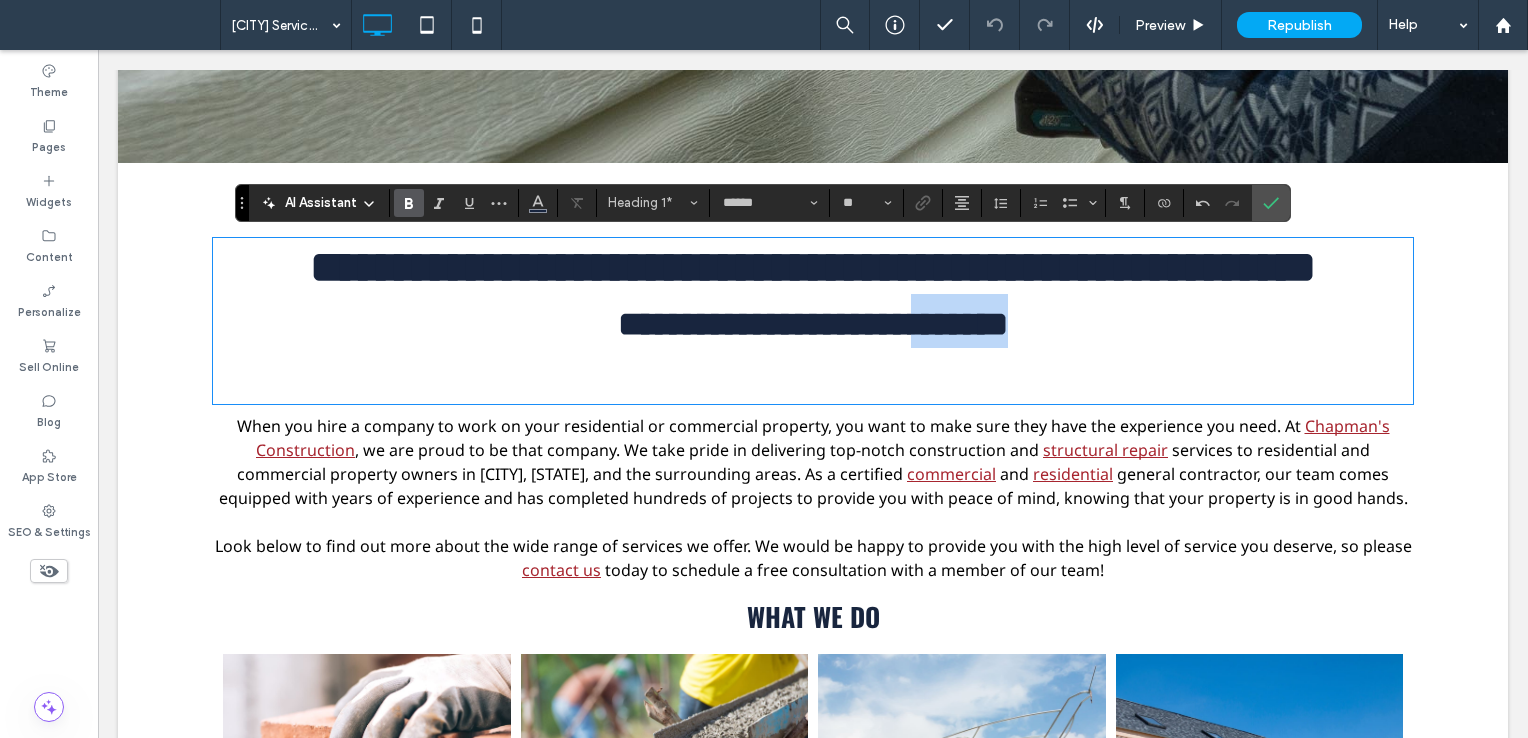 click on "**********" at bounding box center (813, 324) 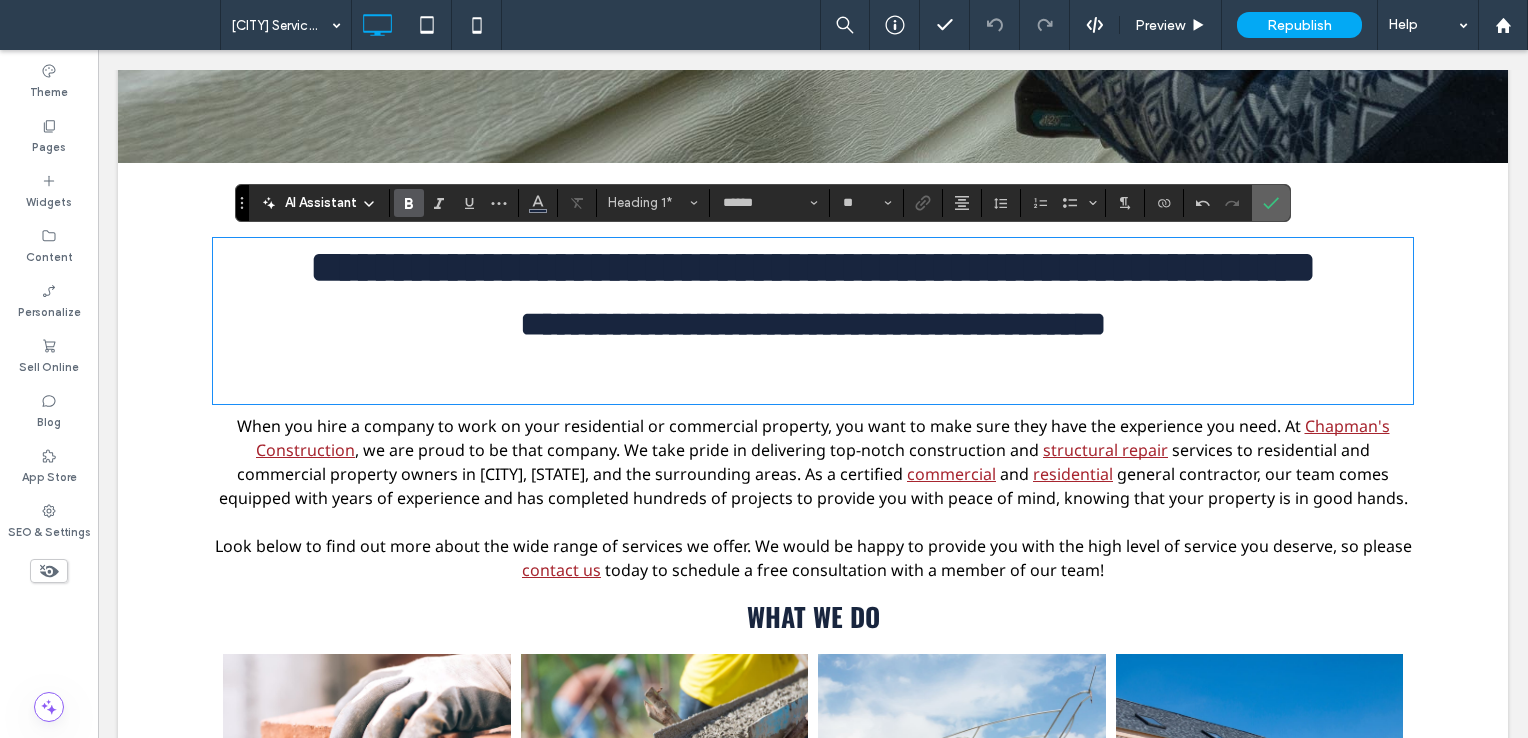 click 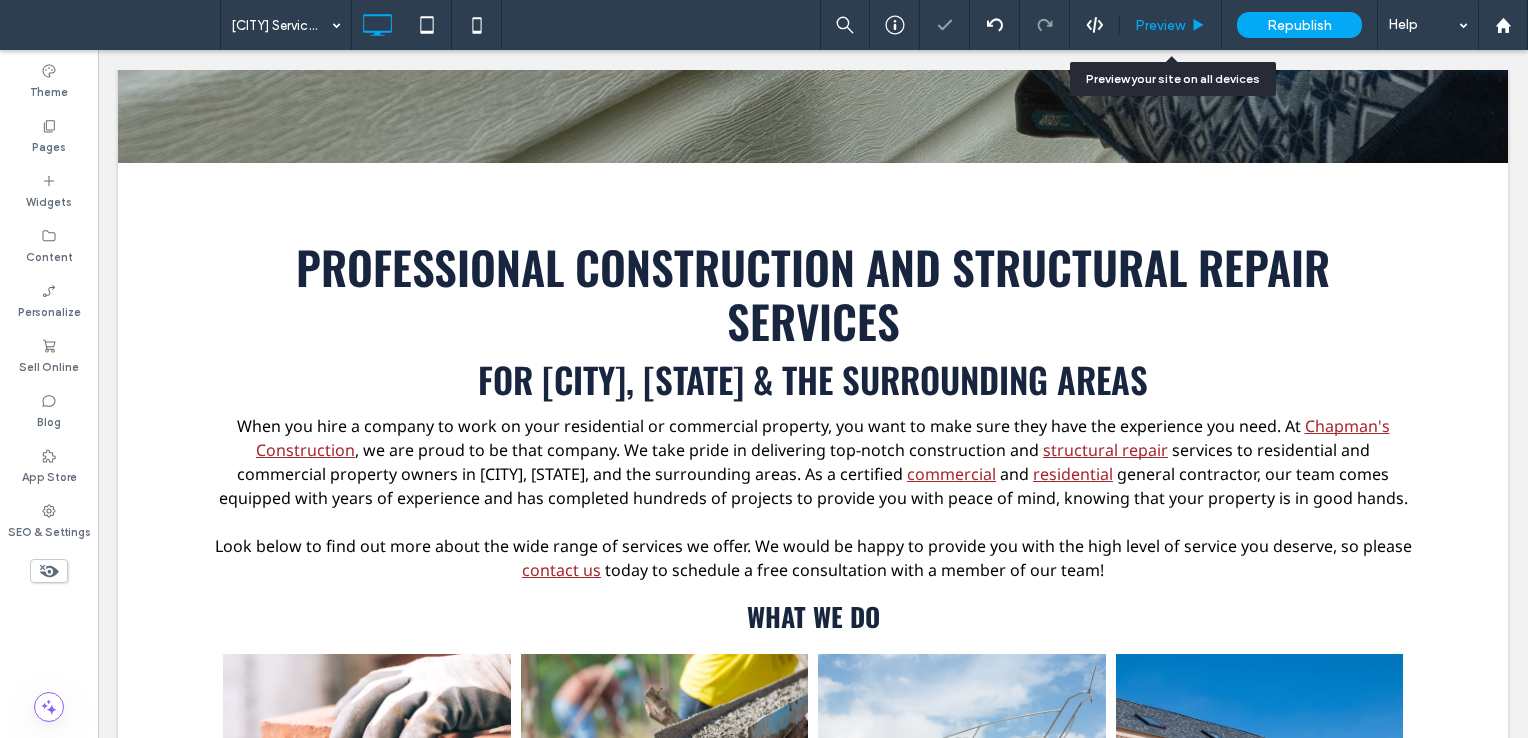 click 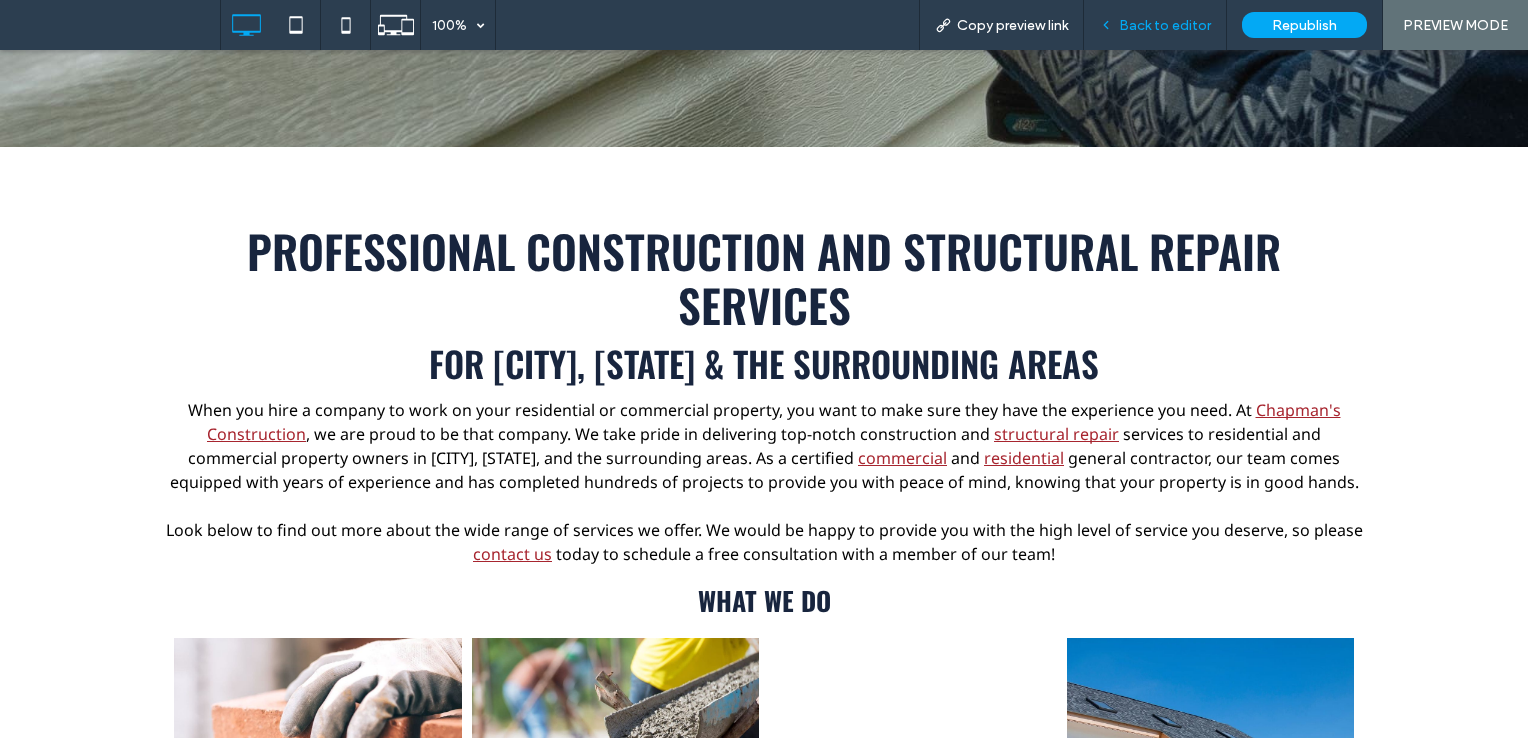 click on "Back to editor" at bounding box center [1165, 25] 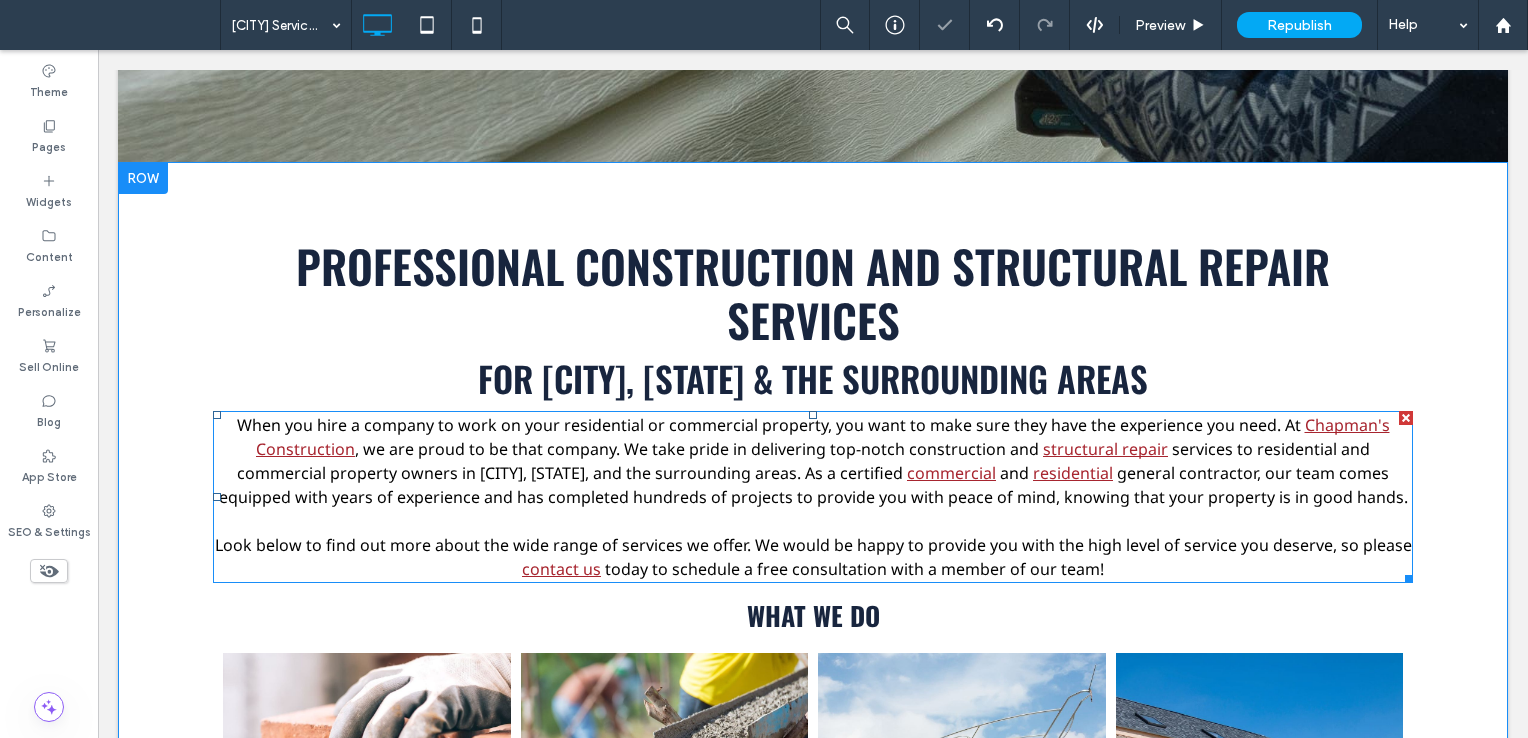 scroll, scrollTop: 599, scrollLeft: 0, axis: vertical 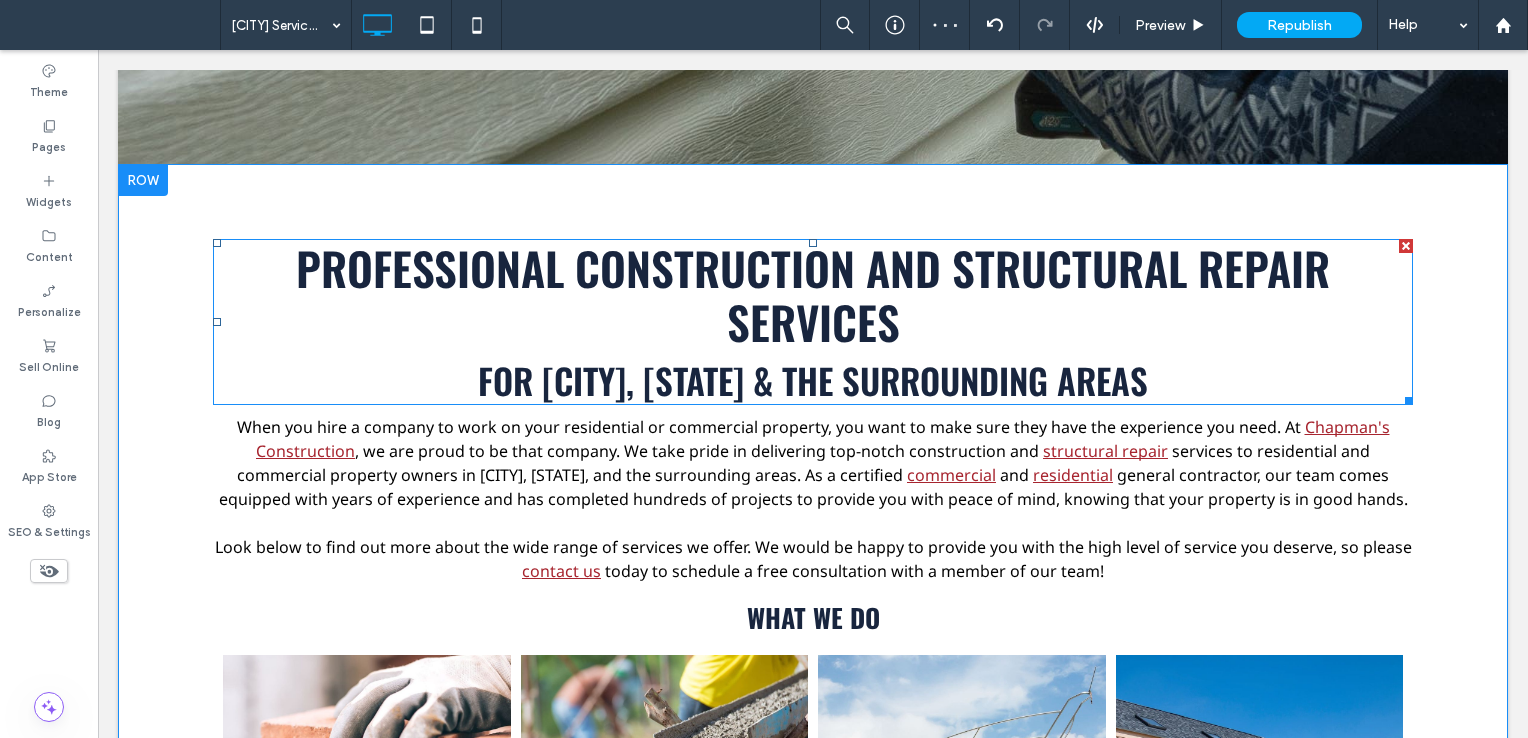 click on "Professional Construction AND STRUCTURAL REPAIR Services For [CITY], [STATE] & THE SURROUNDING AREAS" at bounding box center (813, 322) 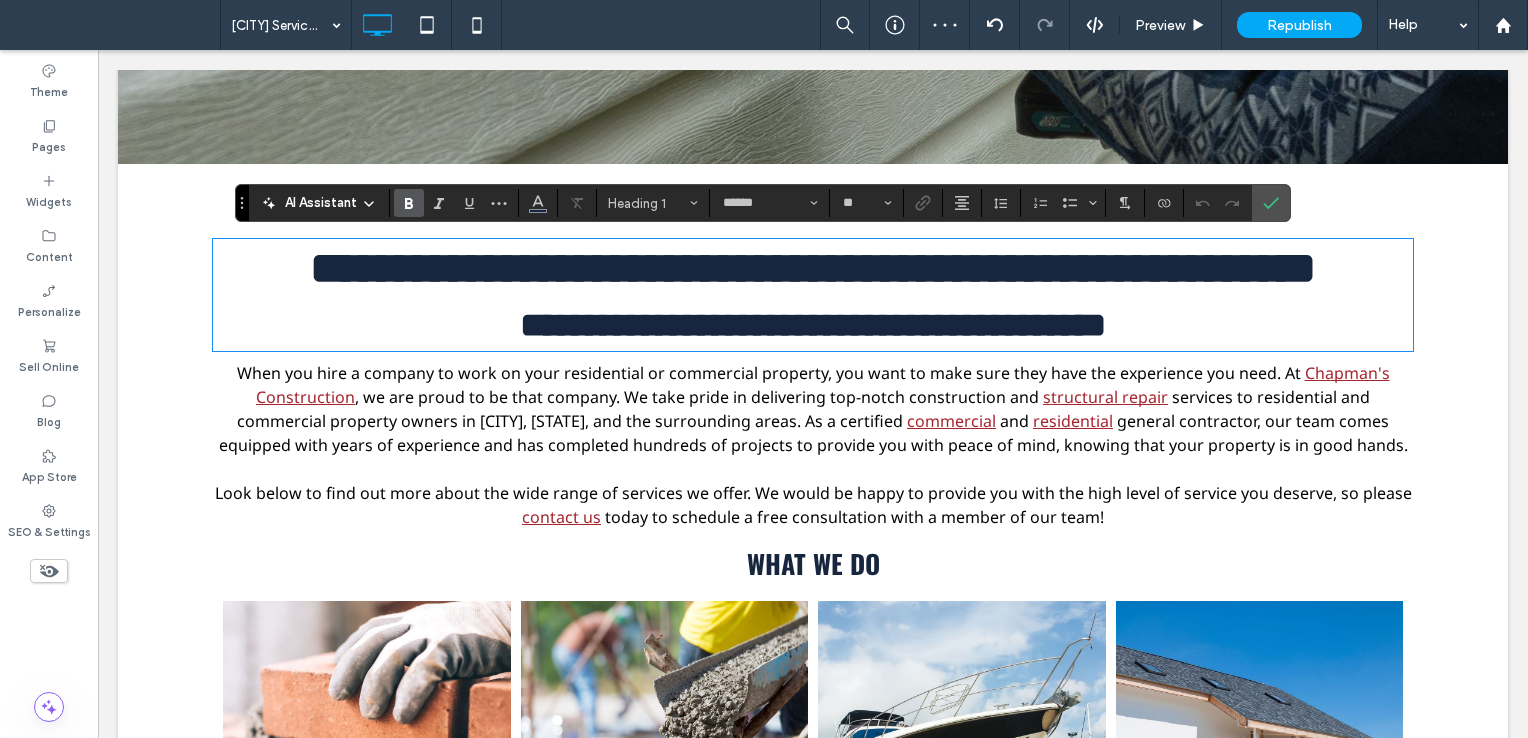scroll, scrollTop: 3, scrollLeft: 0, axis: vertical 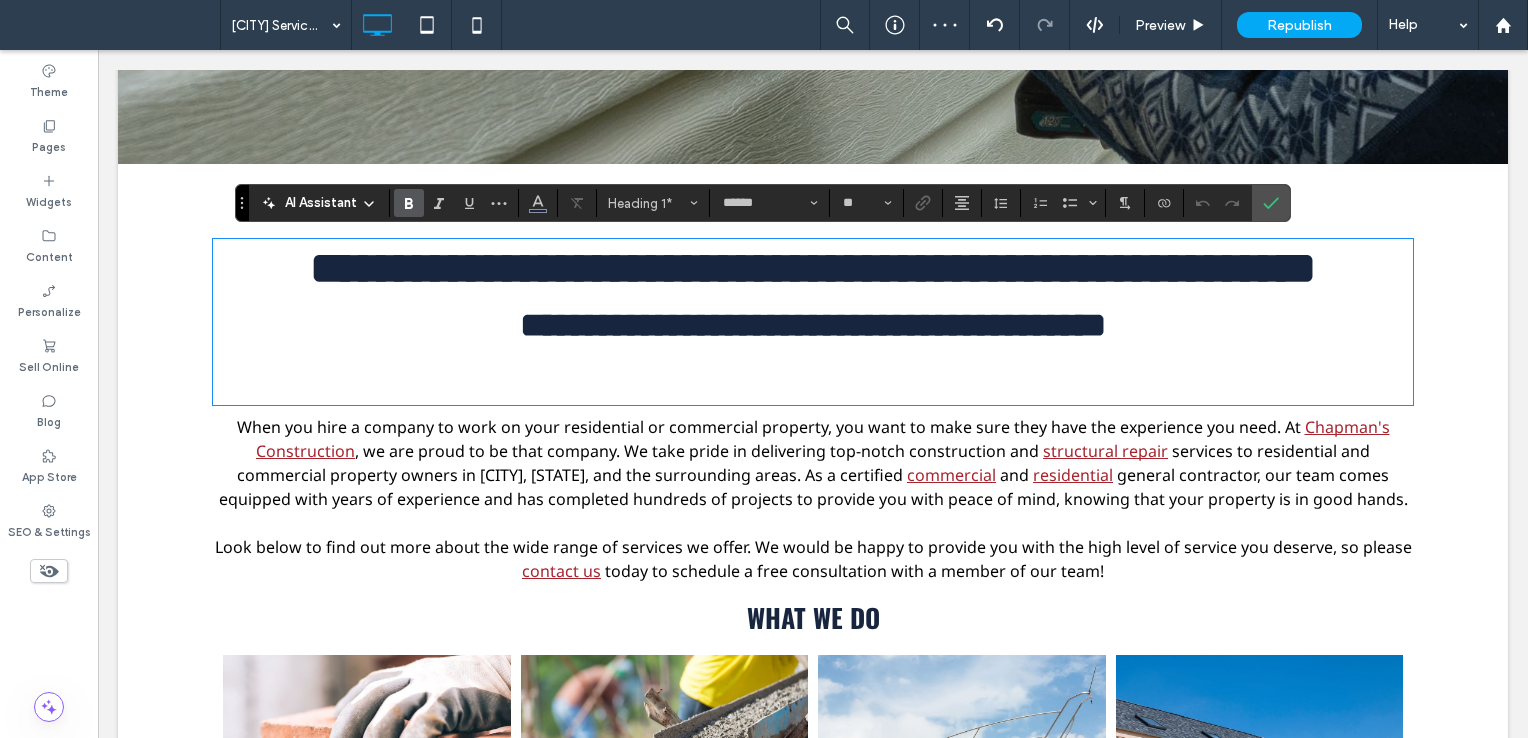 type on "**" 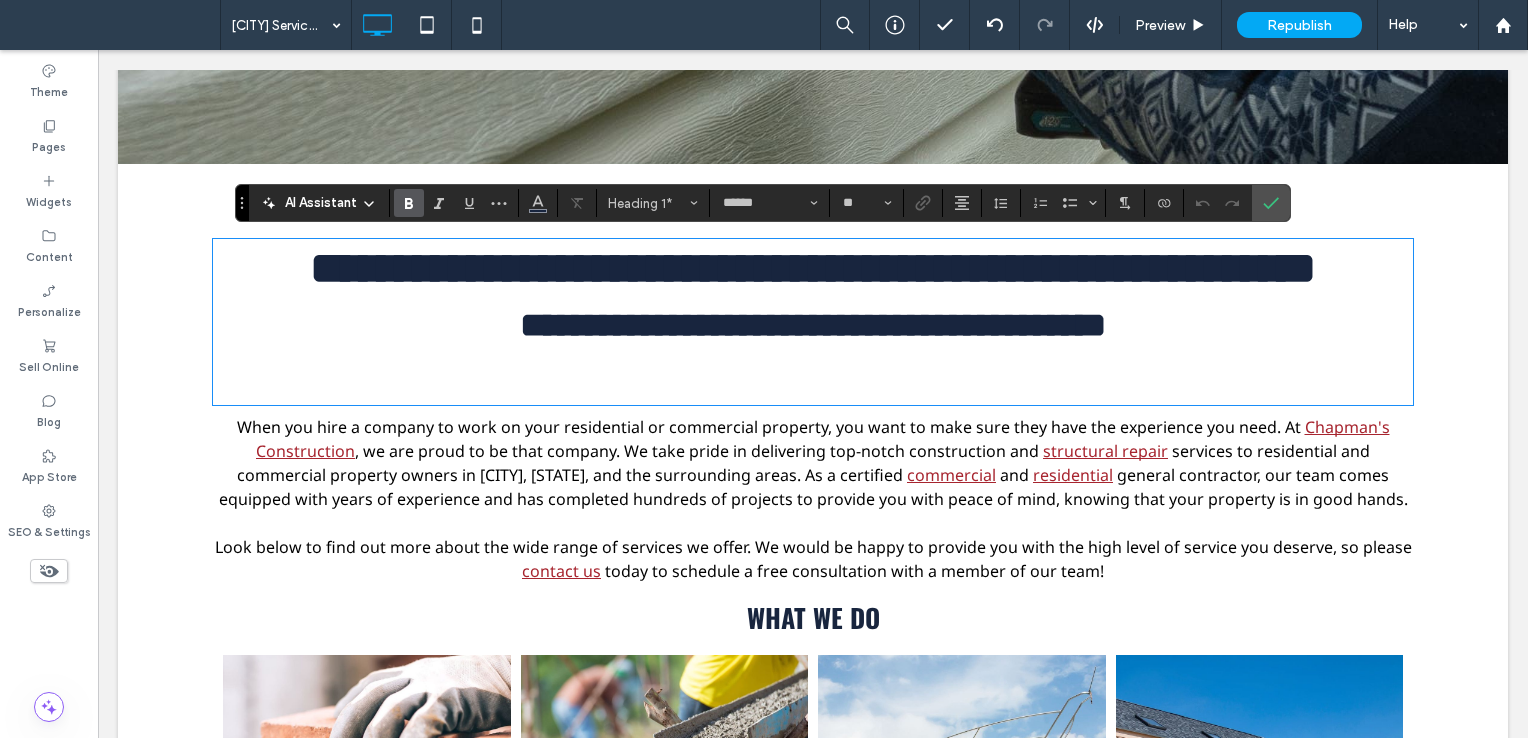 click on "**********" at bounding box center (813, 268) 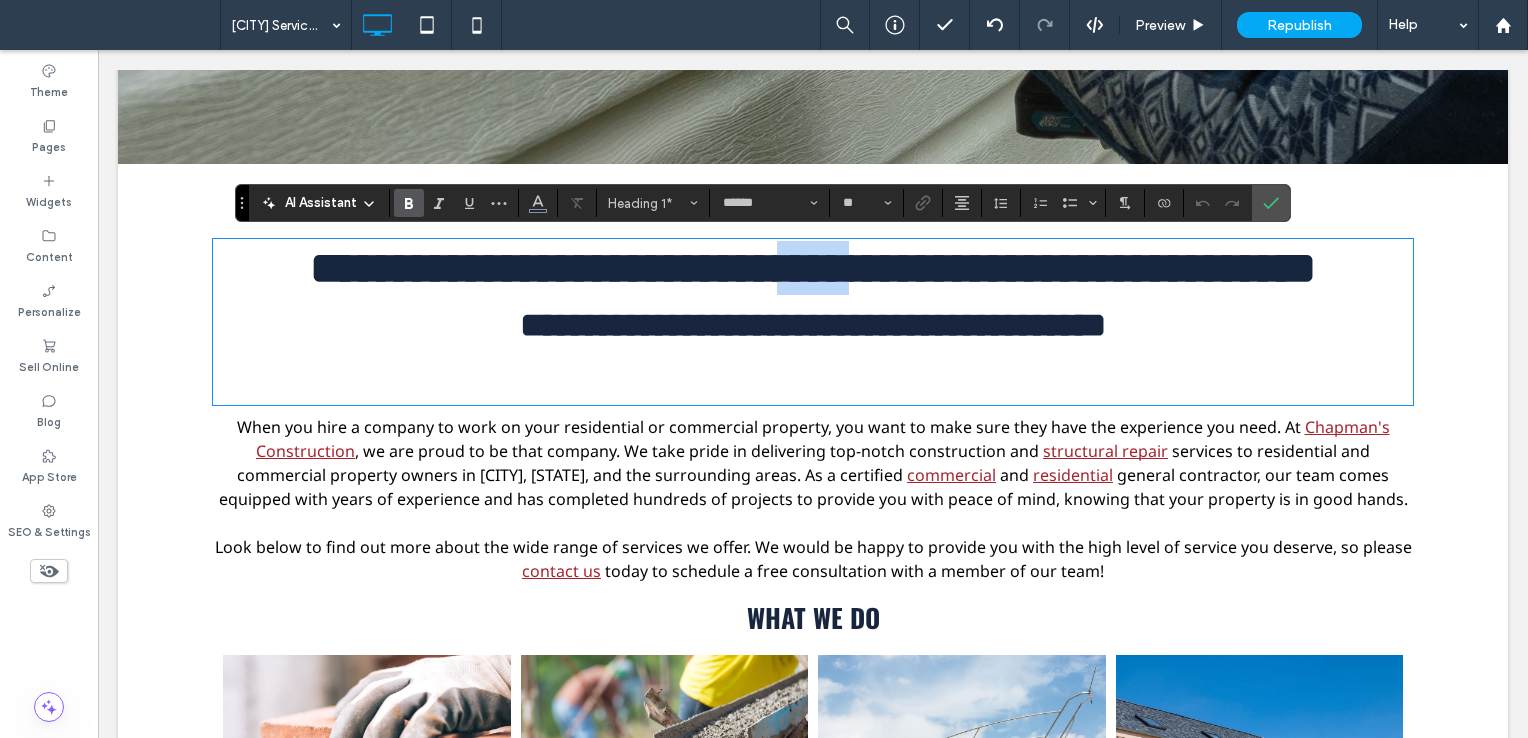 click on "**********" at bounding box center [813, 268] 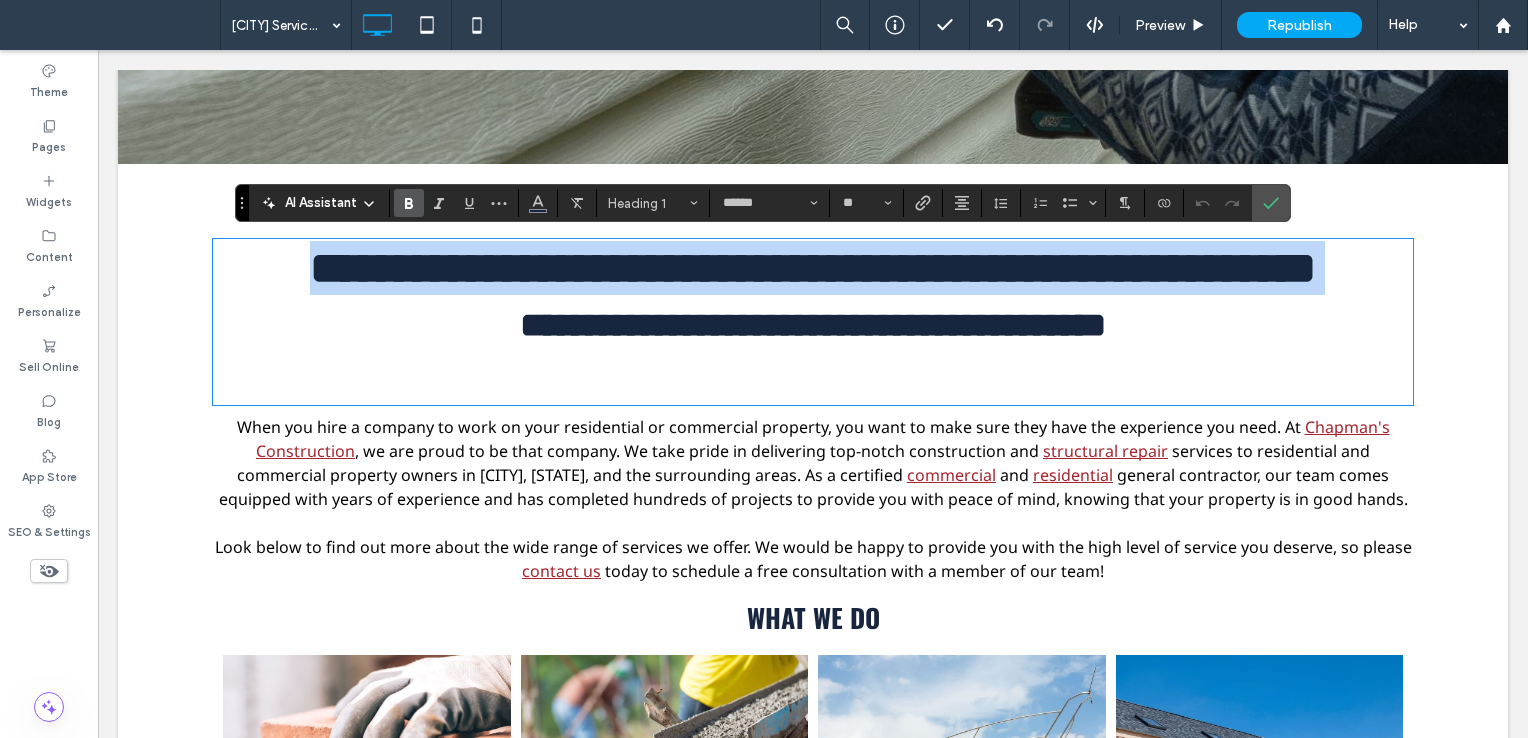 click on "**********" at bounding box center [813, 268] 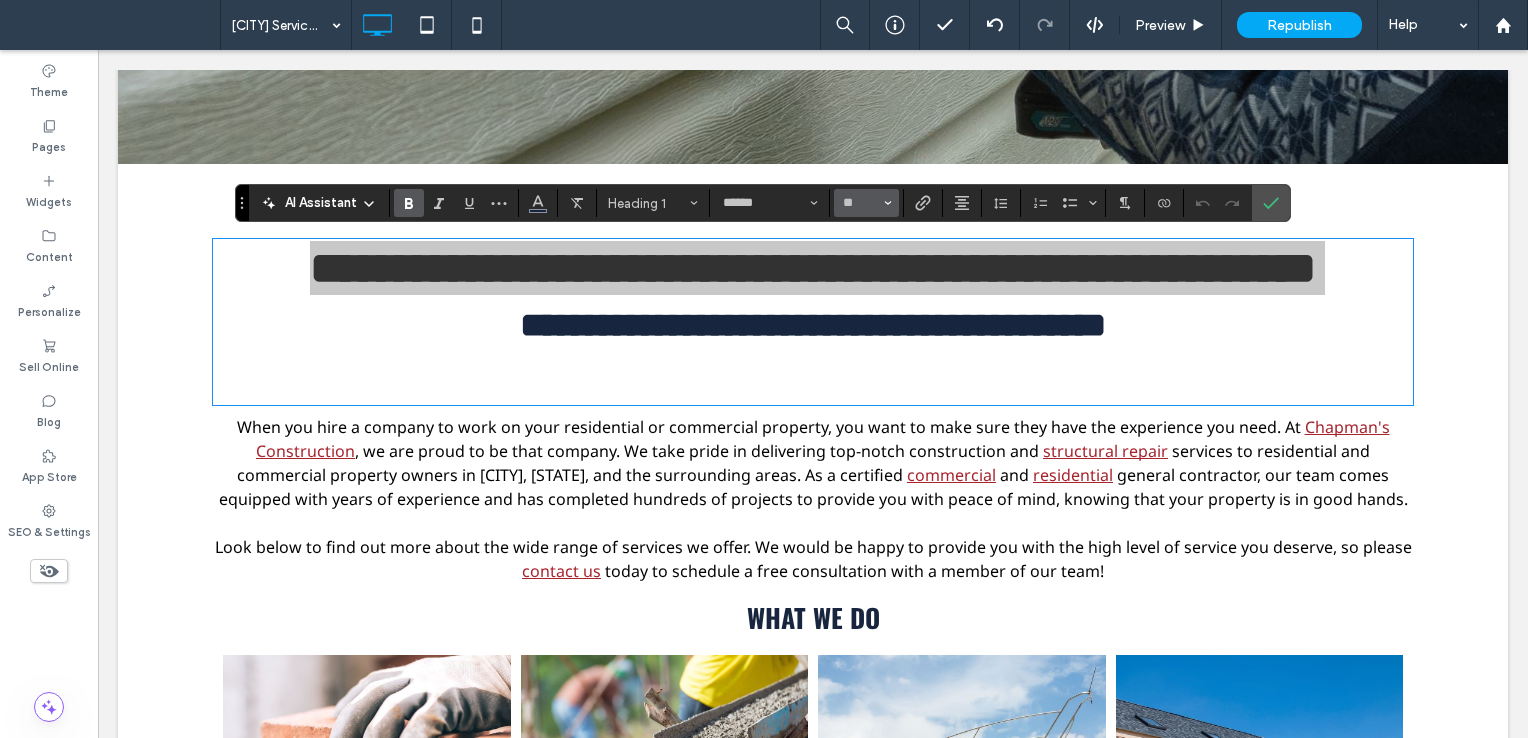 click on "**" at bounding box center (866, 203) 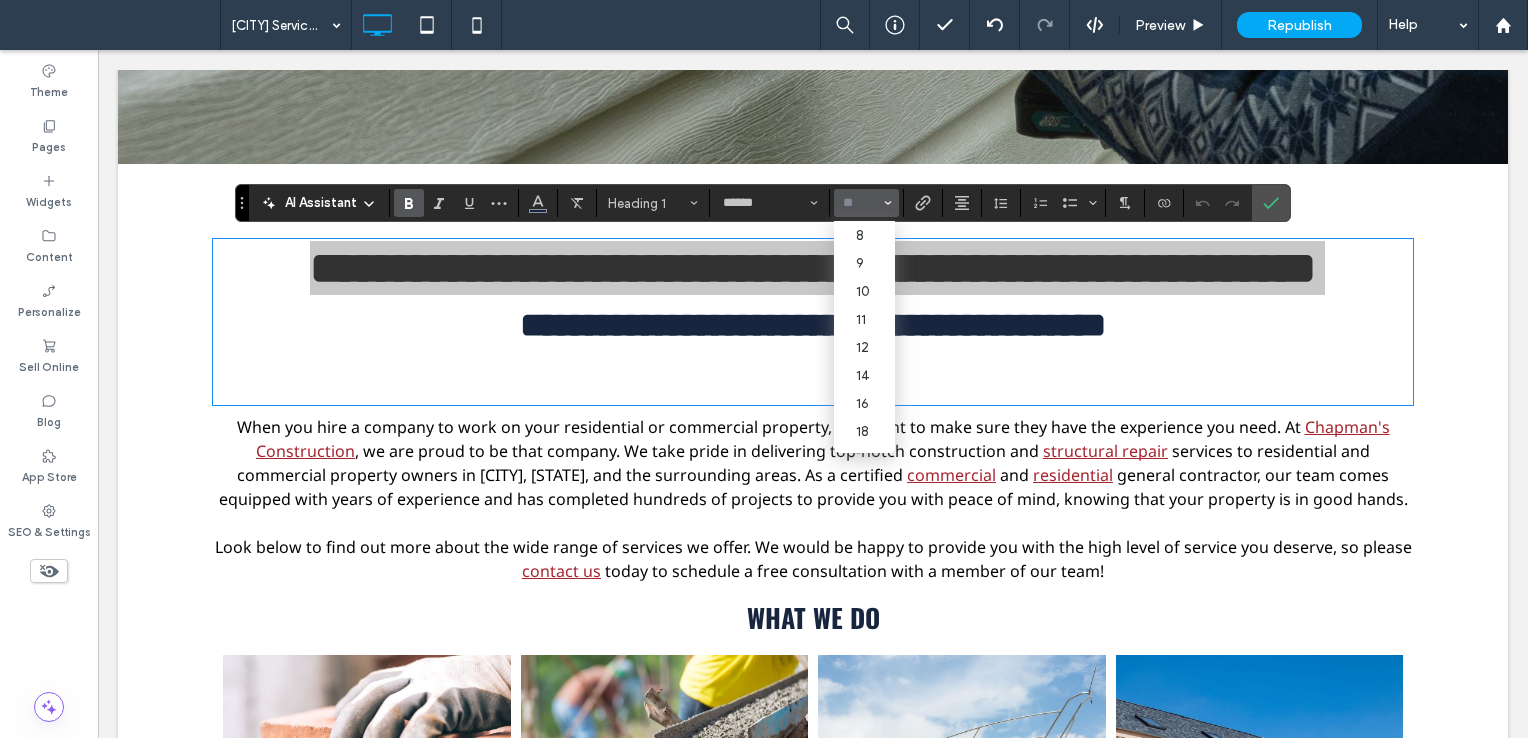 click at bounding box center [860, 203] 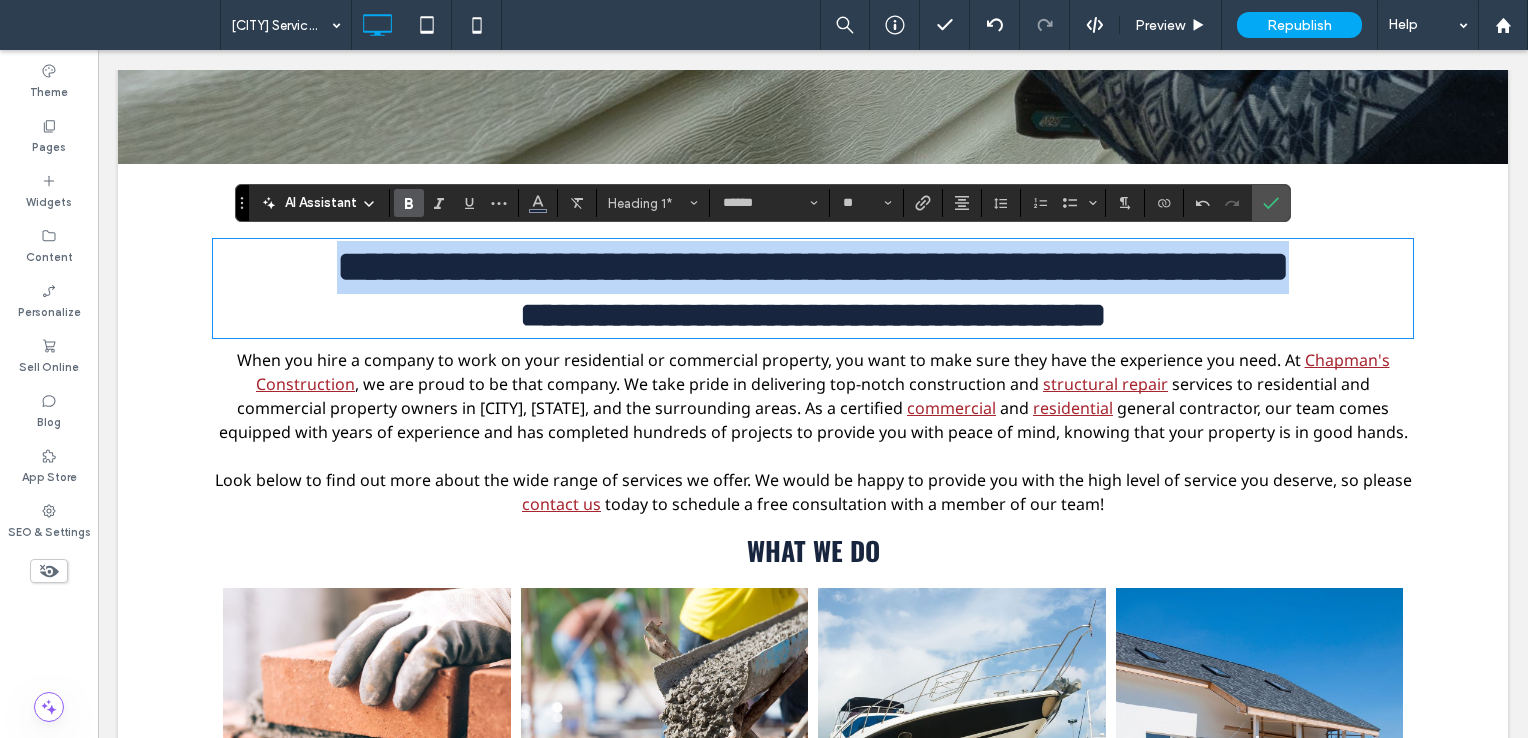 click on "**********" at bounding box center [813, 266] 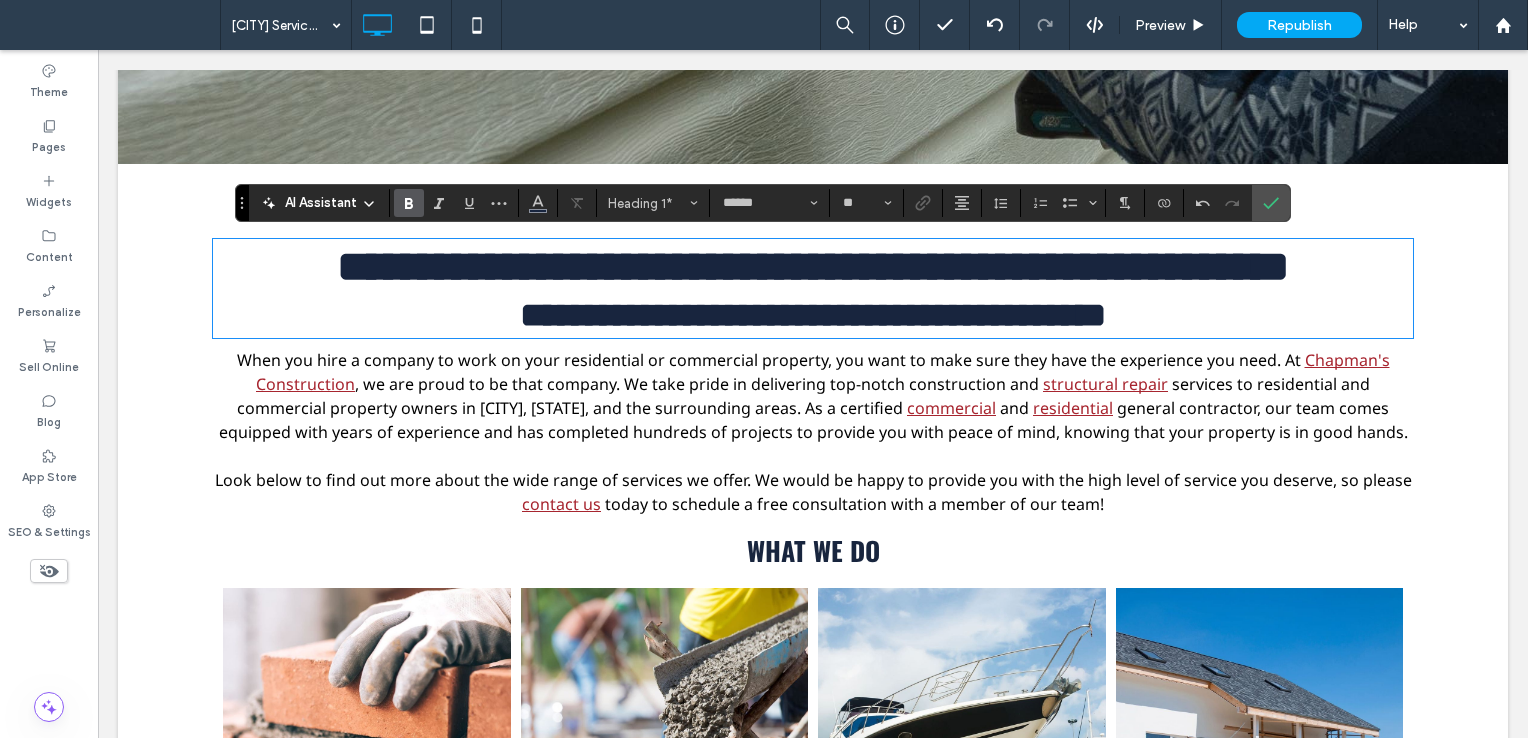 click on "**********" at bounding box center [813, 266] 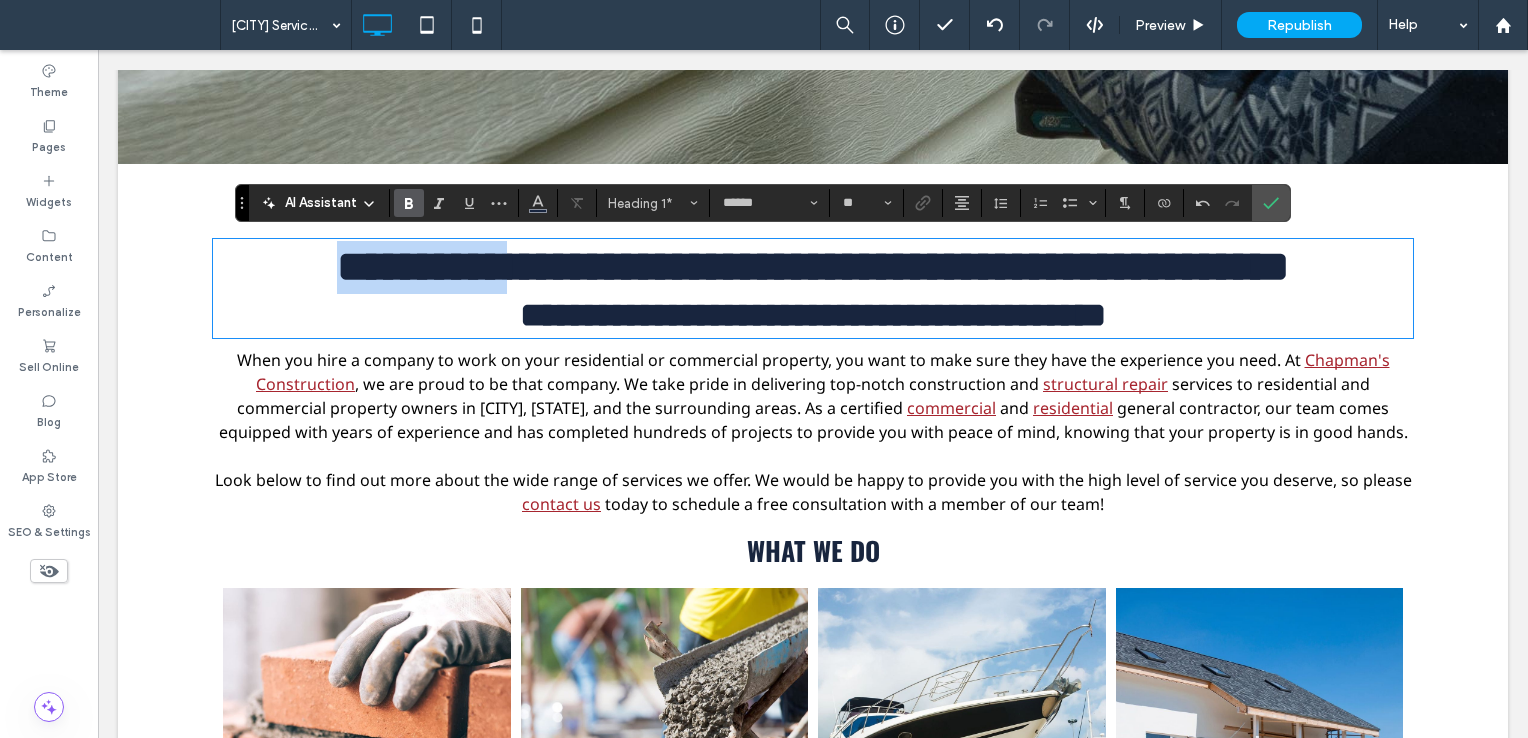 type on "*" 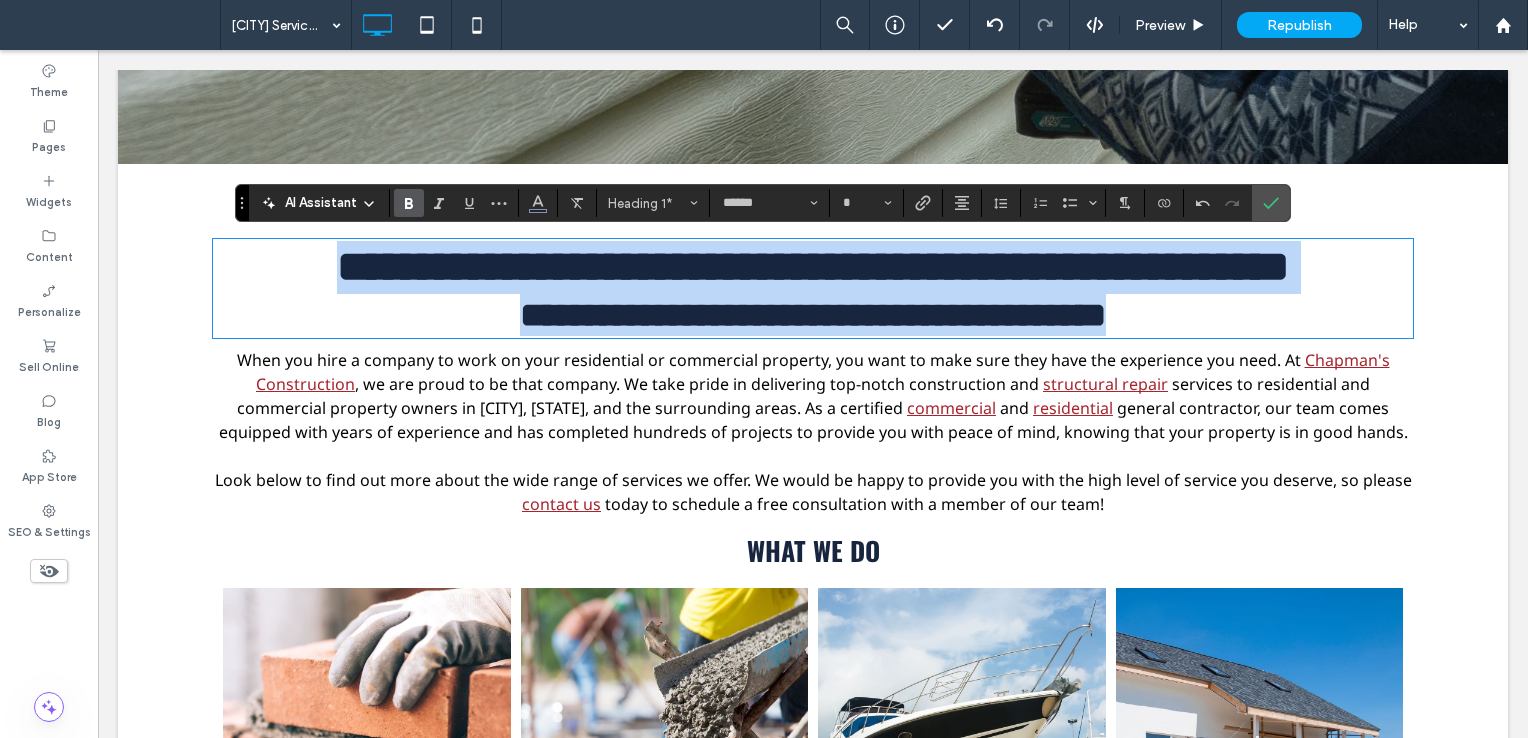 drag, startPoint x: 211, startPoint y: 254, endPoint x: 1302, endPoint y: 334, distance: 1093.9292 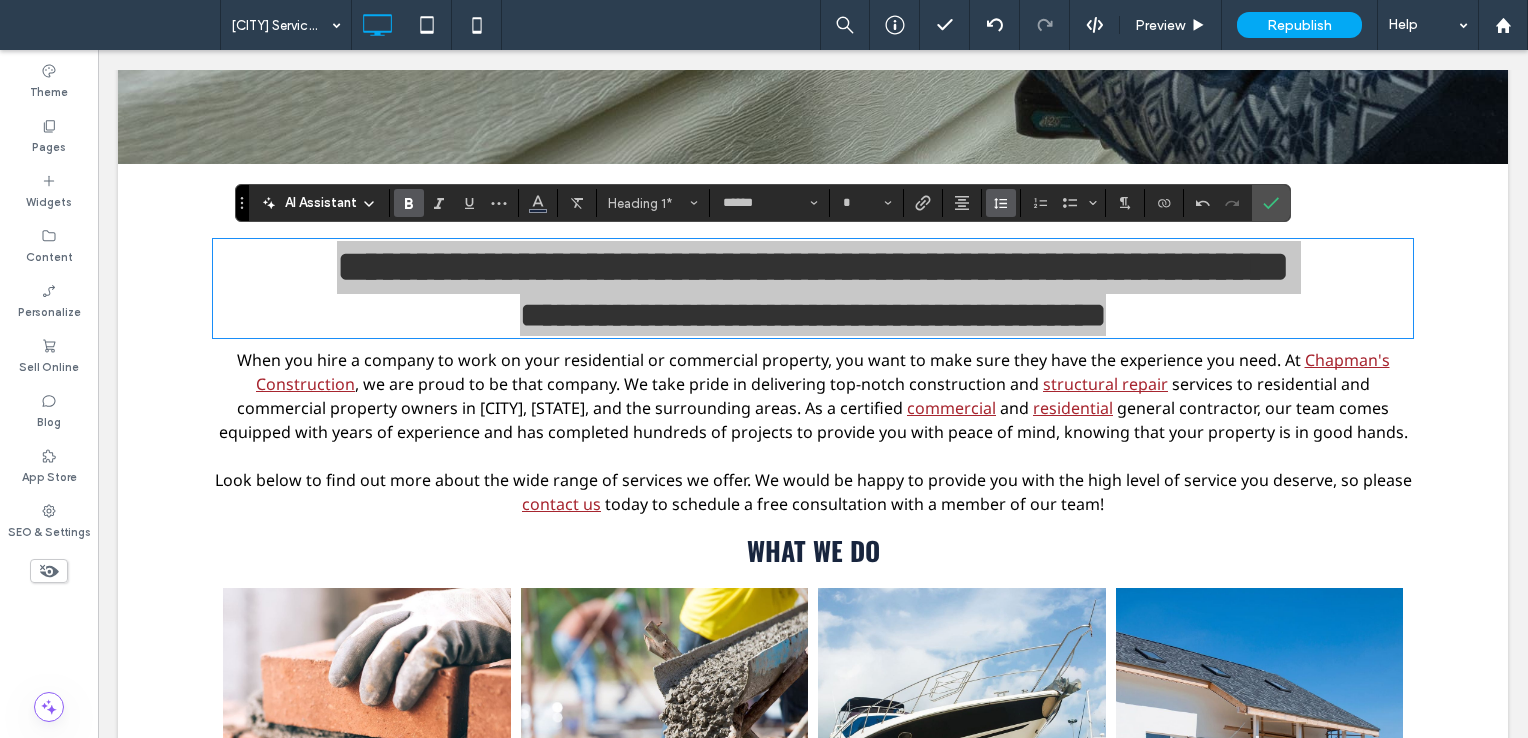 click 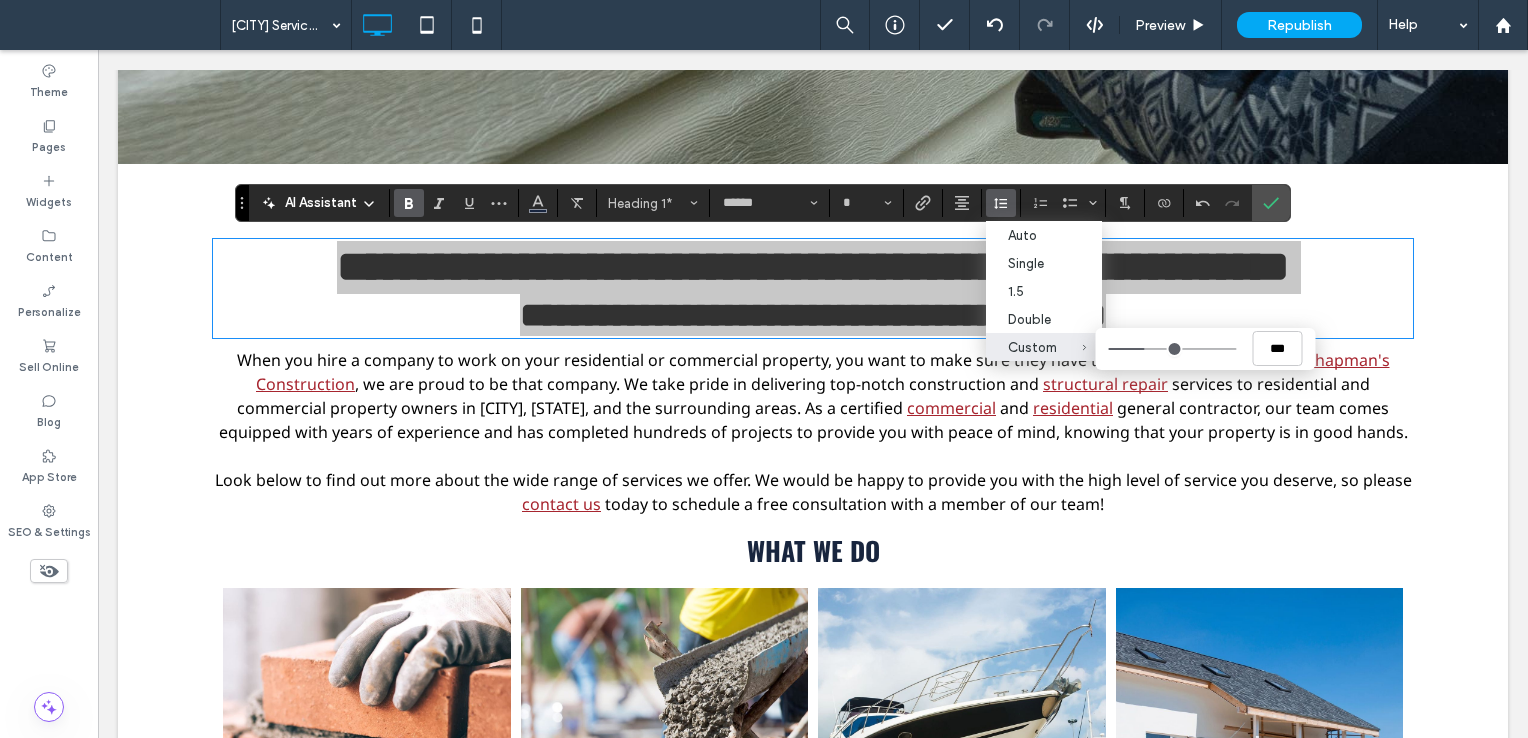 type on "***" 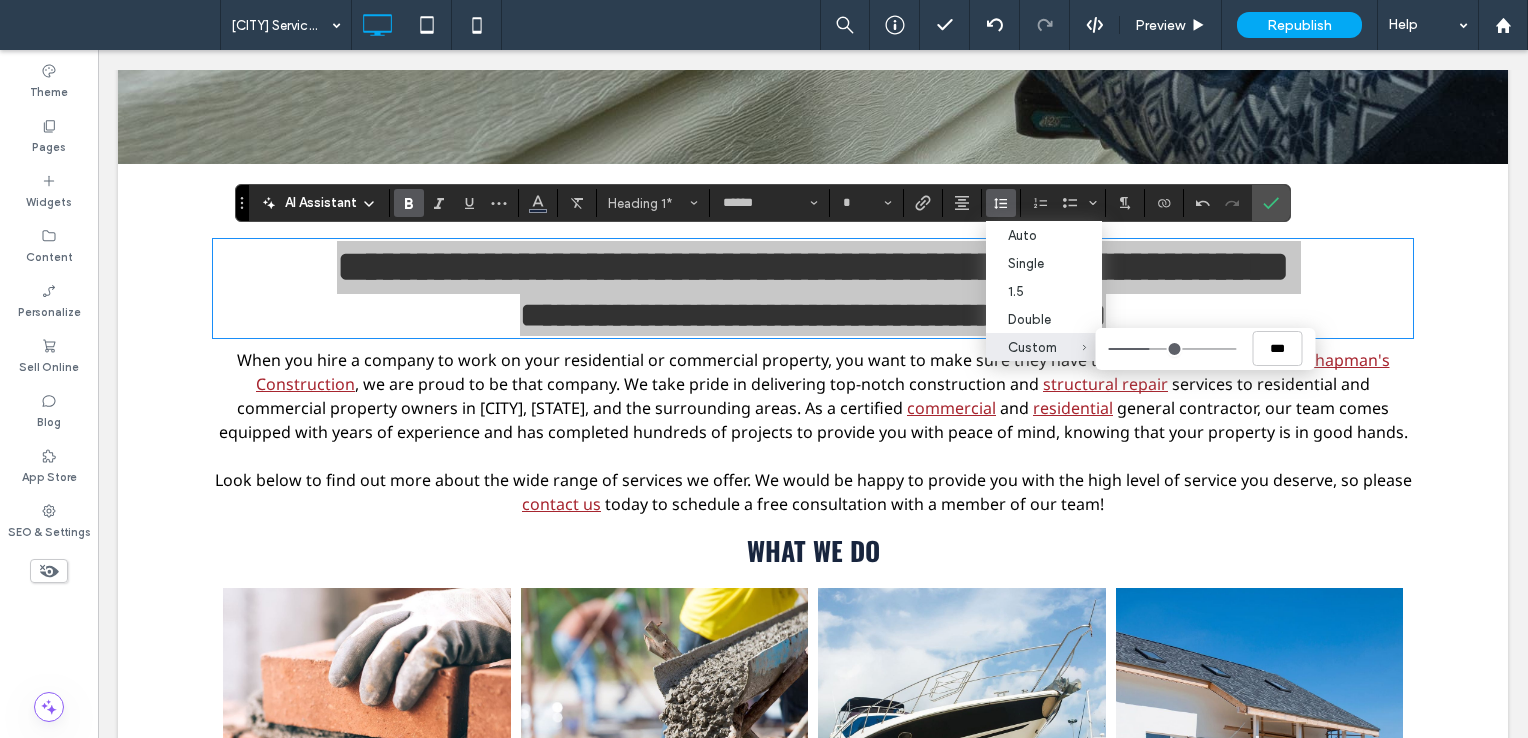 type on "***" 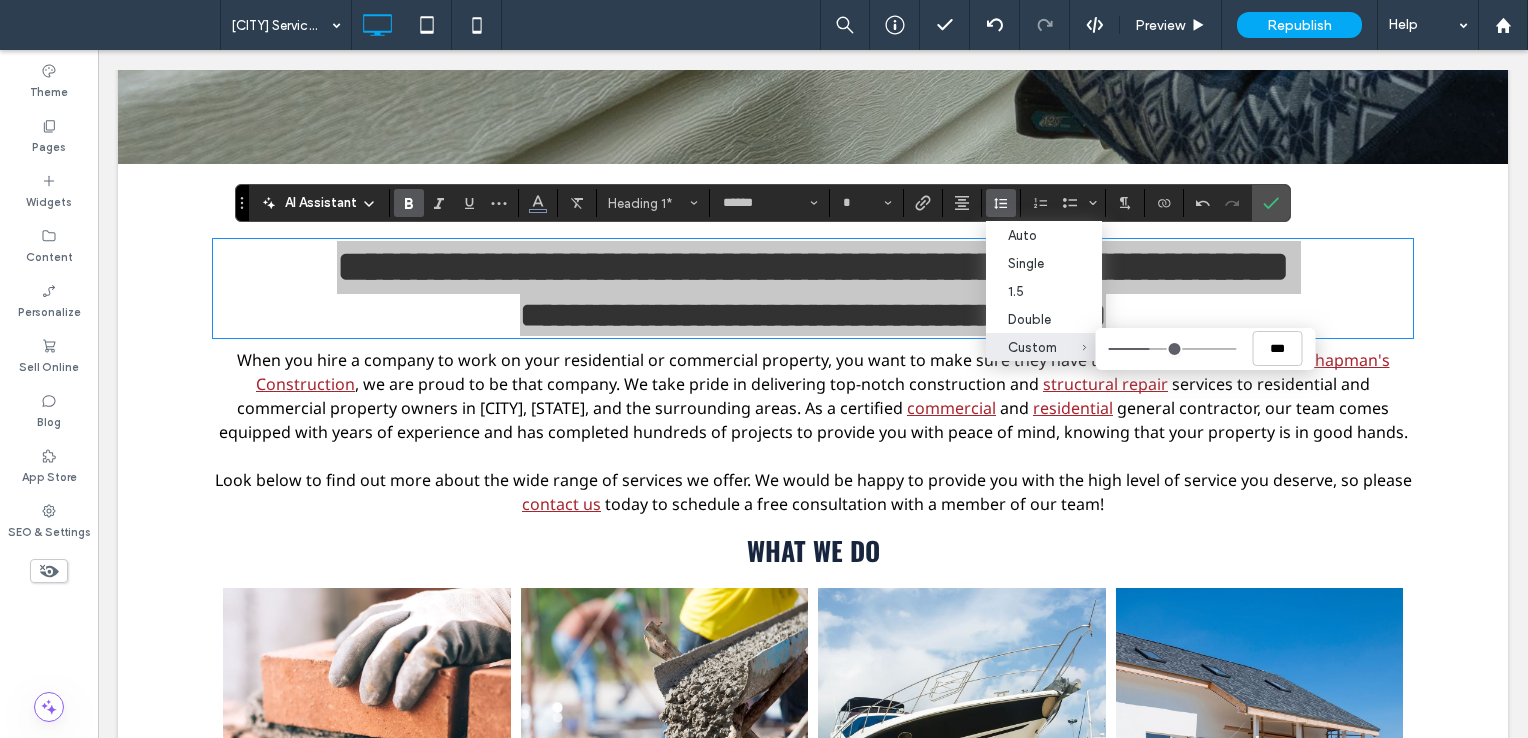 type on "***" 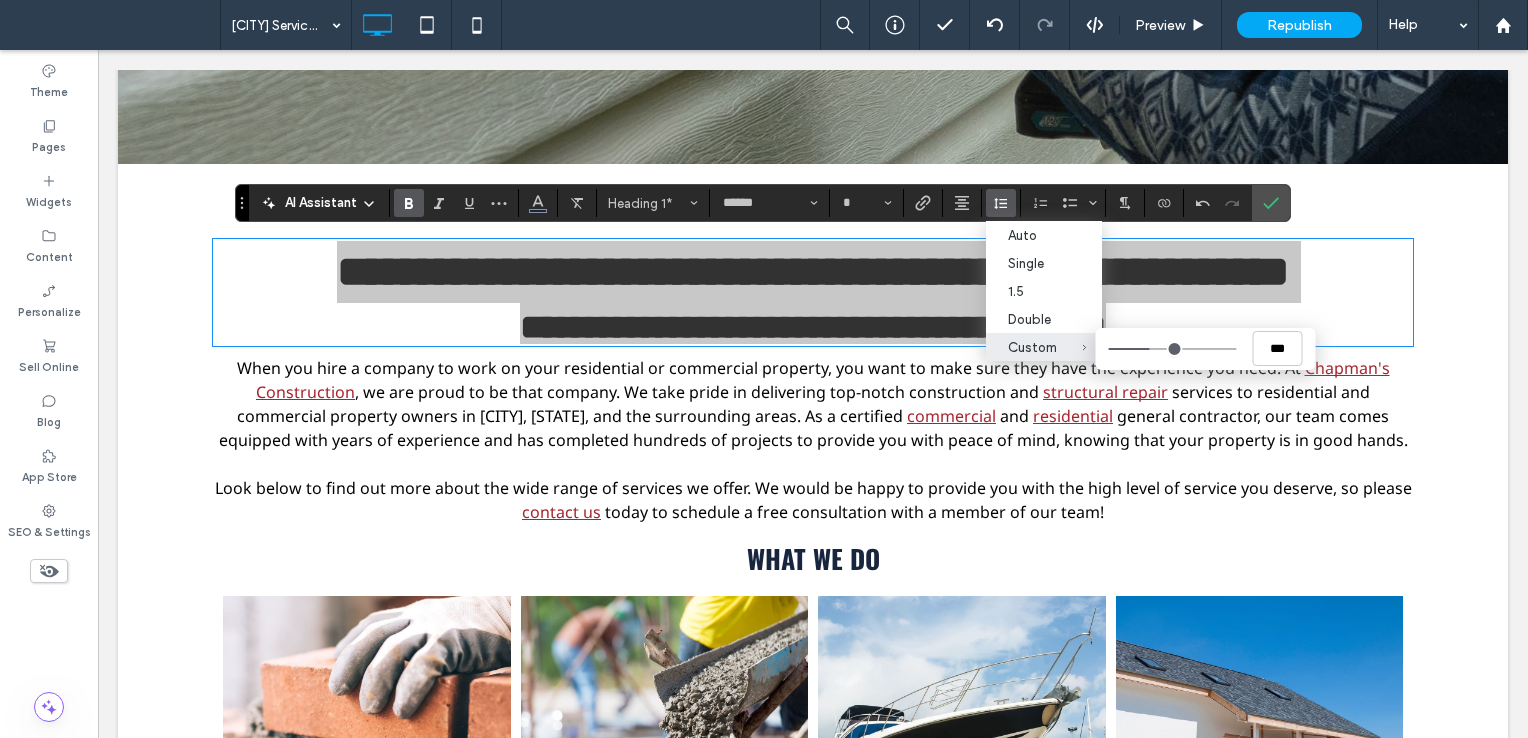type on "***" 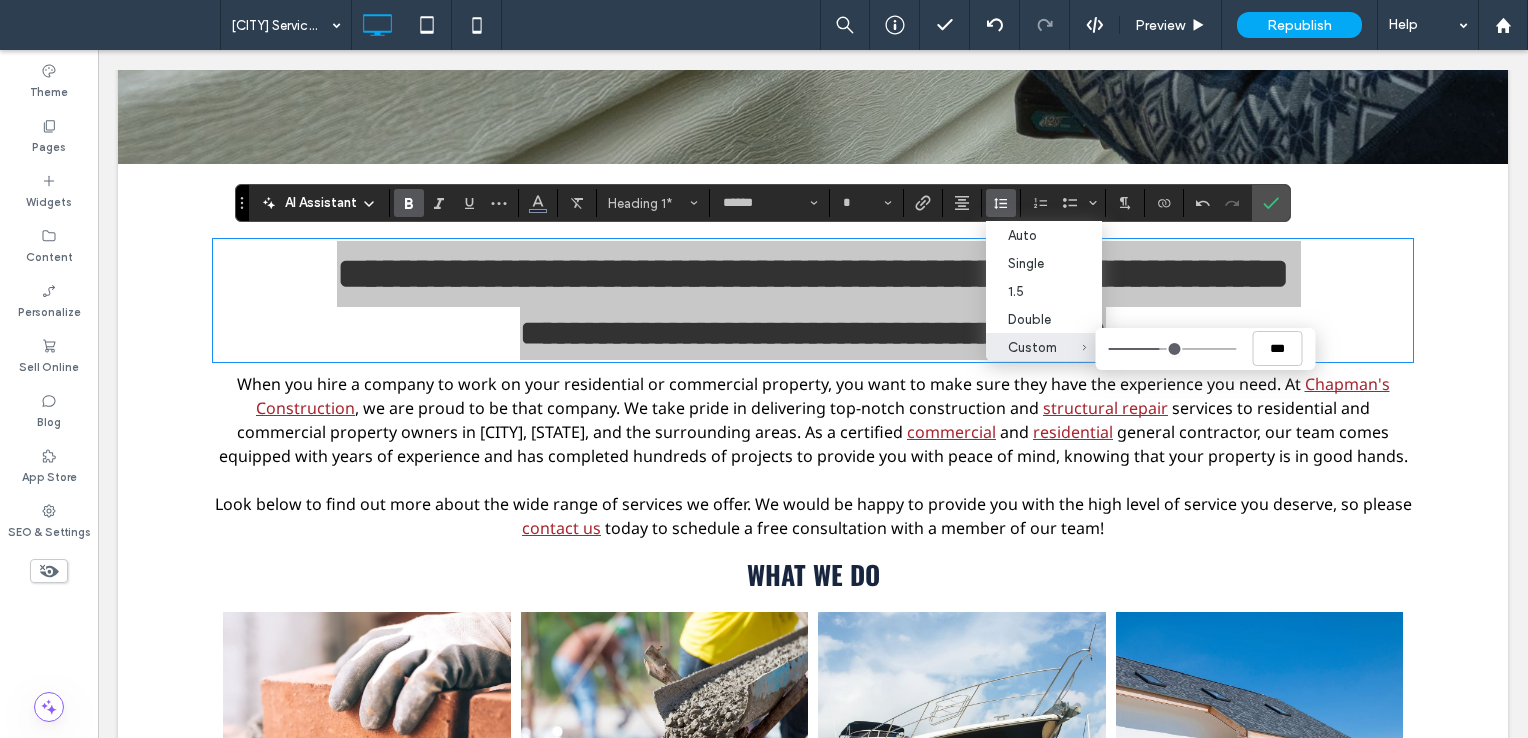 type on "***" 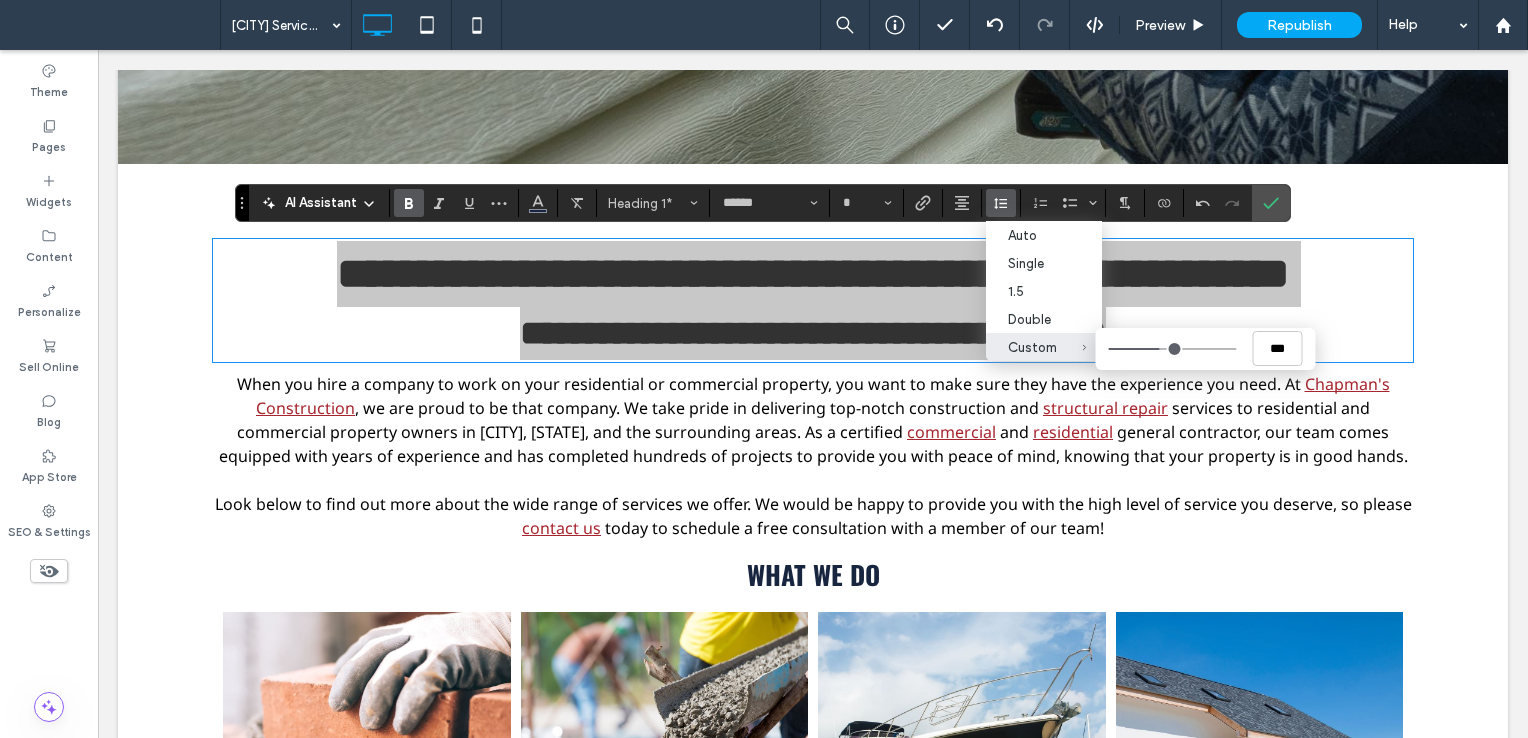 click on "Custom ***" at bounding box center (1173, 349) 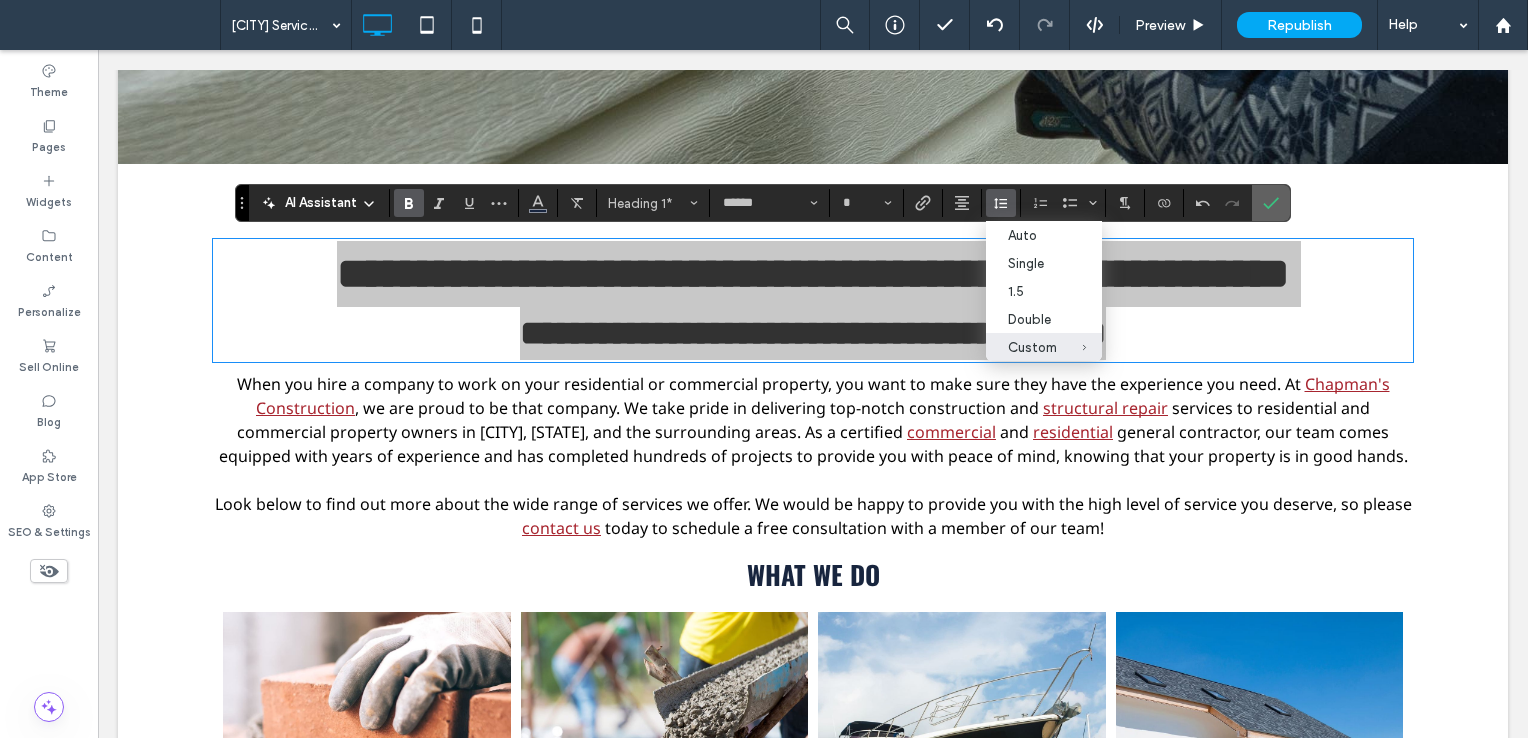 click 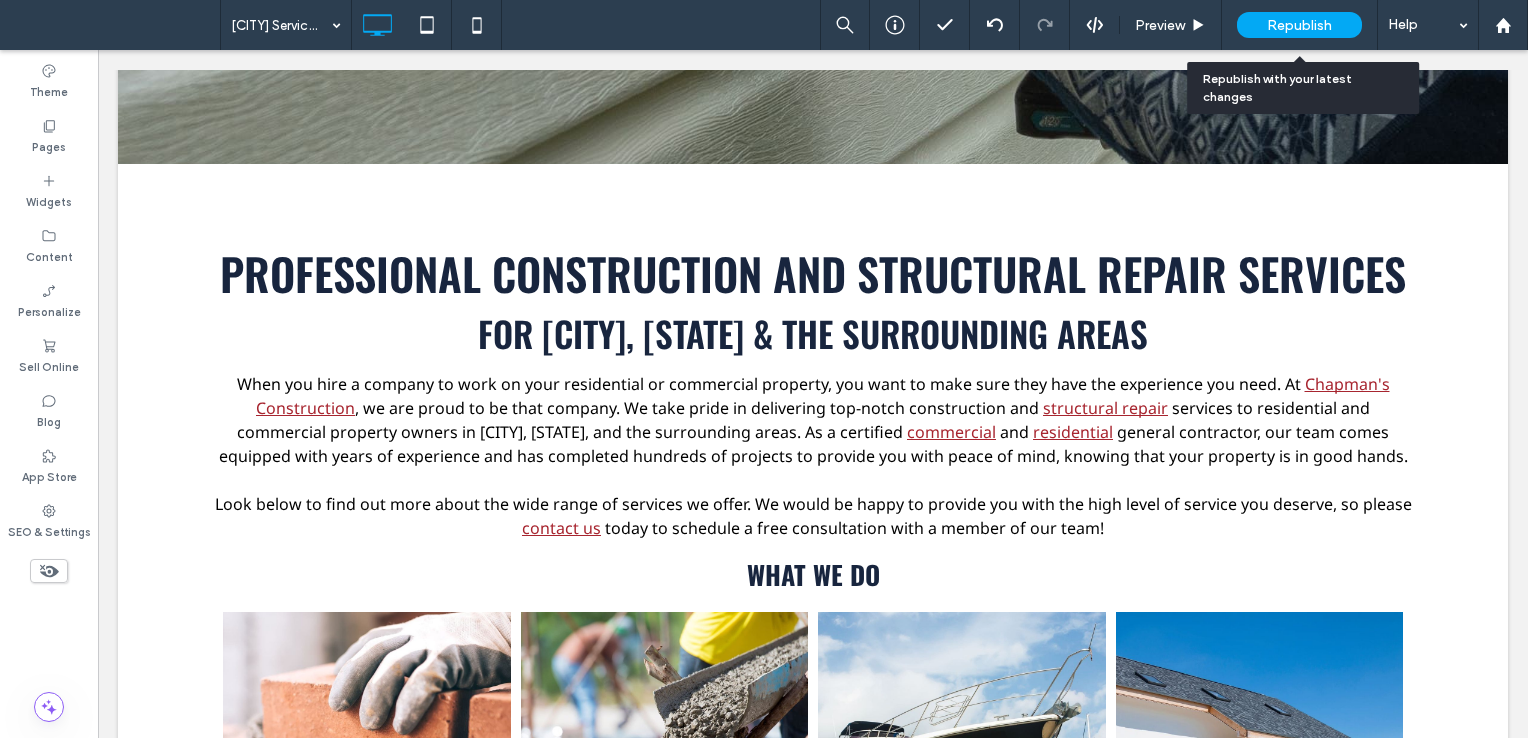 click on "Republish" at bounding box center [1299, 25] 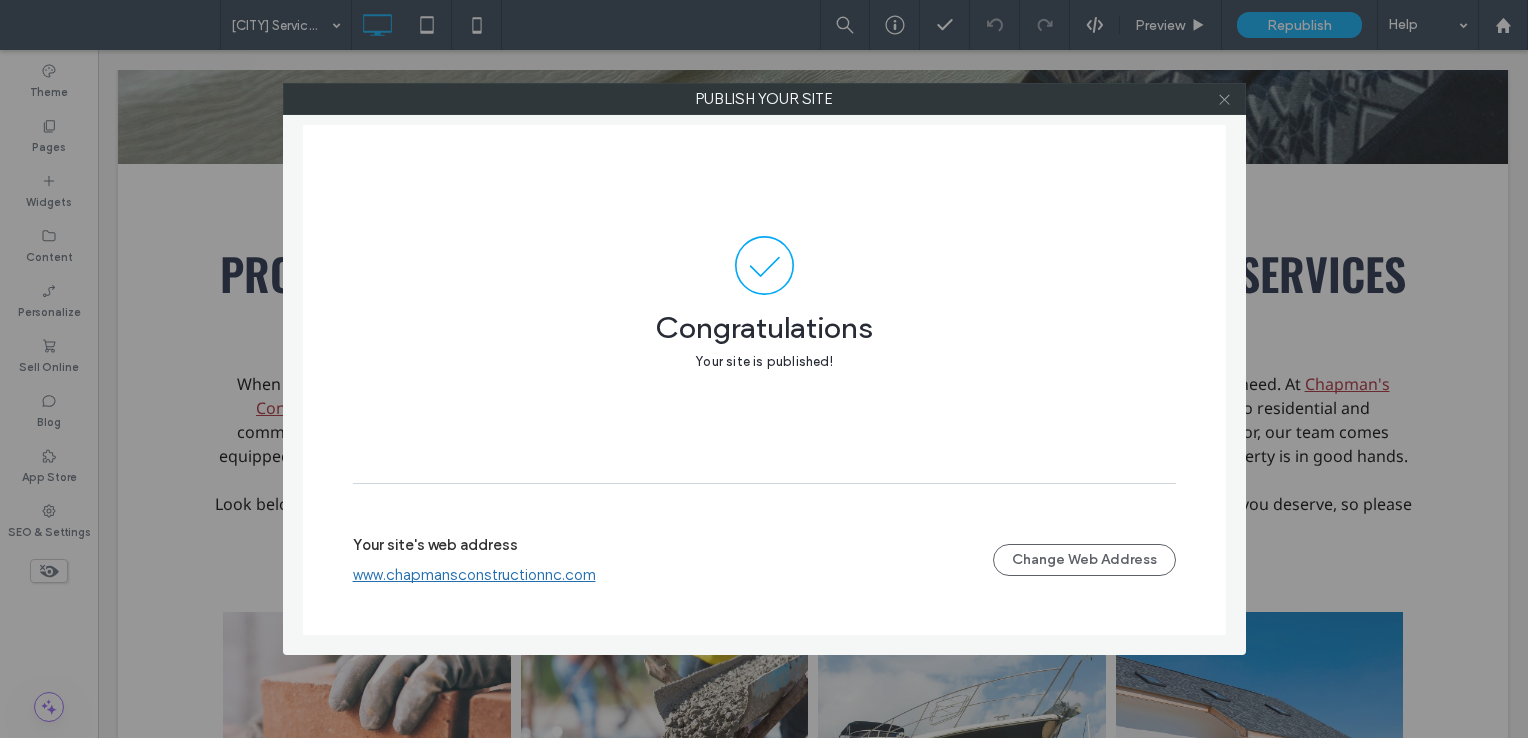 click 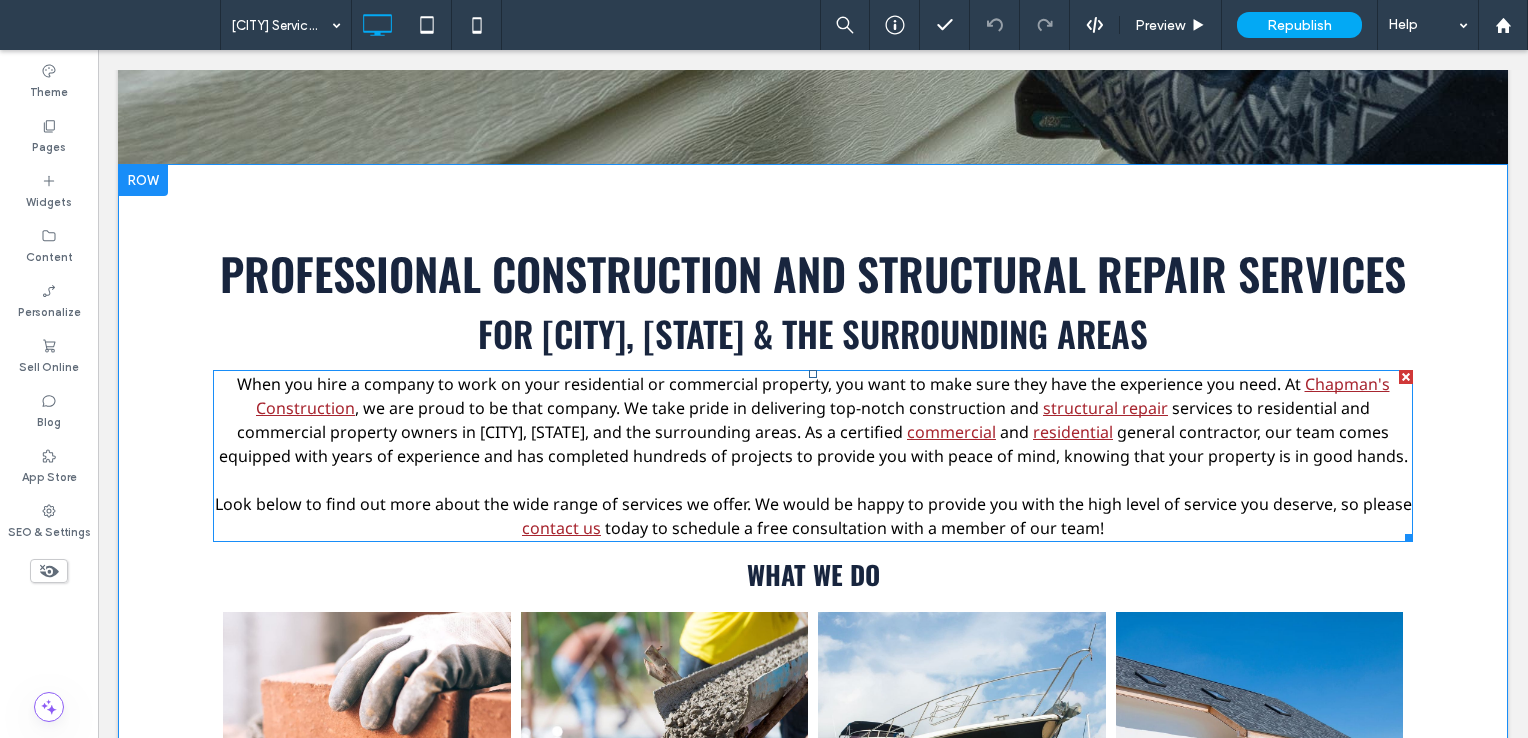 click on "When you hire a company to work on your residential or commercial property, you want to make sure they have the experience you need. At
Chapman's Construction , we are proud to be that company. We take pride in delivering top-notch construction and
structural repair   services to residential and commercial property owners in [CITY], [STATE], and the surrounding areas. As a certified
commercial   and
residential   general contractor, our team comes equipped with years of experience and has completed hundreds of projects to provide you with peace of mind, knowing that your property is in good hands." at bounding box center (813, 420) 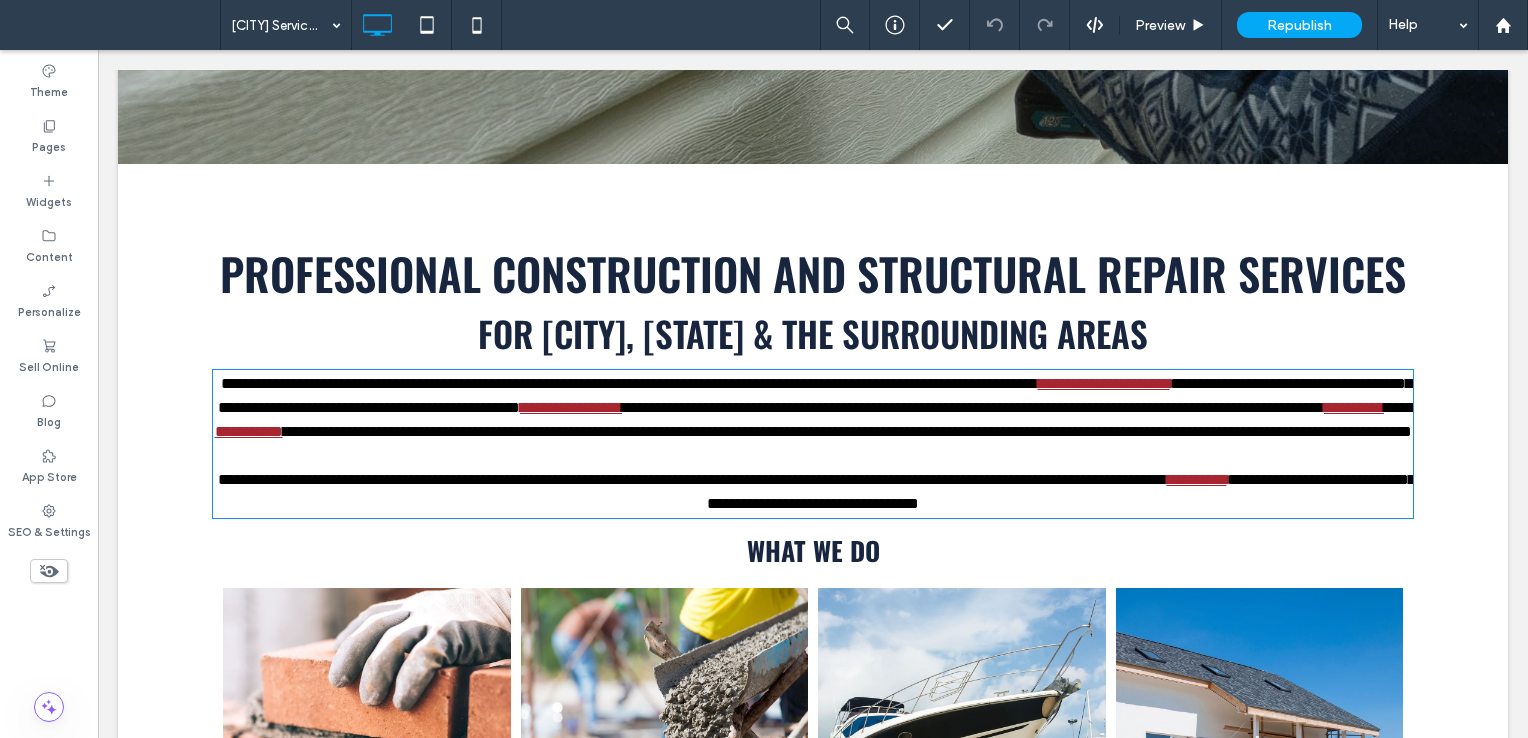 type on "*********" 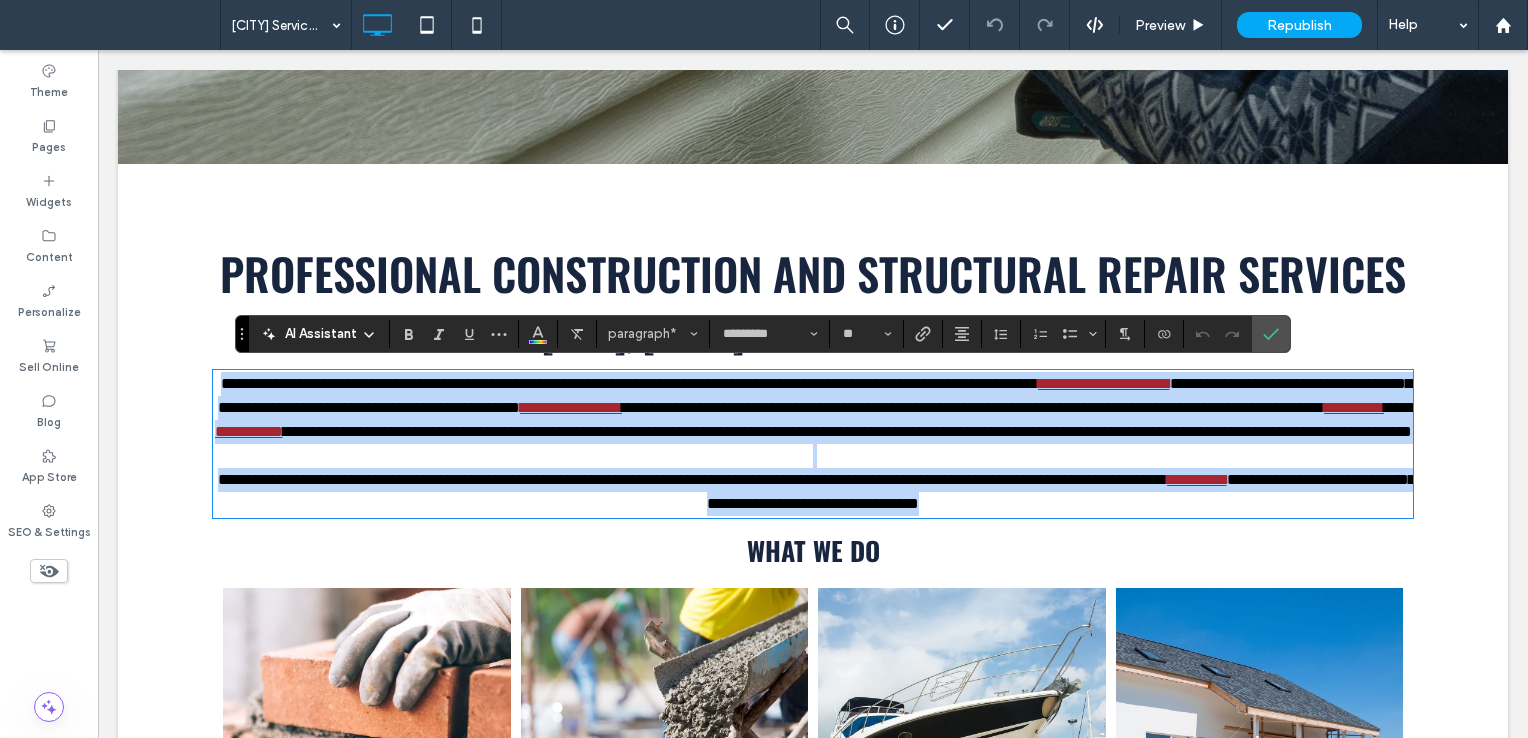 click on "**********" at bounding box center (815, 395) 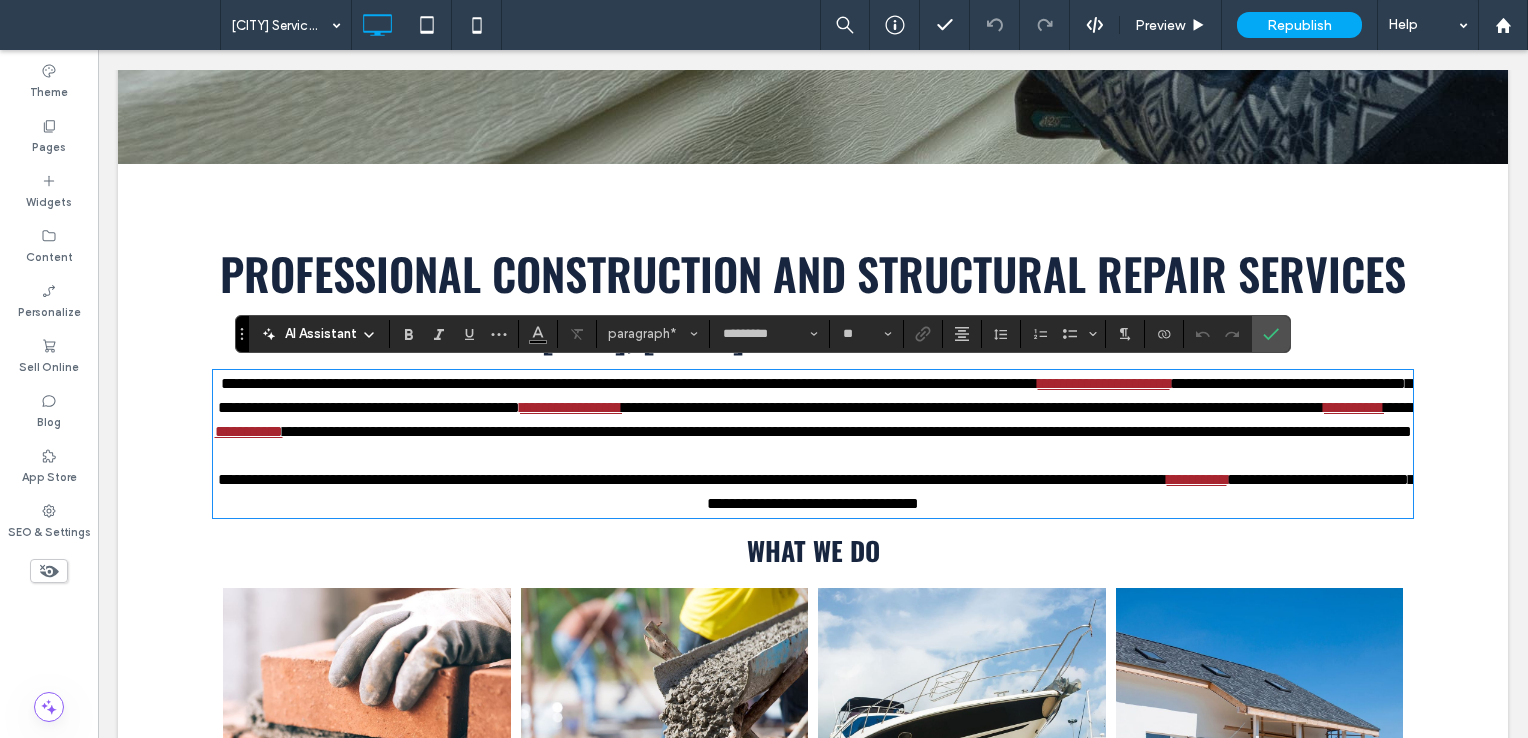 click on "**********" at bounding box center (973, 407) 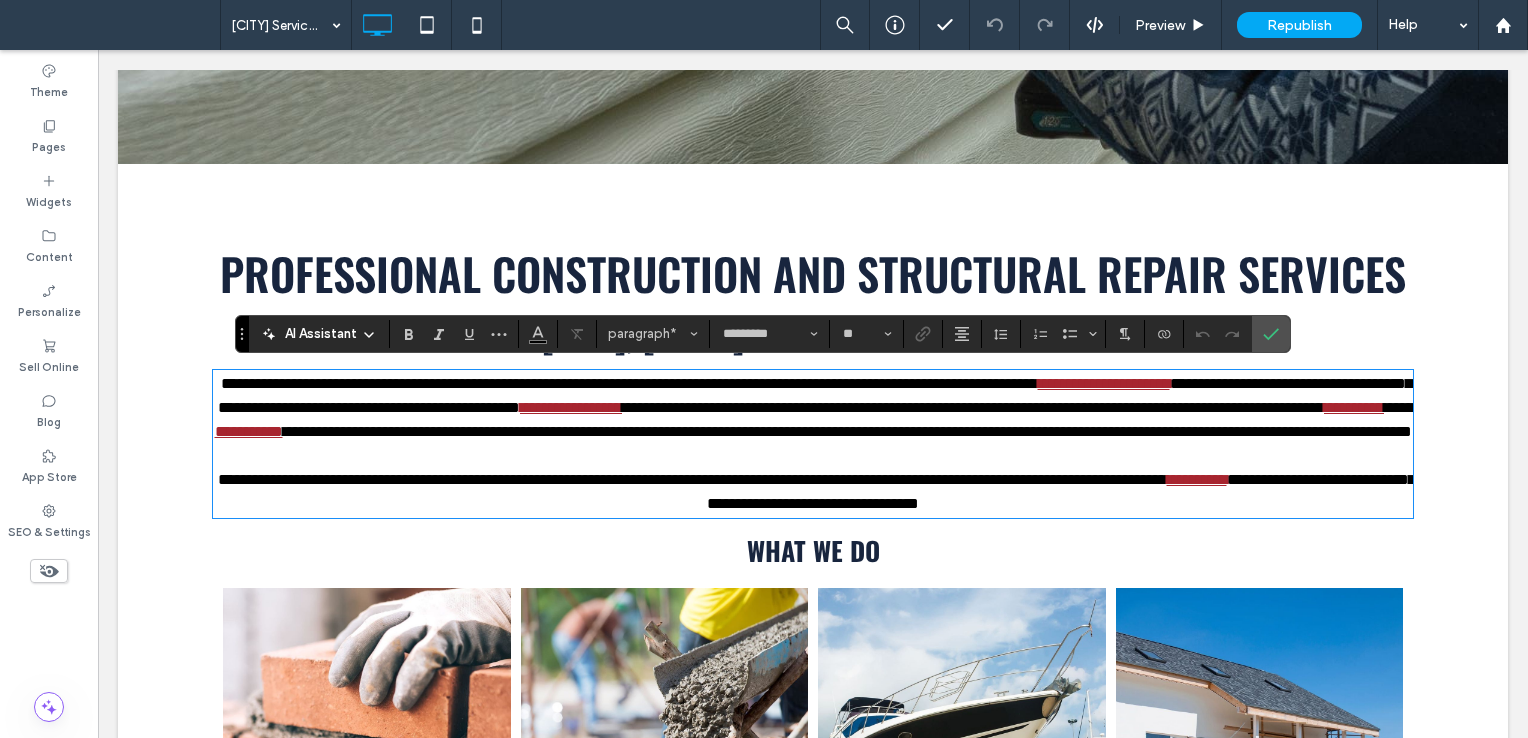 type 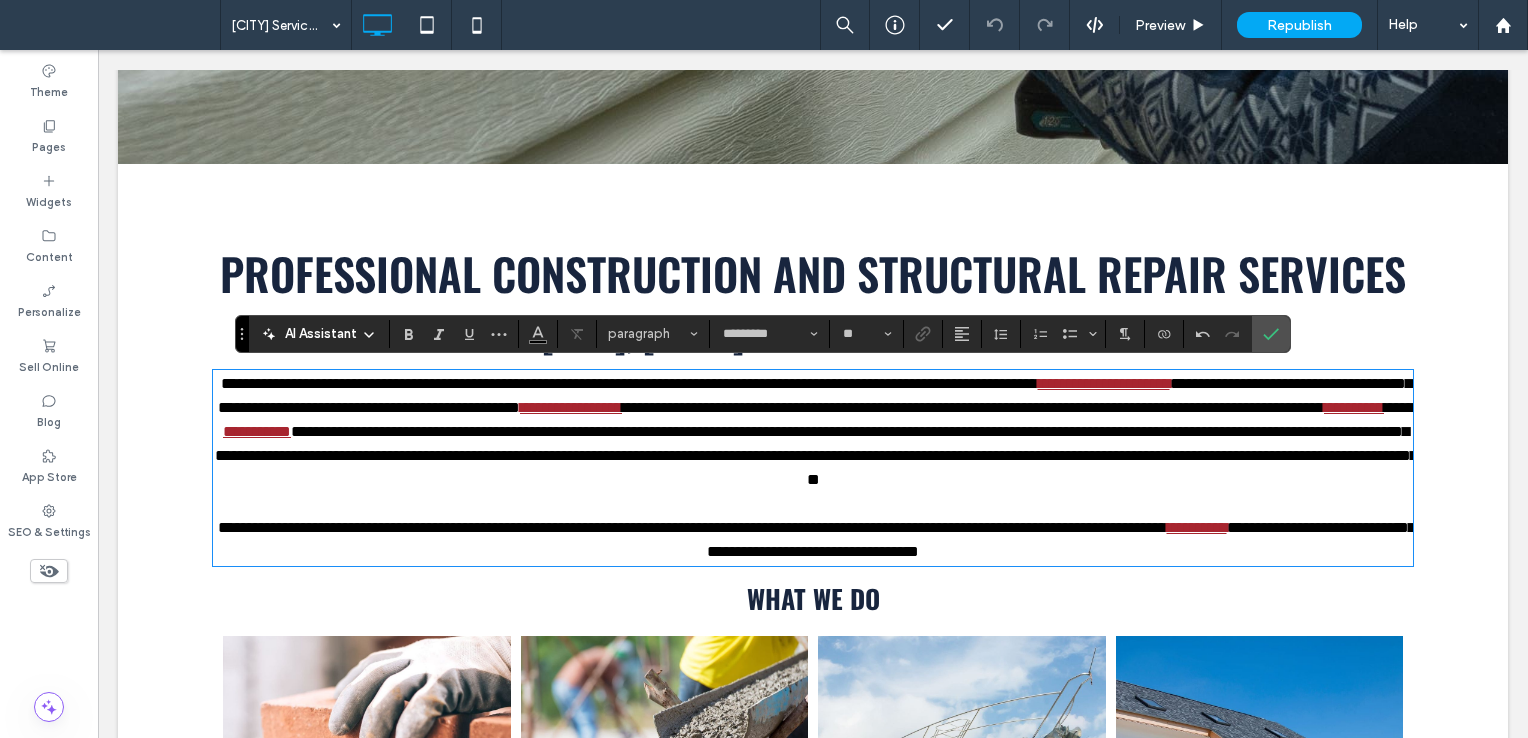 scroll, scrollTop: 0, scrollLeft: 0, axis: both 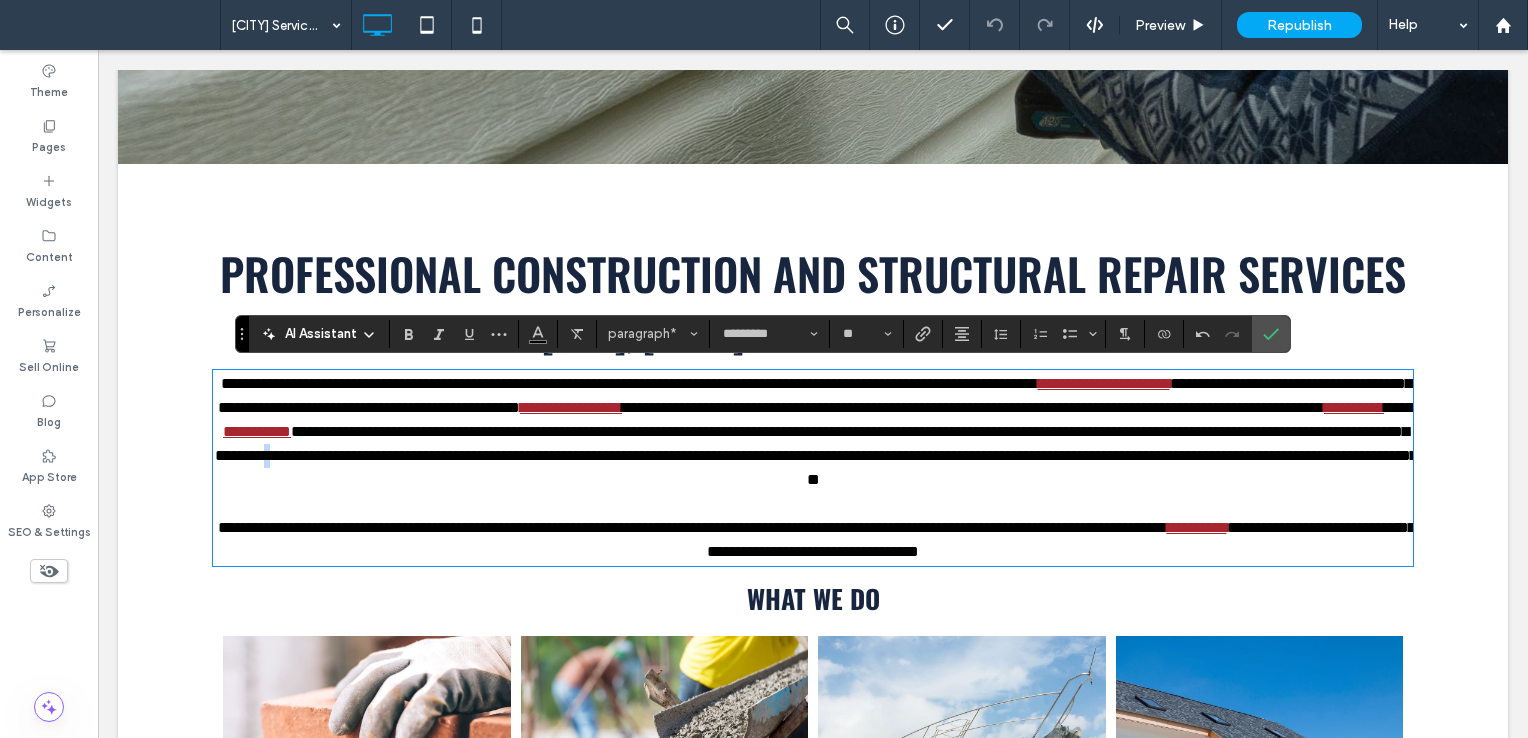 click on "**********" at bounding box center (816, 455) 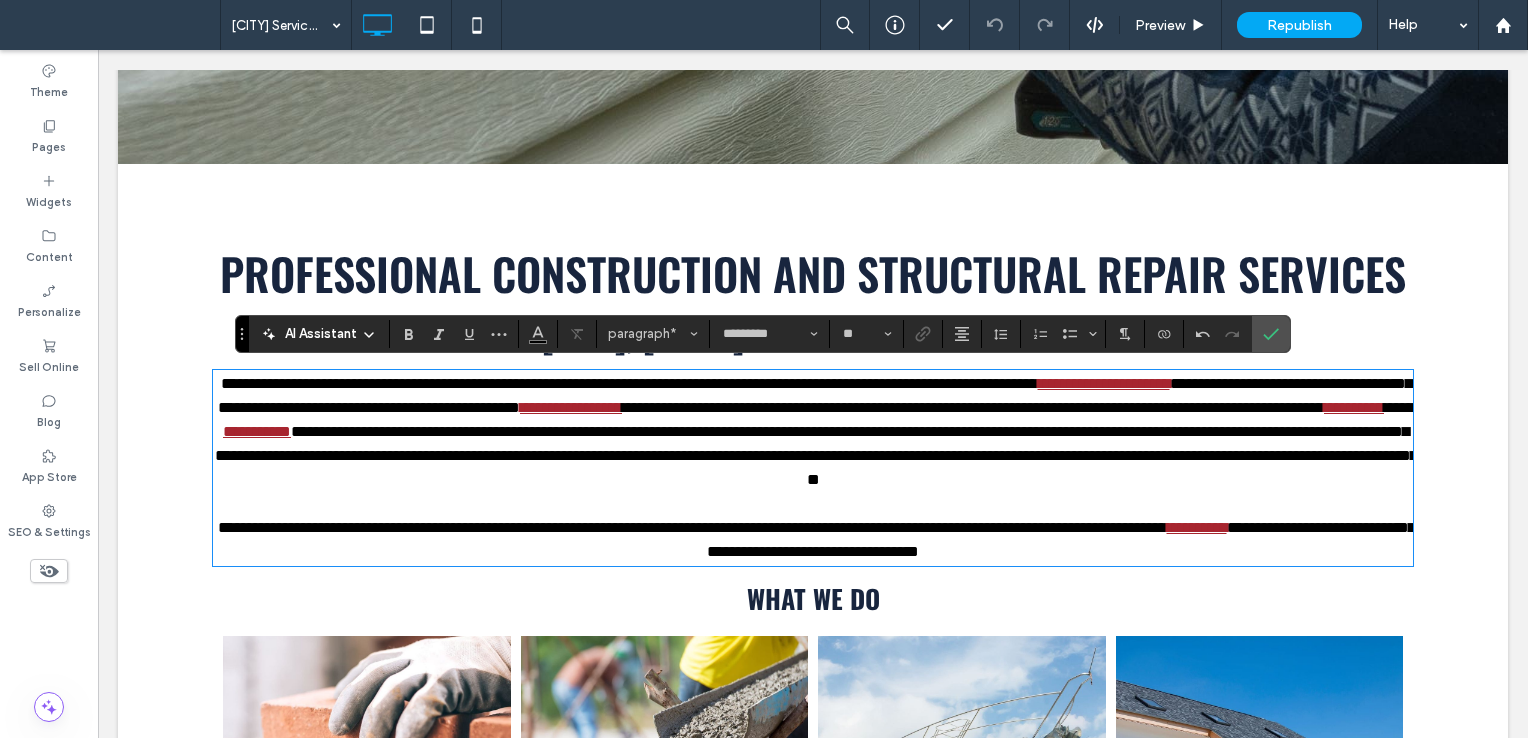 click on "**********" at bounding box center [816, 455] 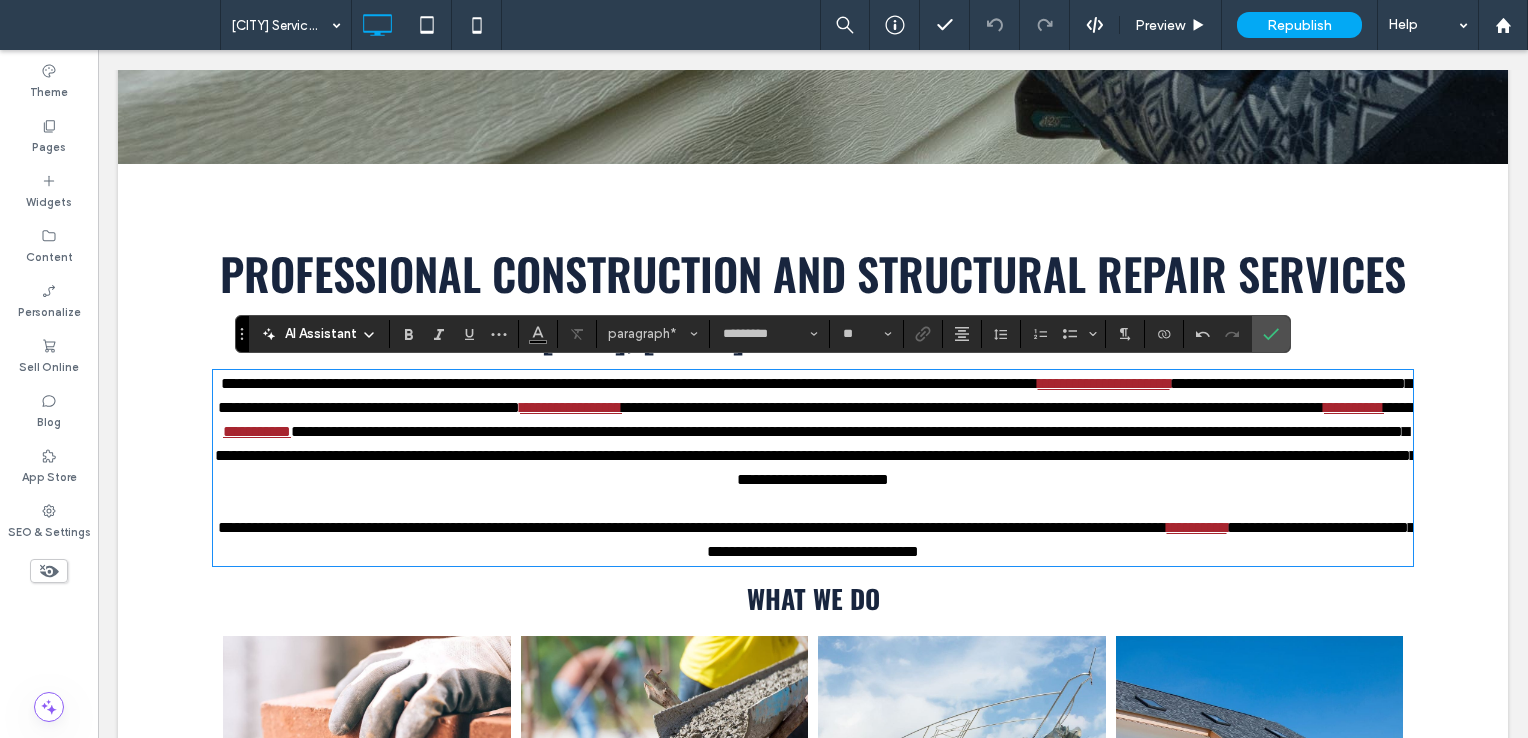 click on "**********" at bounding box center (816, 455) 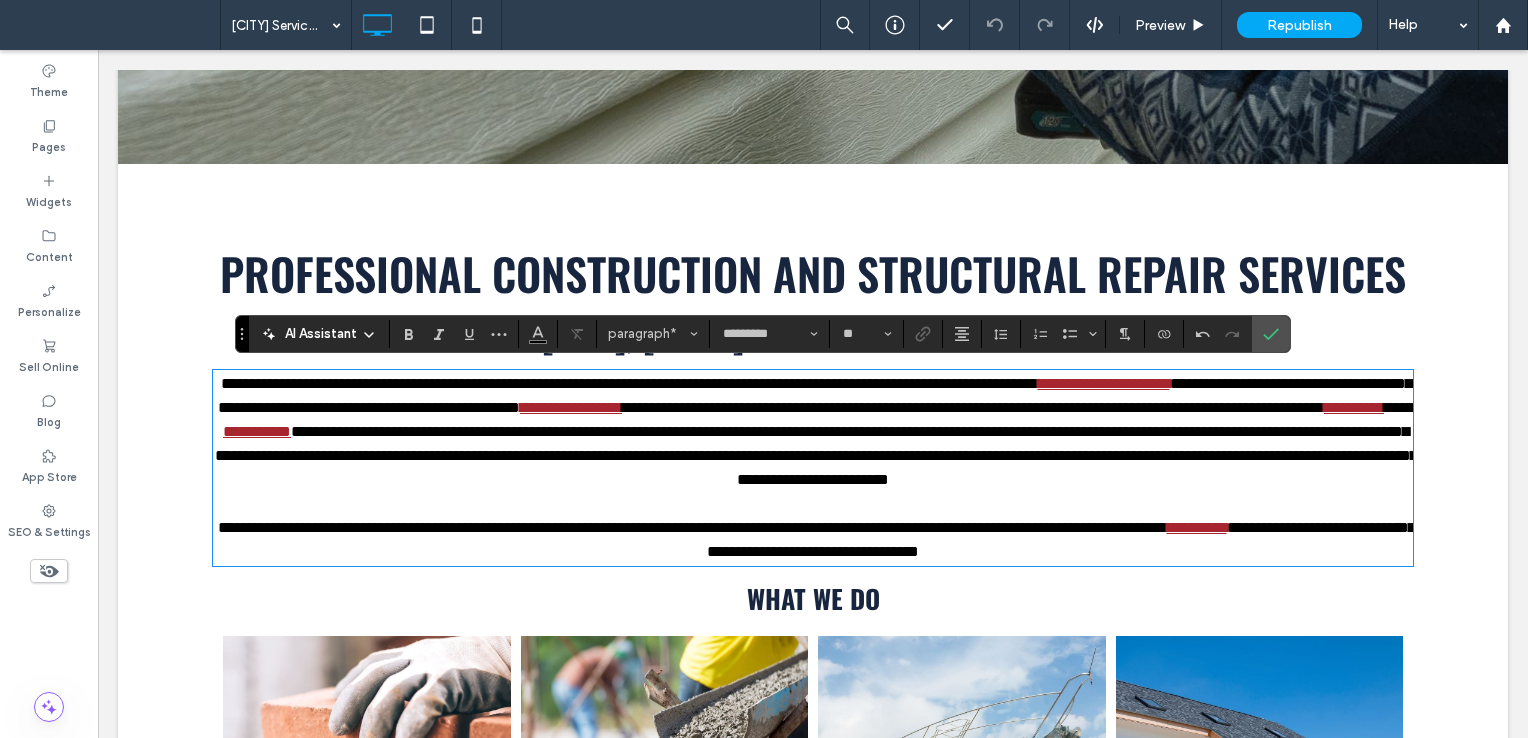 click on "**********" at bounding box center (816, 455) 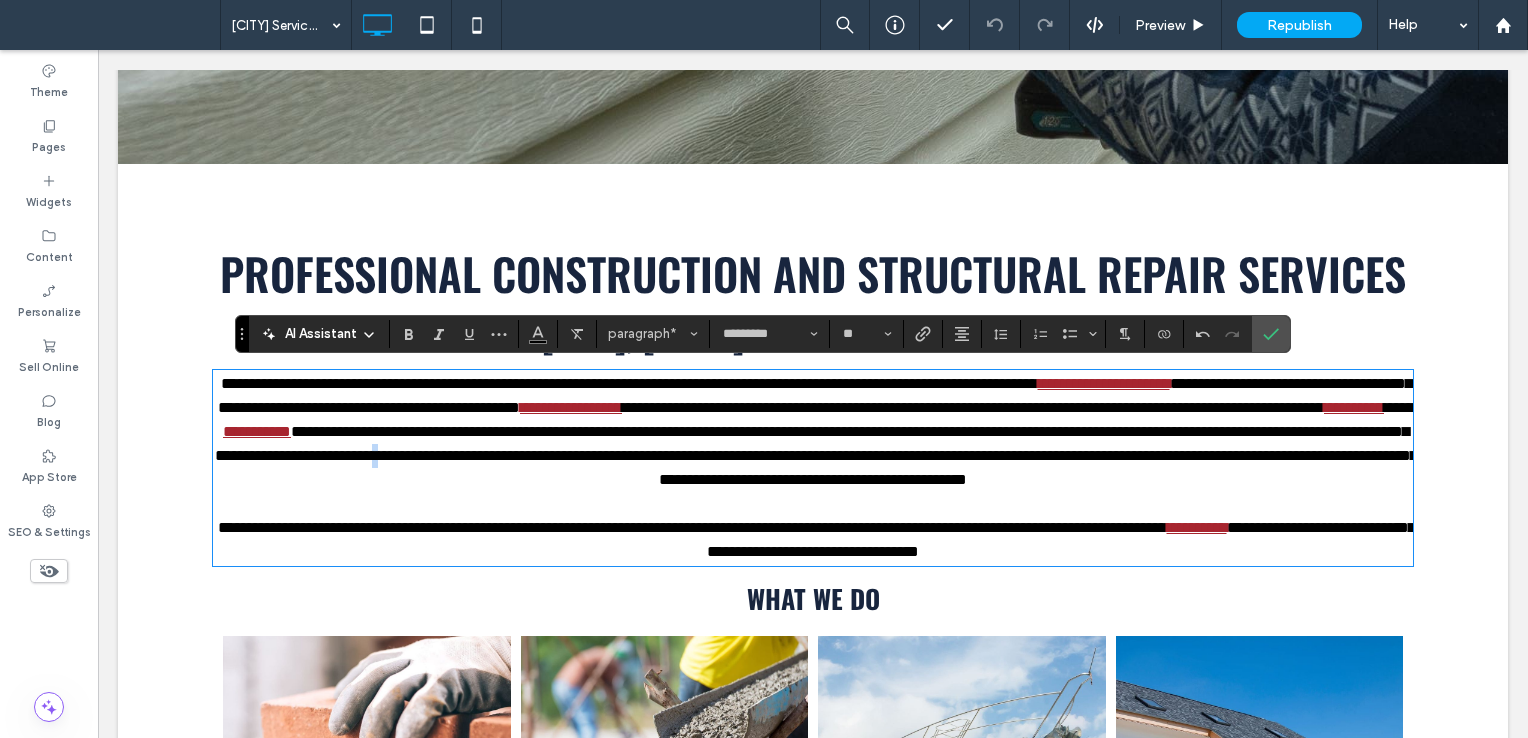 click on "**********" at bounding box center (816, 455) 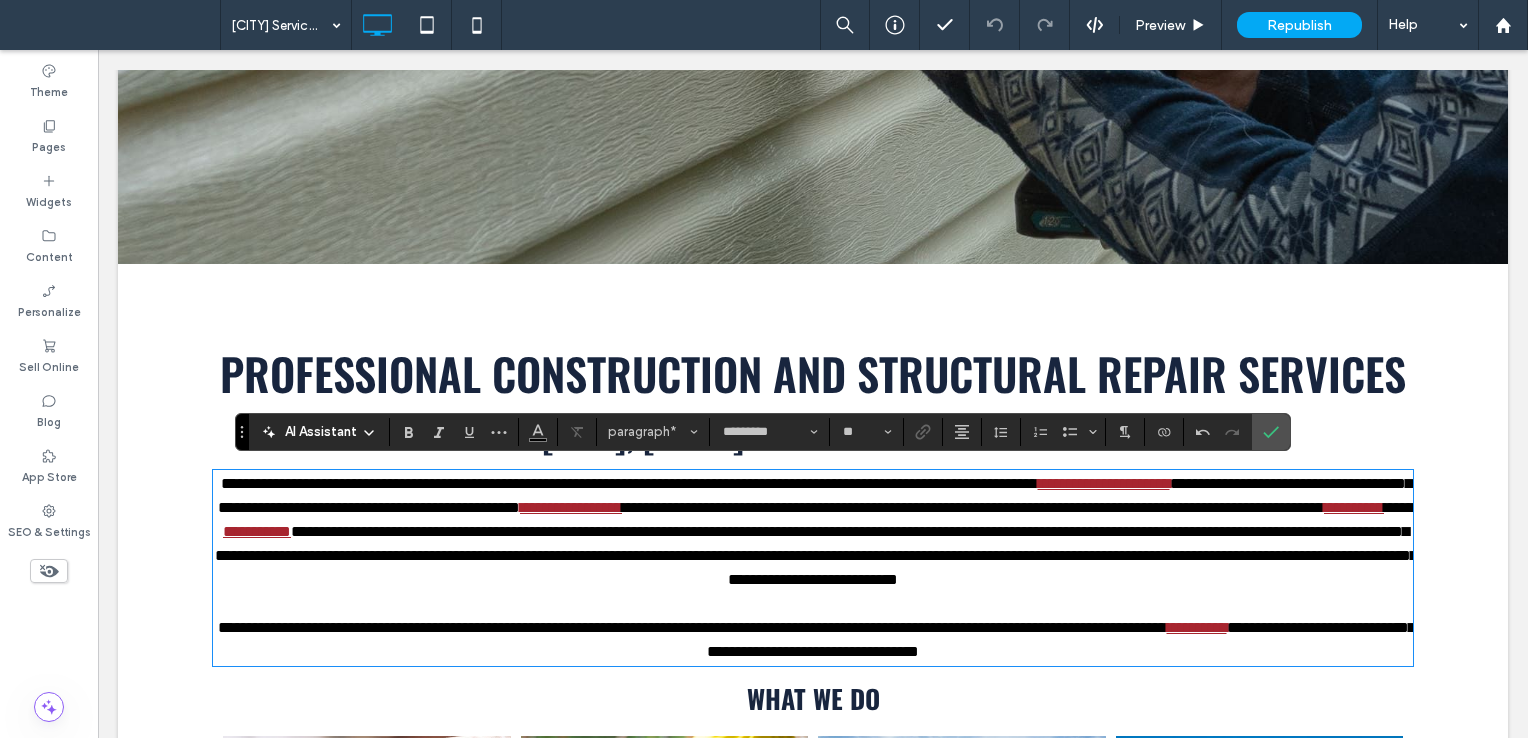 scroll, scrollTop: 599, scrollLeft: 0, axis: vertical 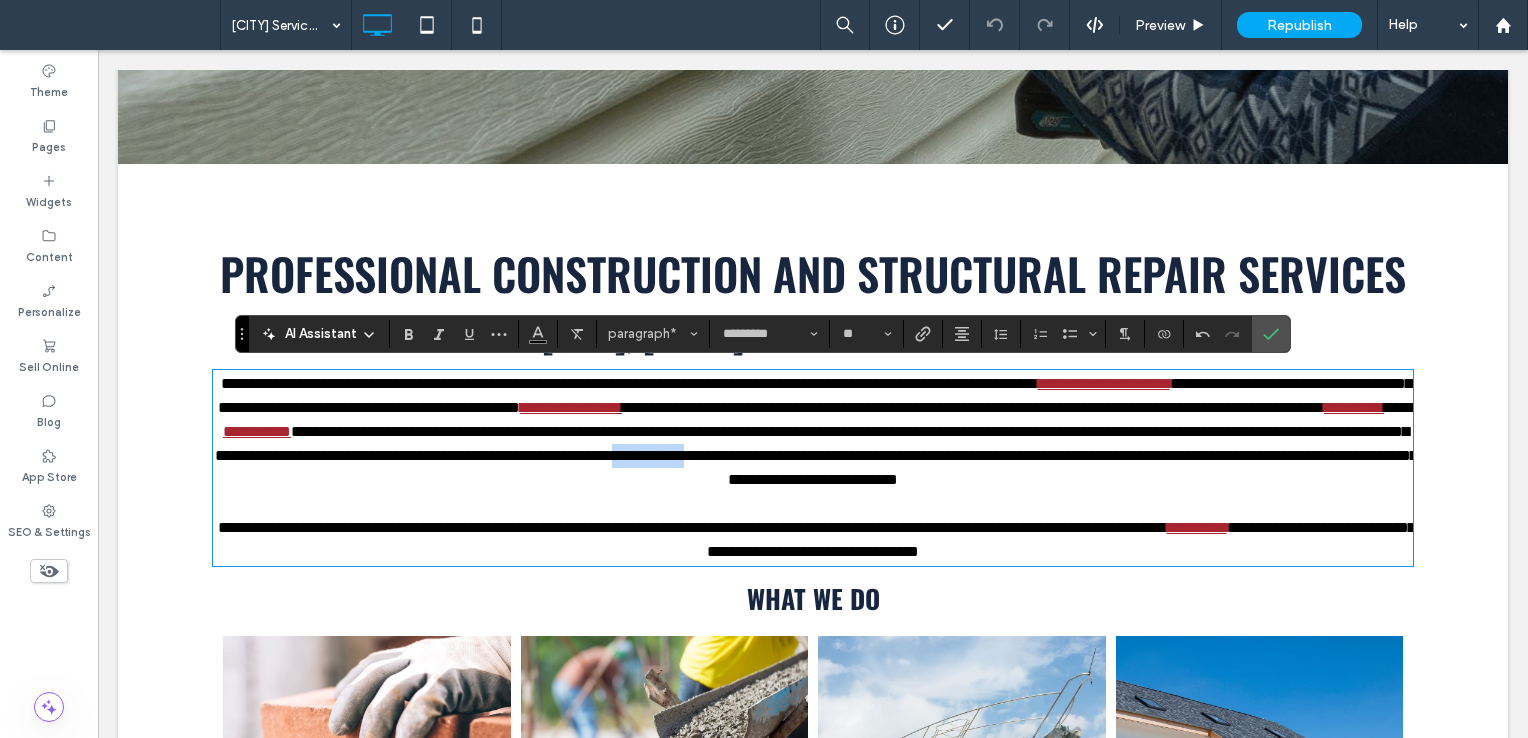 drag, startPoint x: 570, startPoint y: 475, endPoint x: 671, endPoint y: 481, distance: 101.17806 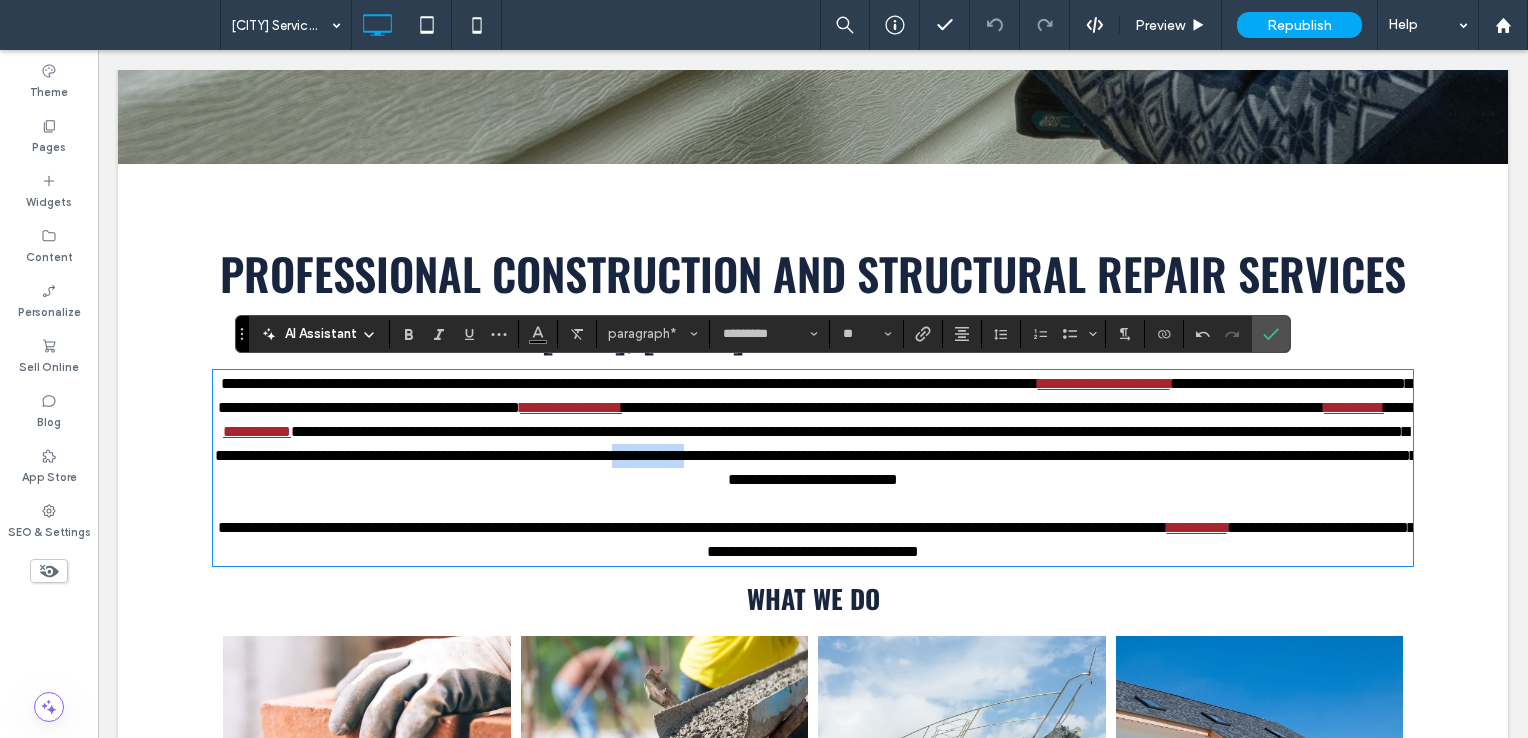 click on "**********" at bounding box center [816, 455] 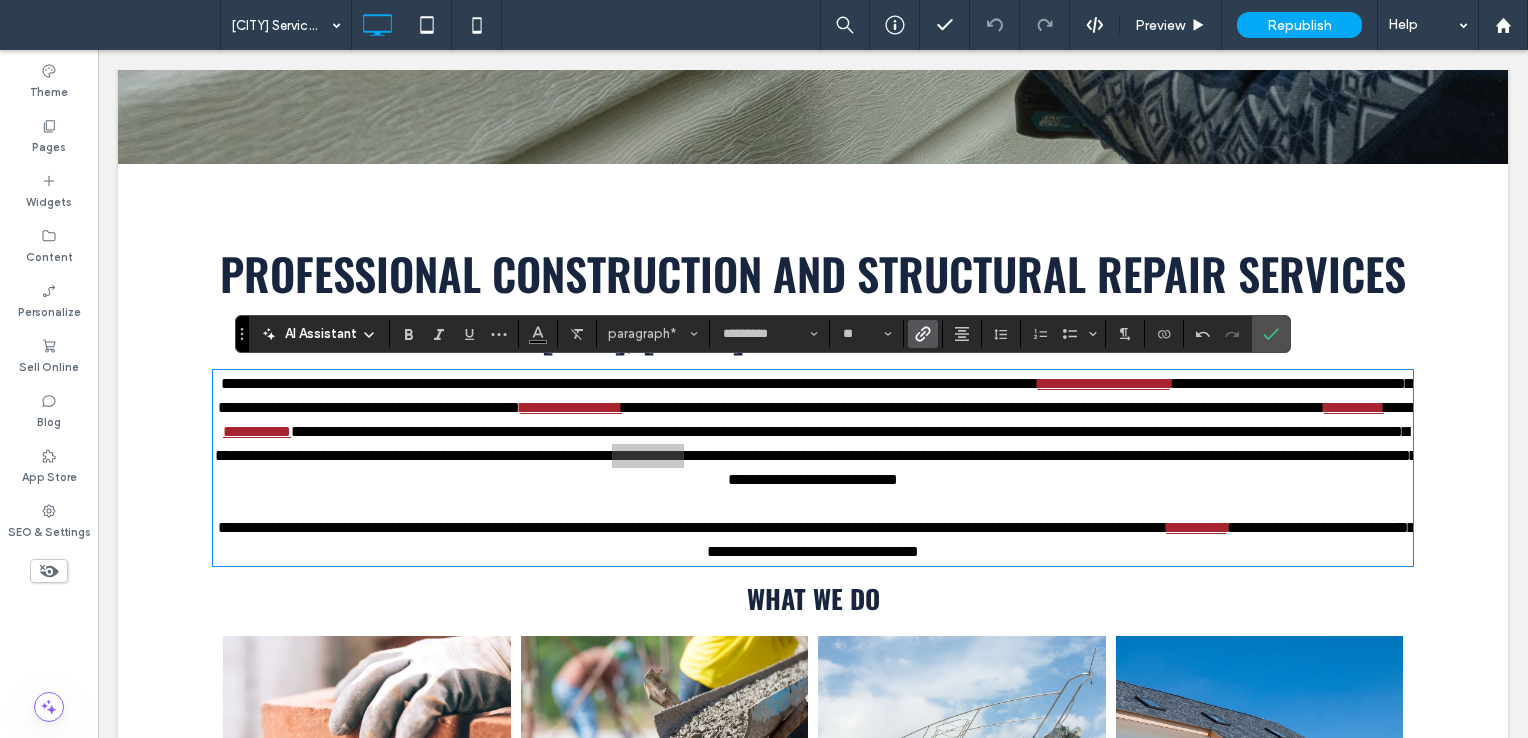 click 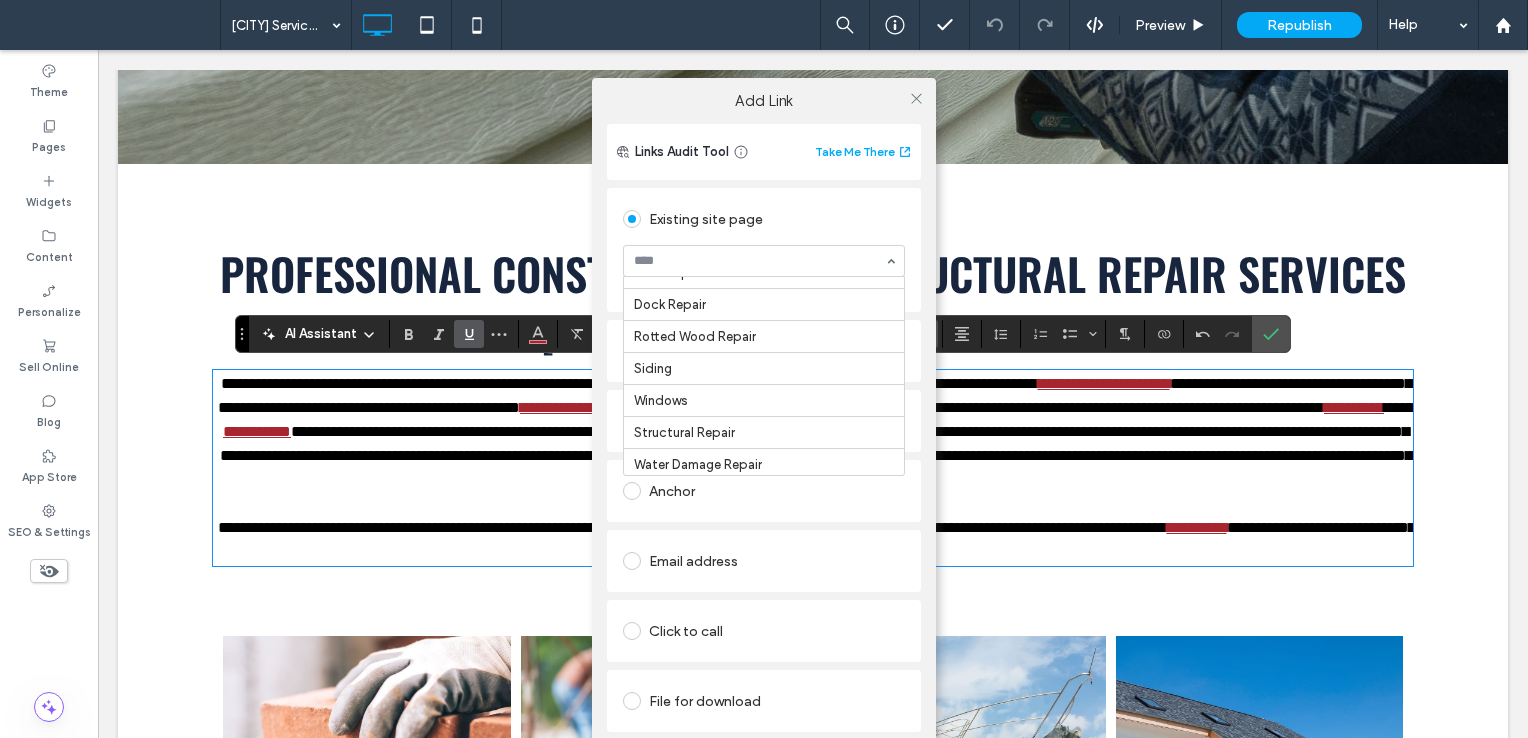 scroll, scrollTop: 400, scrollLeft: 0, axis: vertical 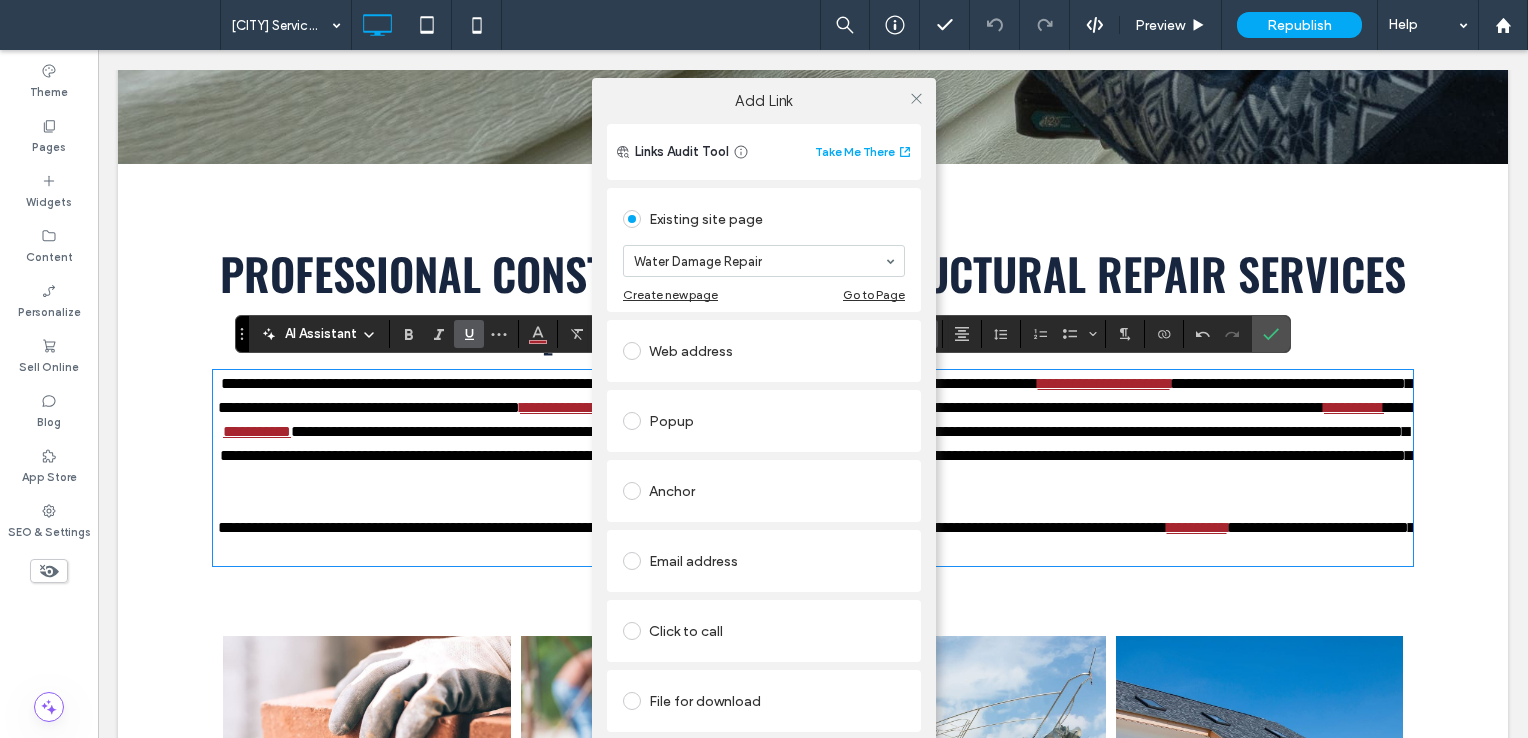 drag, startPoint x: 916, startPoint y: 102, endPoint x: 914, endPoint y: 124, distance: 22.090721 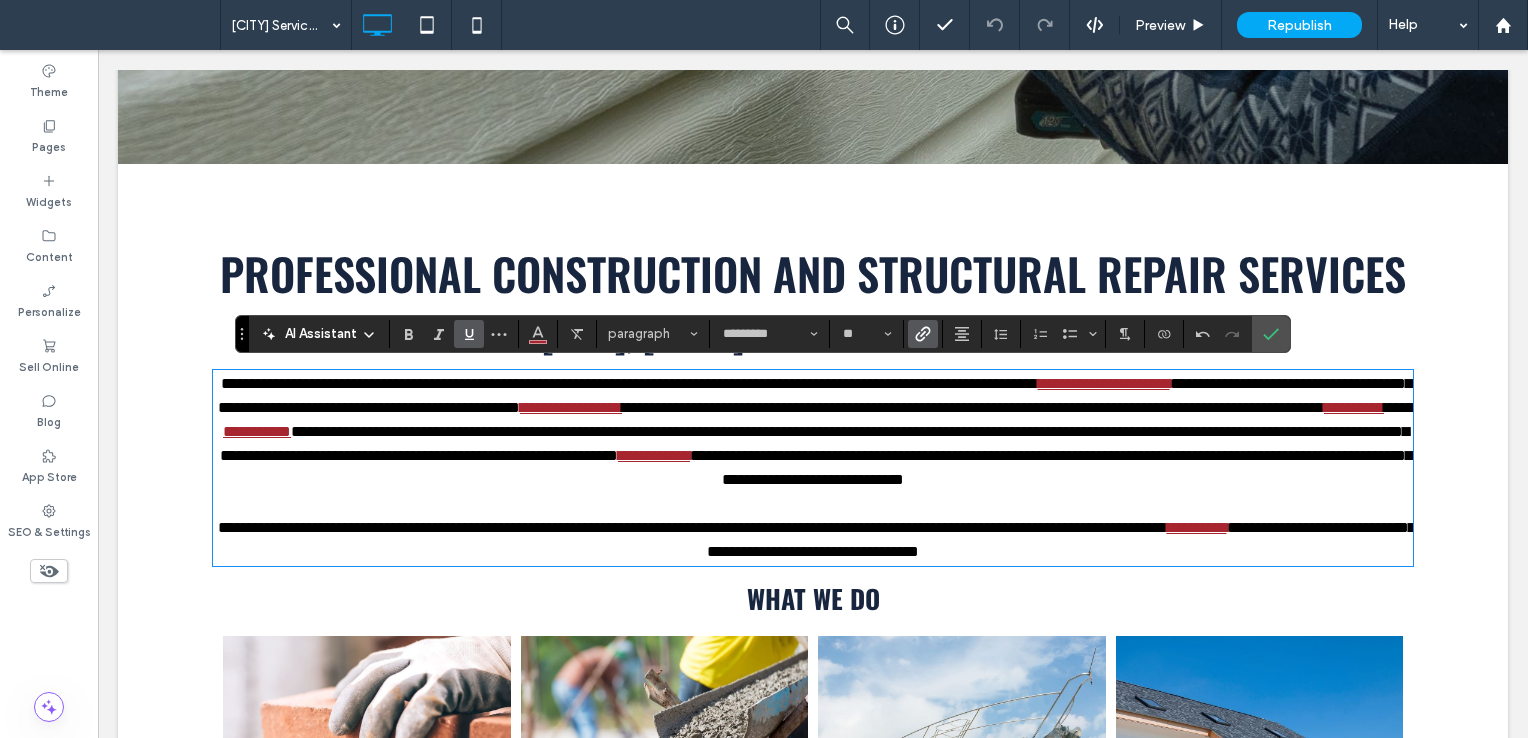 click on "**********" at bounding box center [814, 443] 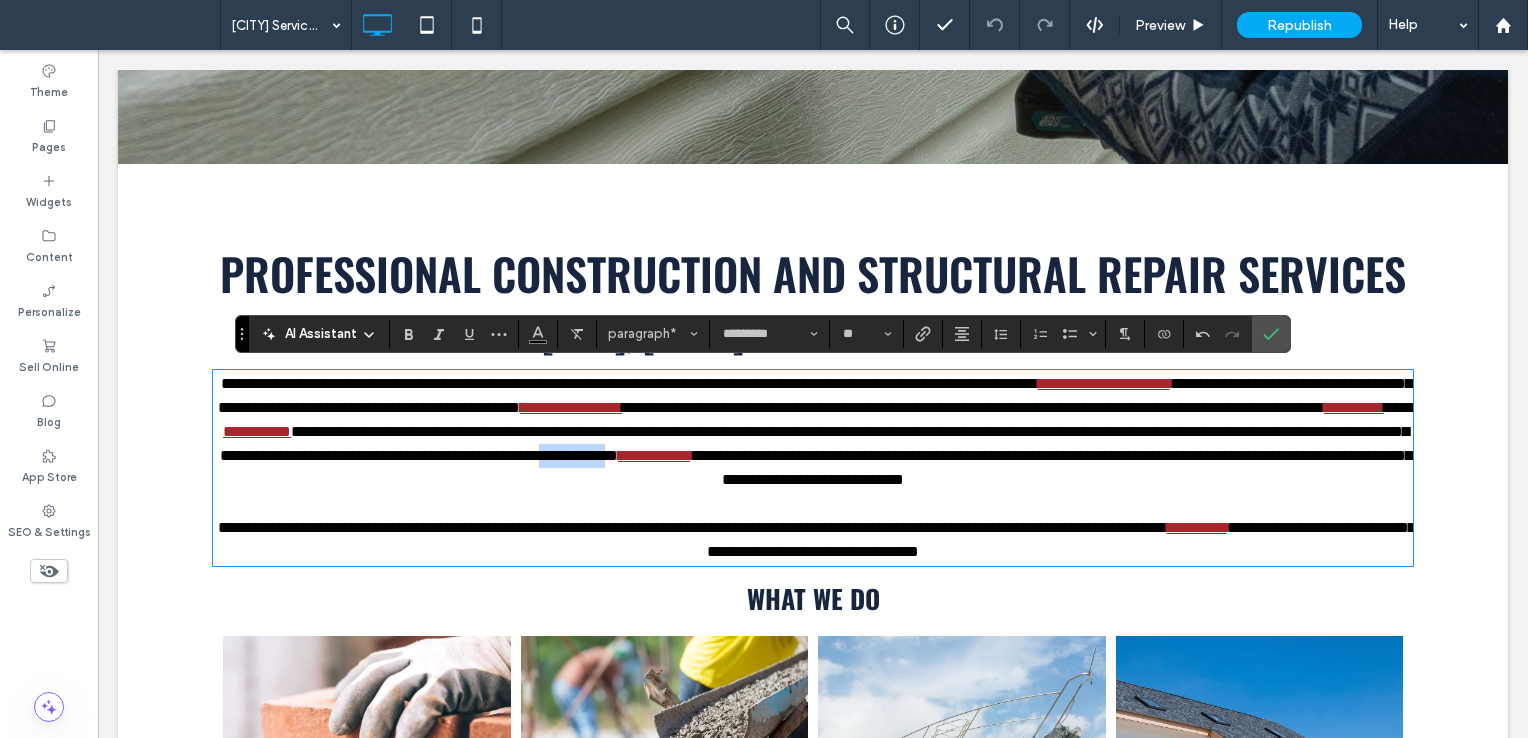 drag, startPoint x: 555, startPoint y: 476, endPoint x: 464, endPoint y: 472, distance: 91.08787 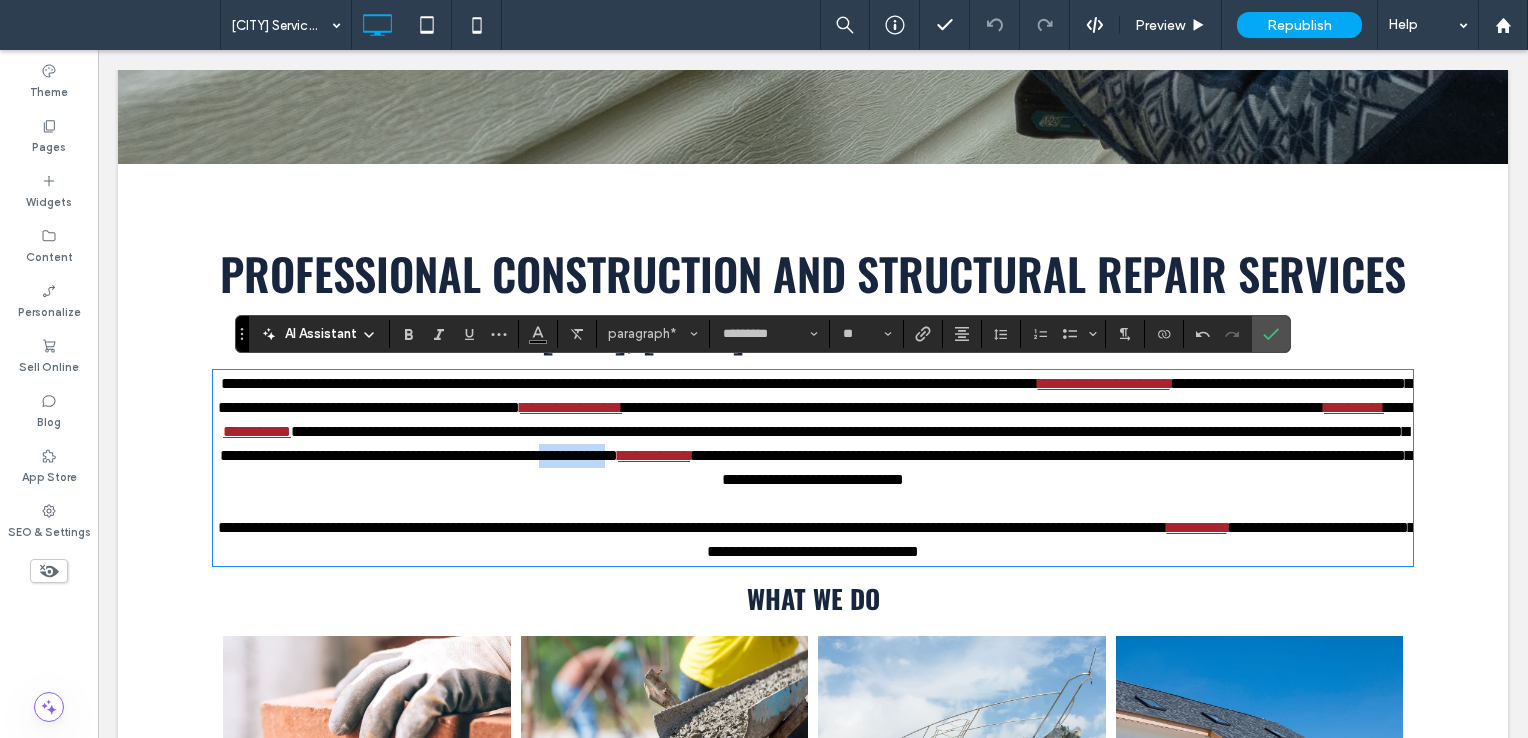 click on "**********" at bounding box center [814, 443] 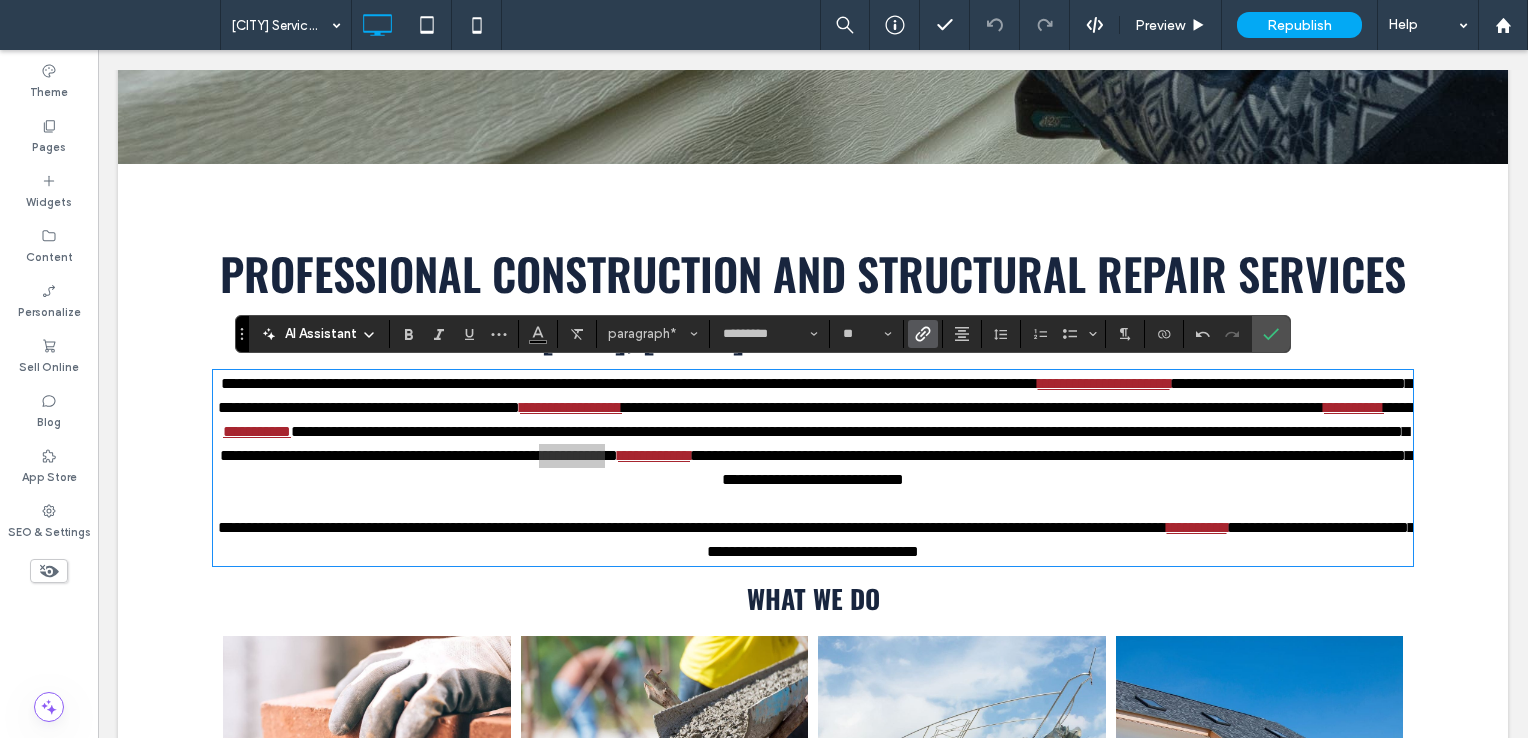 click 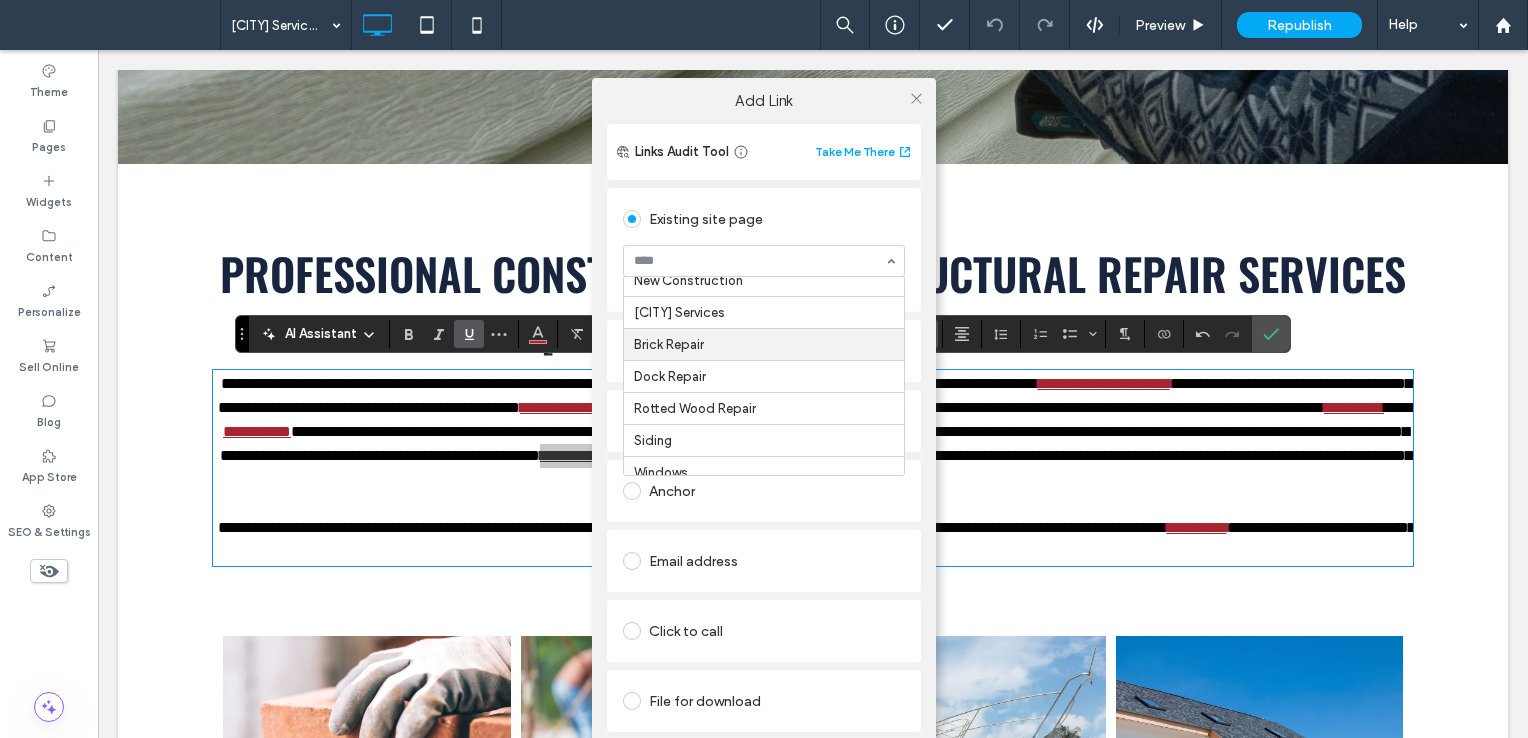 scroll, scrollTop: 400, scrollLeft: 0, axis: vertical 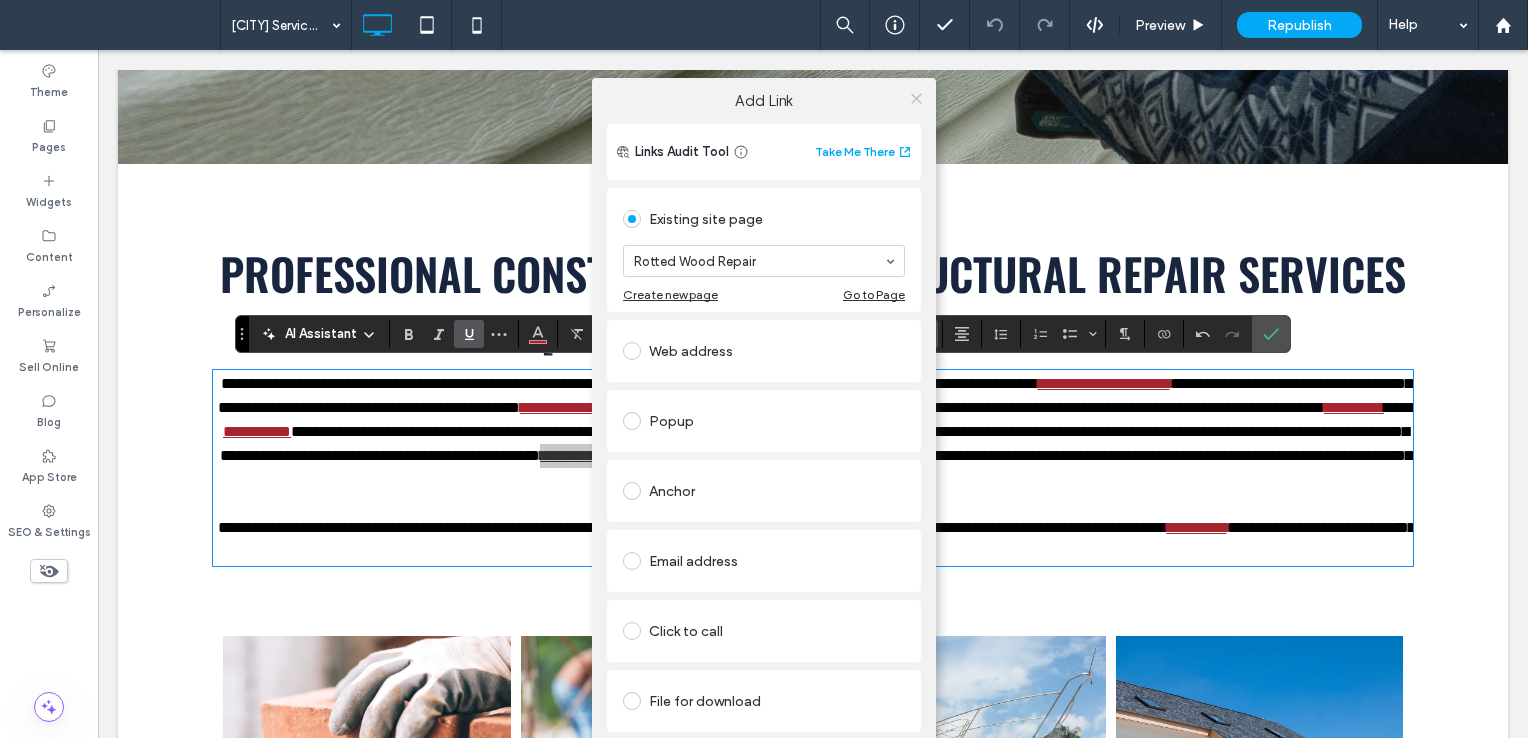 click 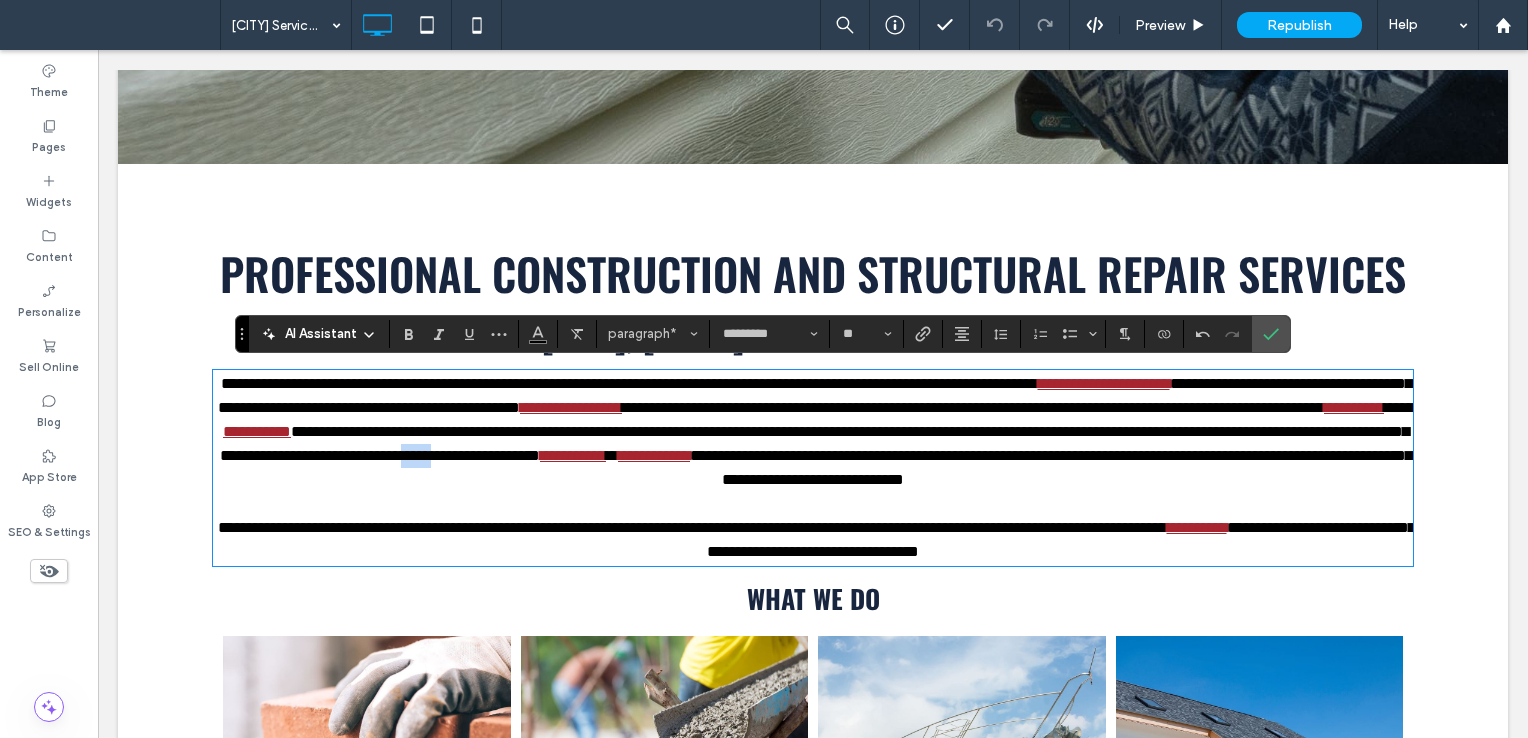 drag, startPoint x: 309, startPoint y: 482, endPoint x: 337, endPoint y: 480, distance: 28.071337 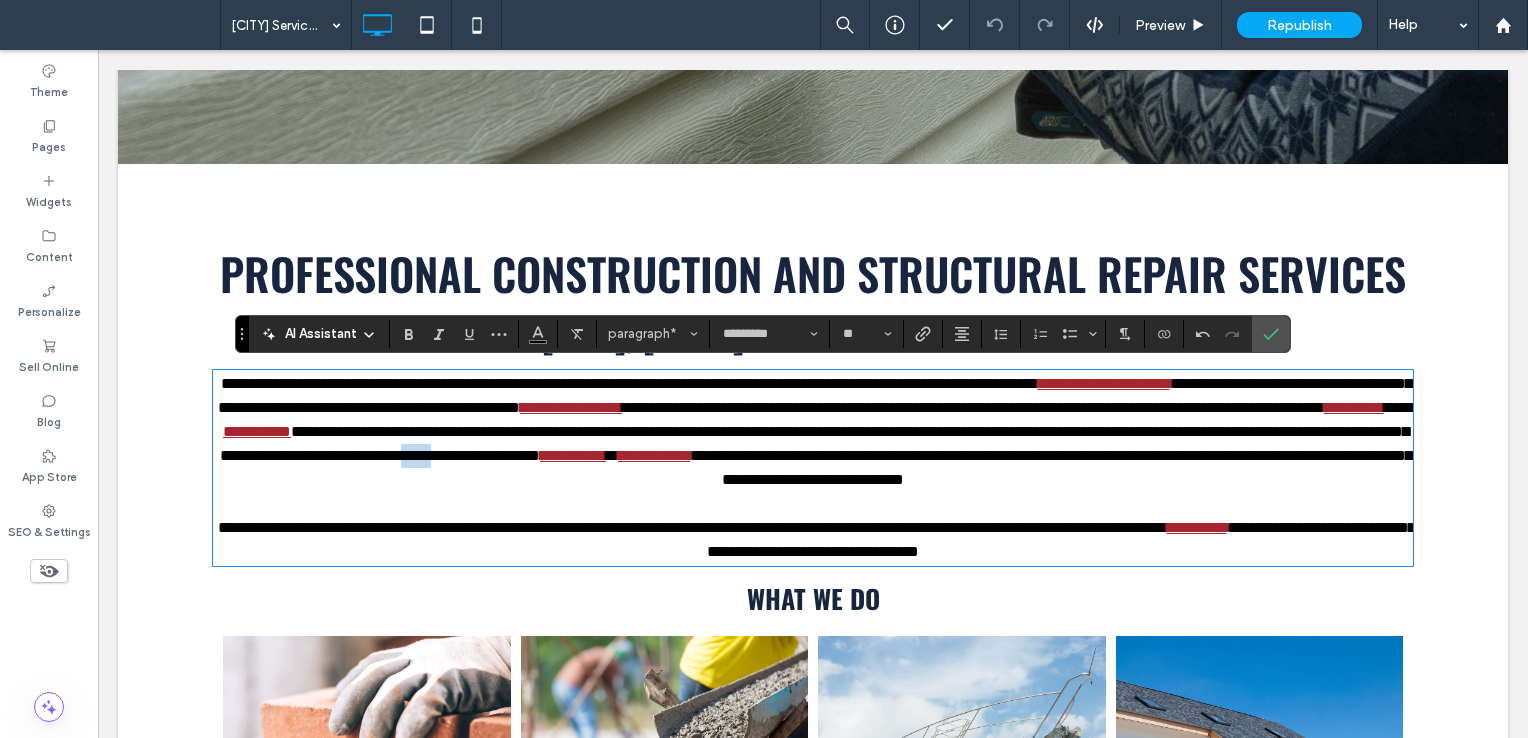 click on "**********" at bounding box center (814, 443) 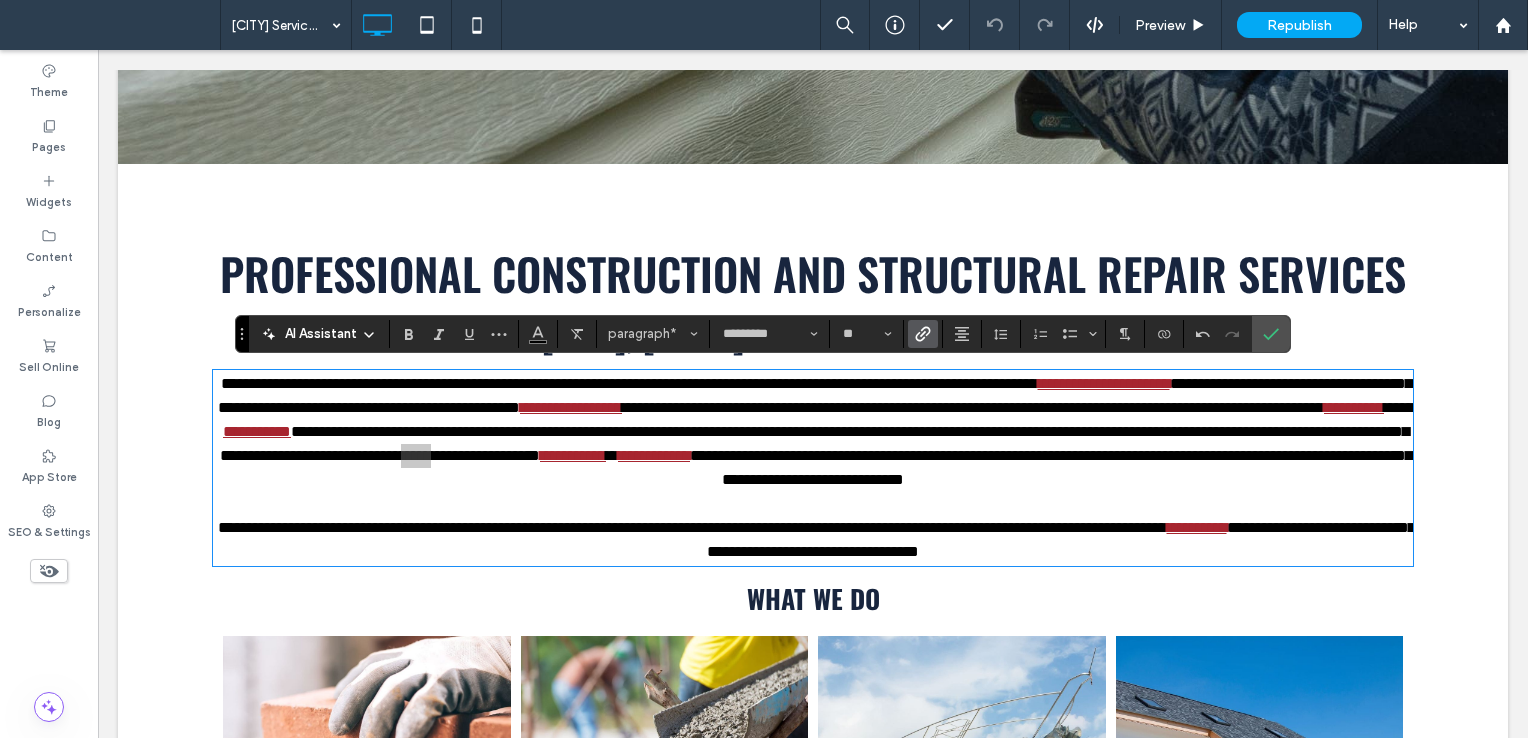 click at bounding box center (919, 334) 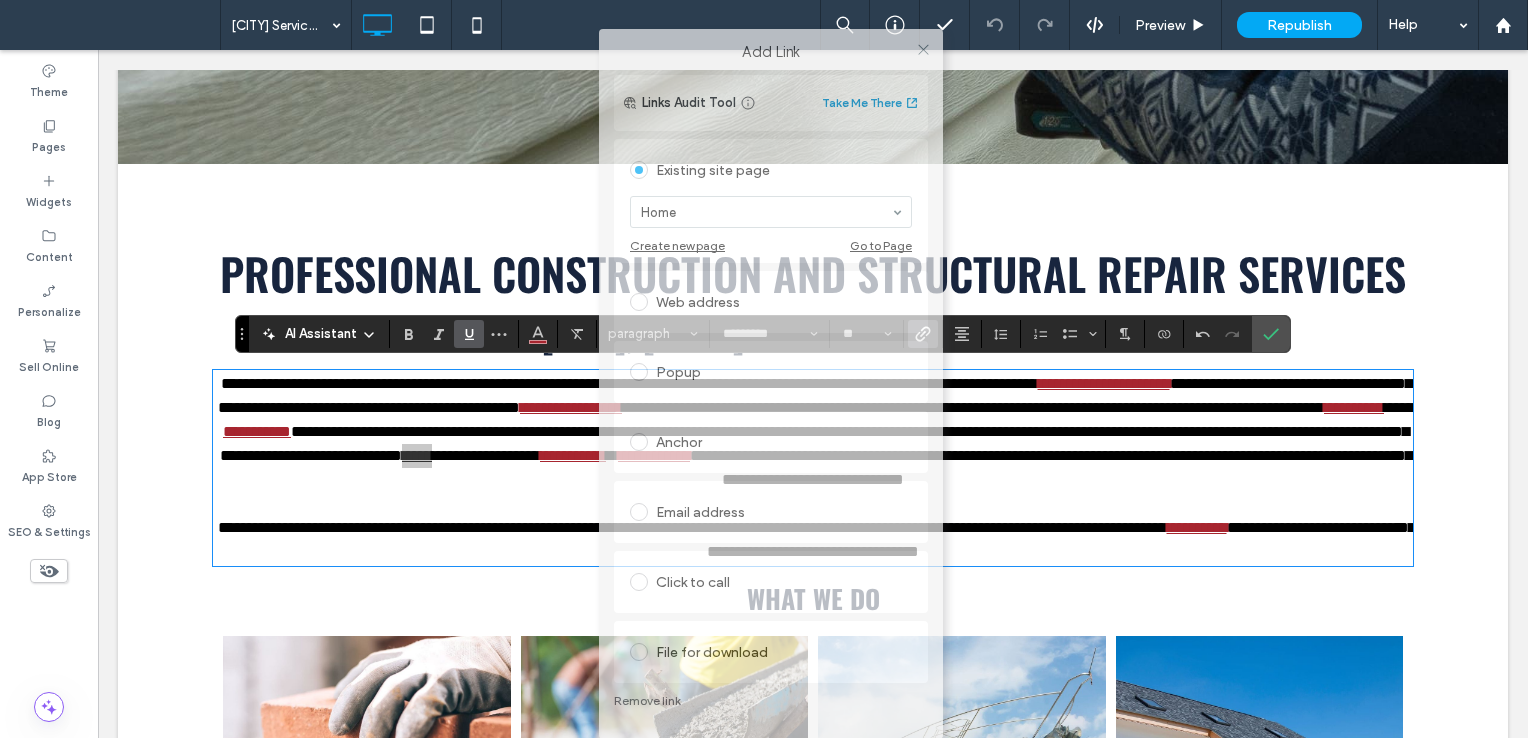 drag, startPoint x: 824, startPoint y: 112, endPoint x: 829, endPoint y: 92, distance: 20.615528 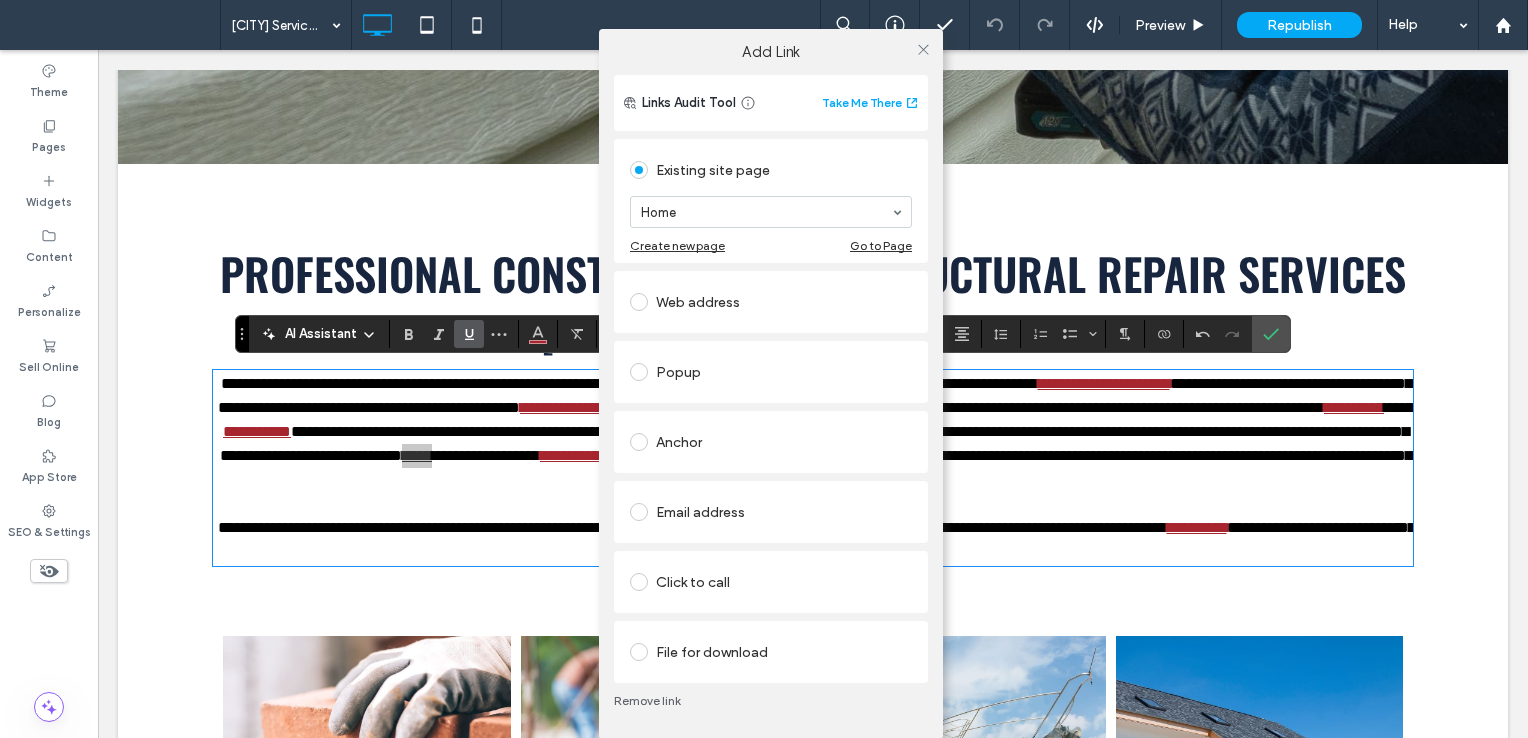 click on "Remove link" at bounding box center (771, 701) 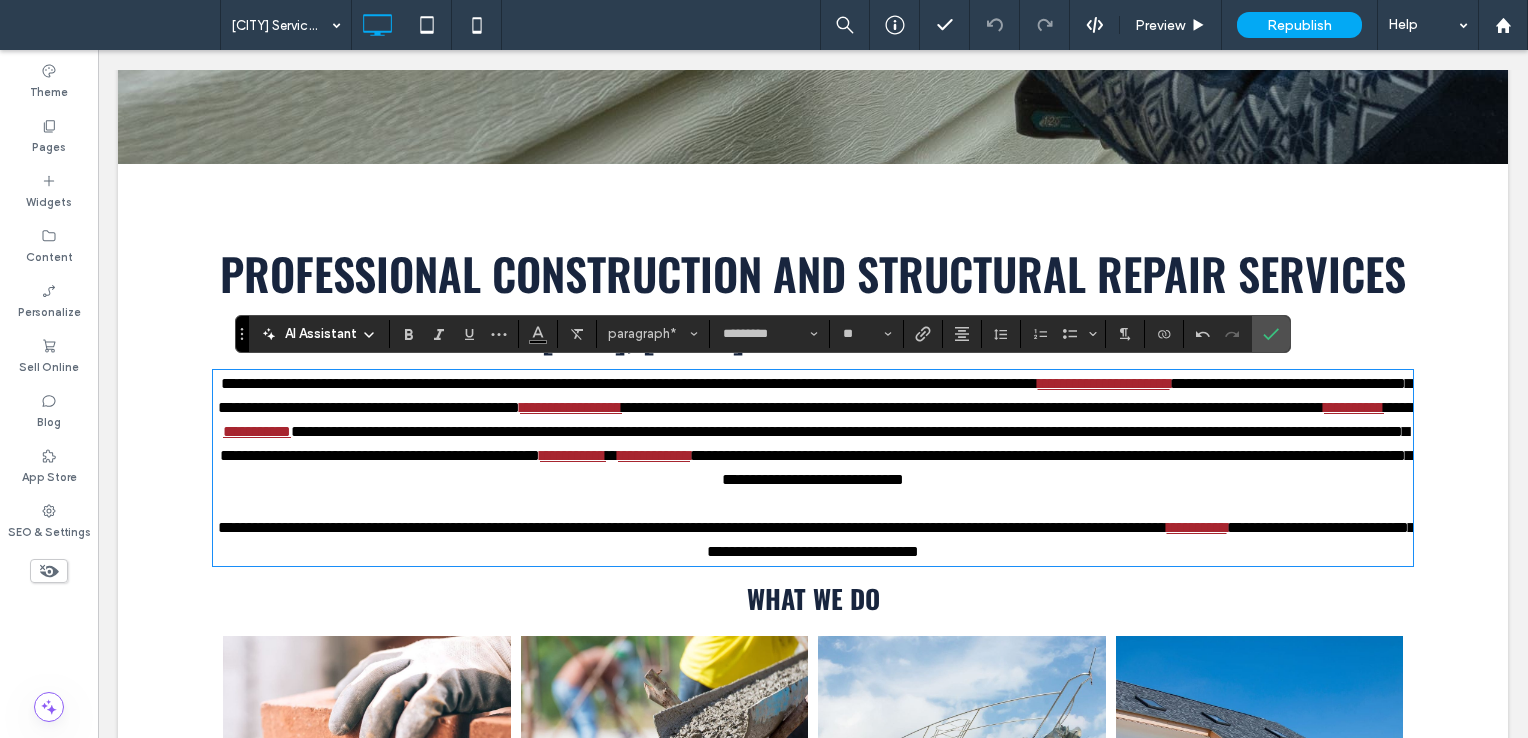 click on "**********" at bounding box center [815, 395] 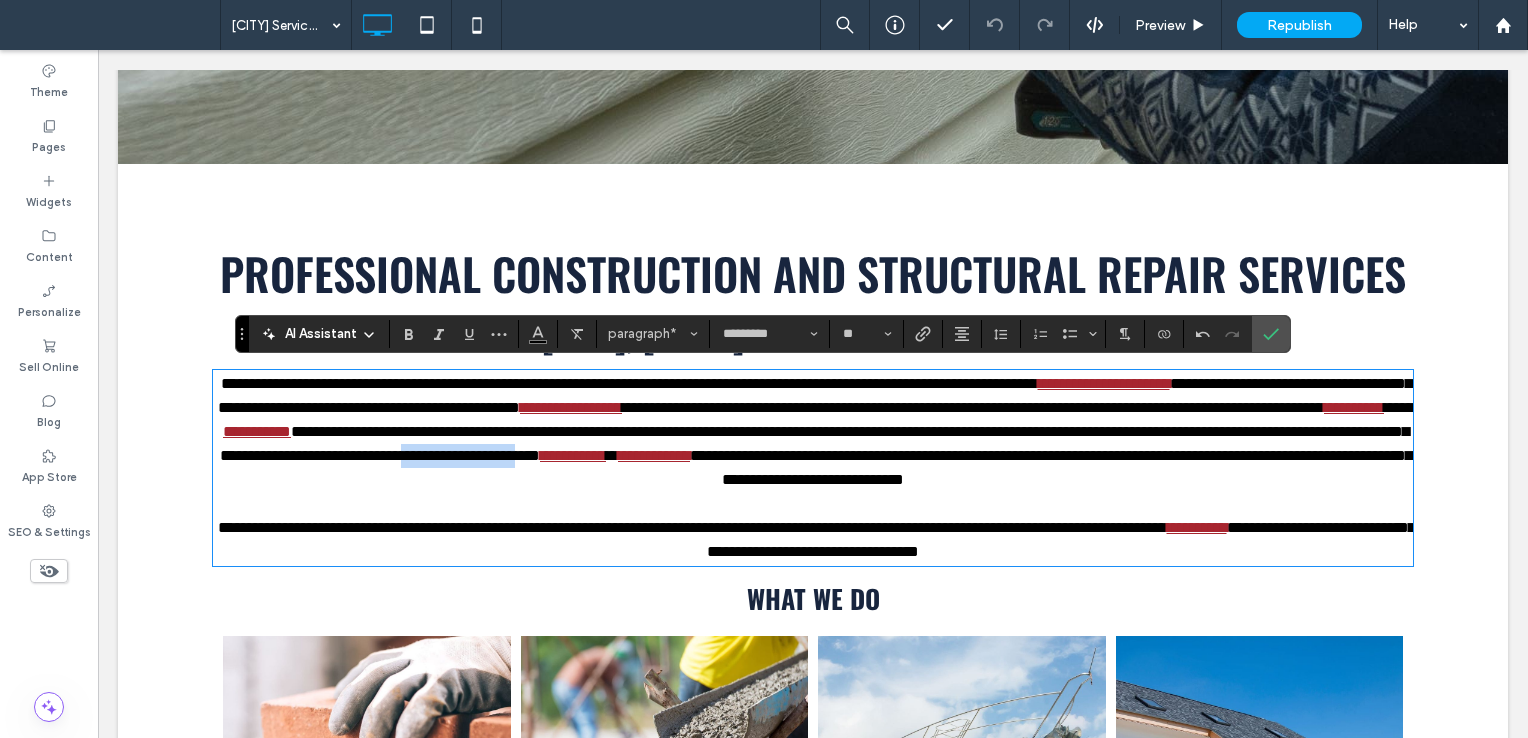 drag, startPoint x: 304, startPoint y: 482, endPoint x: 441, endPoint y: 472, distance: 137.36447 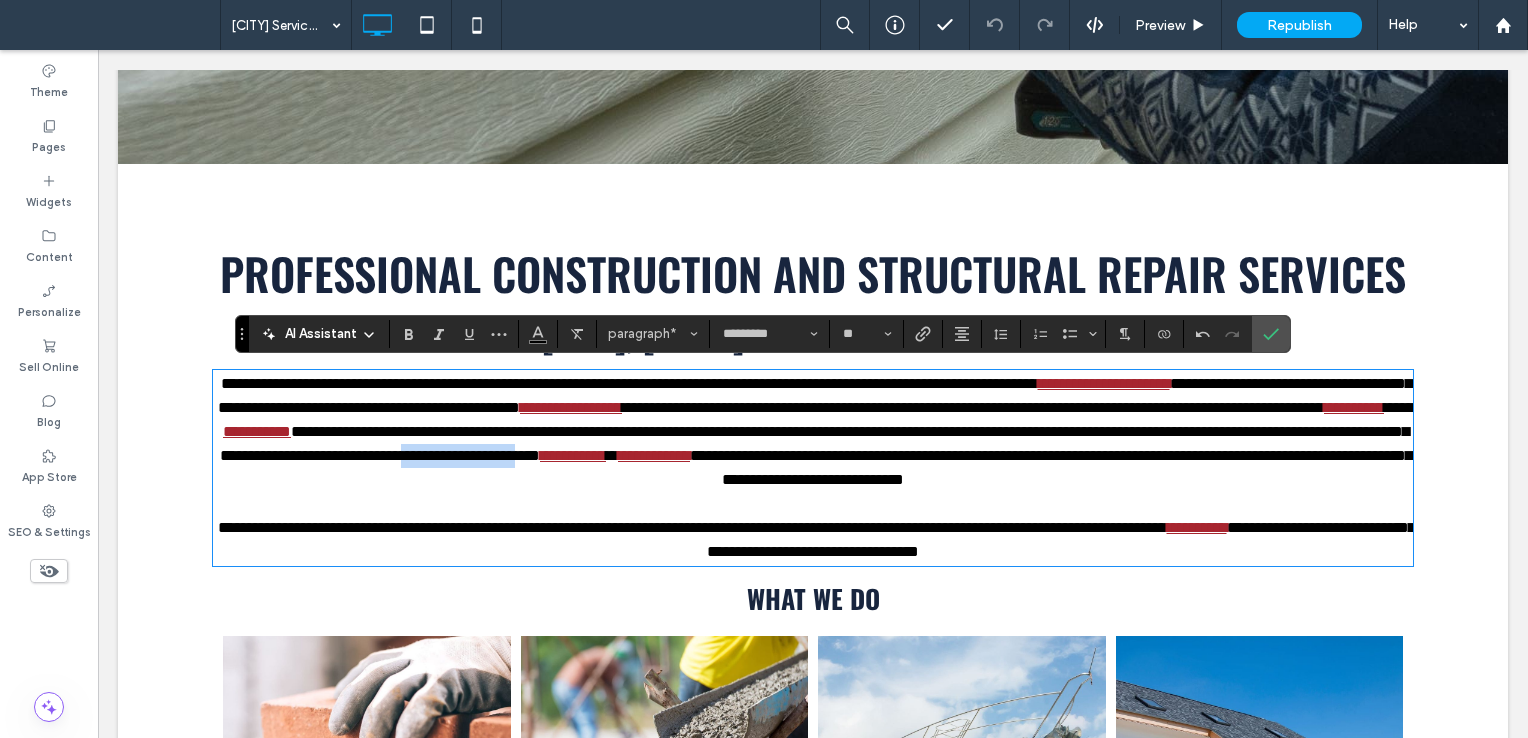 click on "**********" at bounding box center (814, 443) 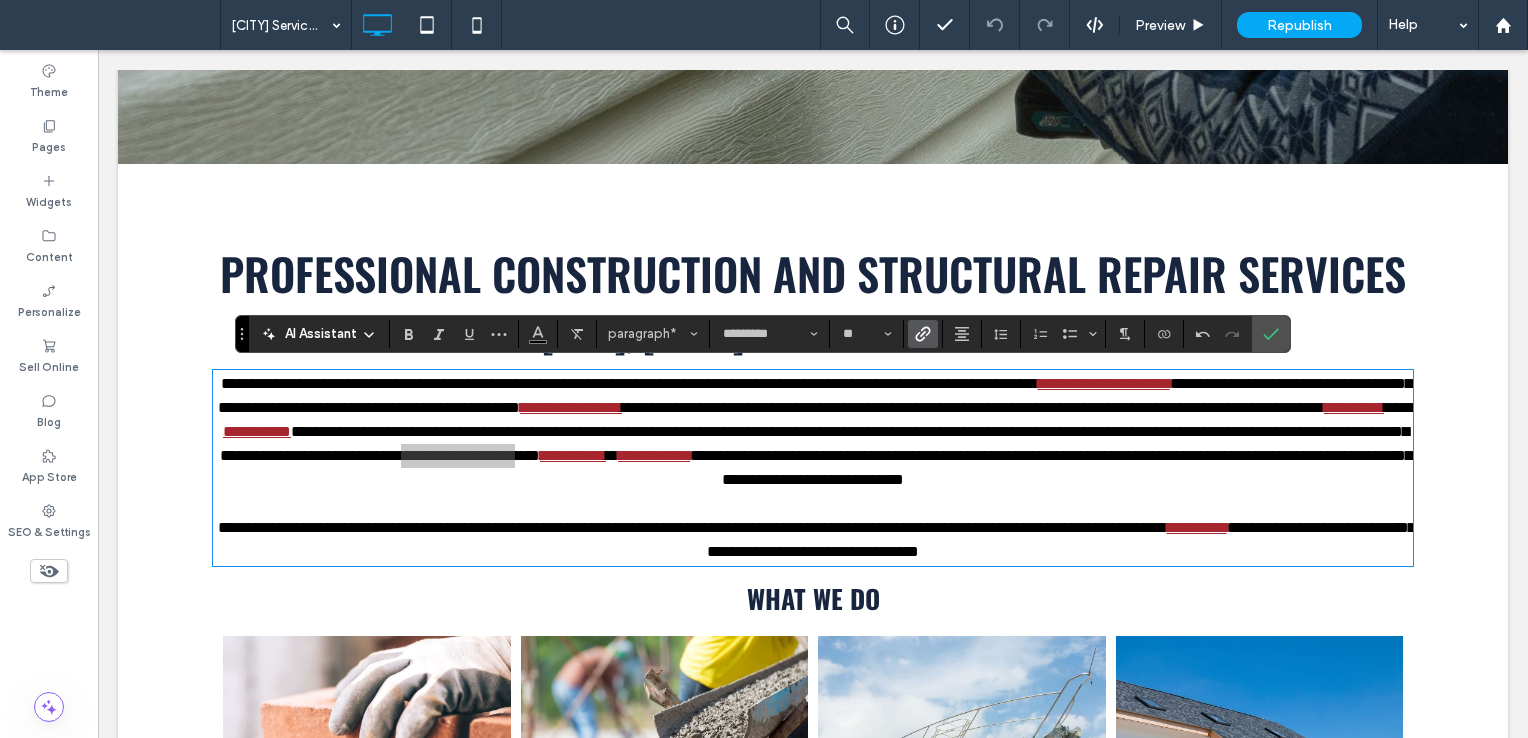 click 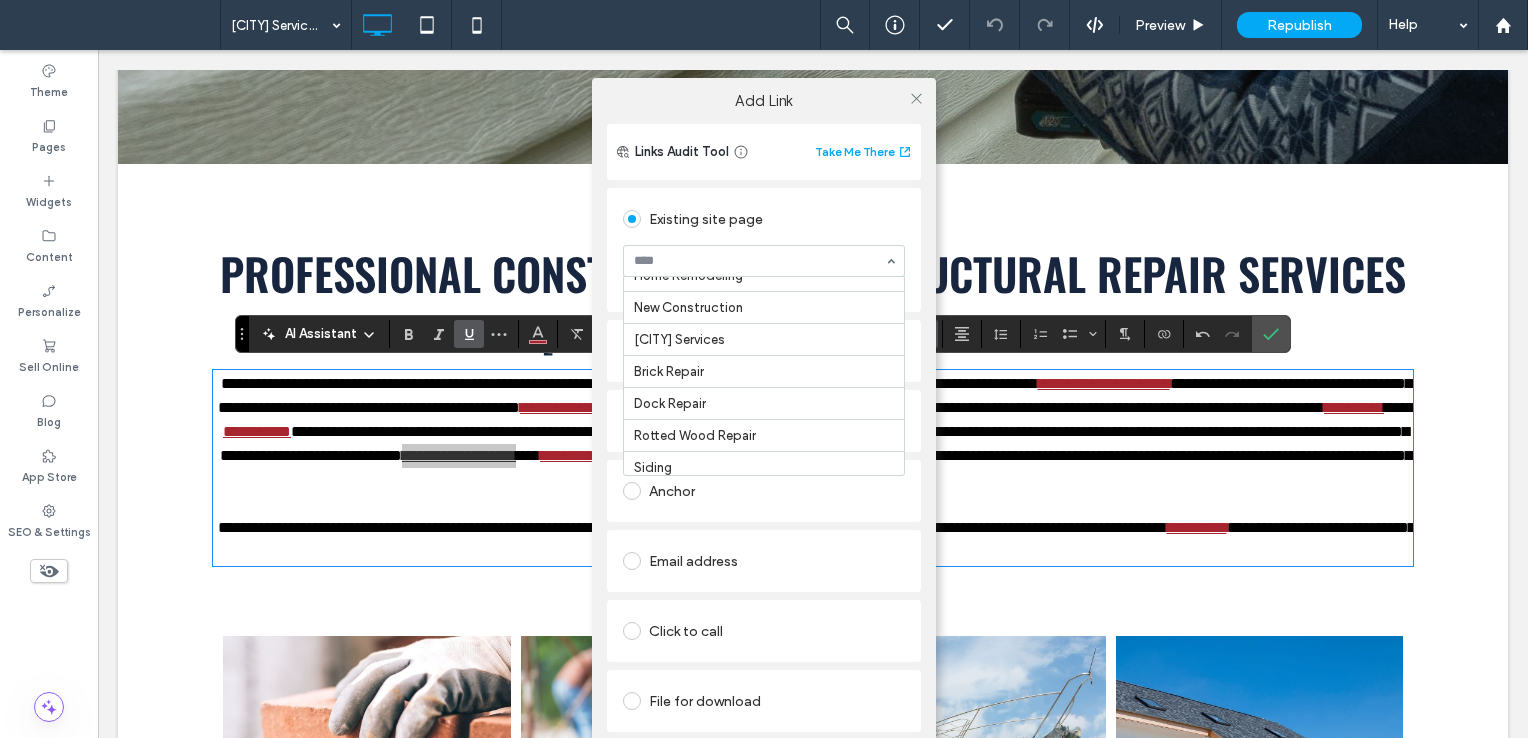 scroll, scrollTop: 300, scrollLeft: 0, axis: vertical 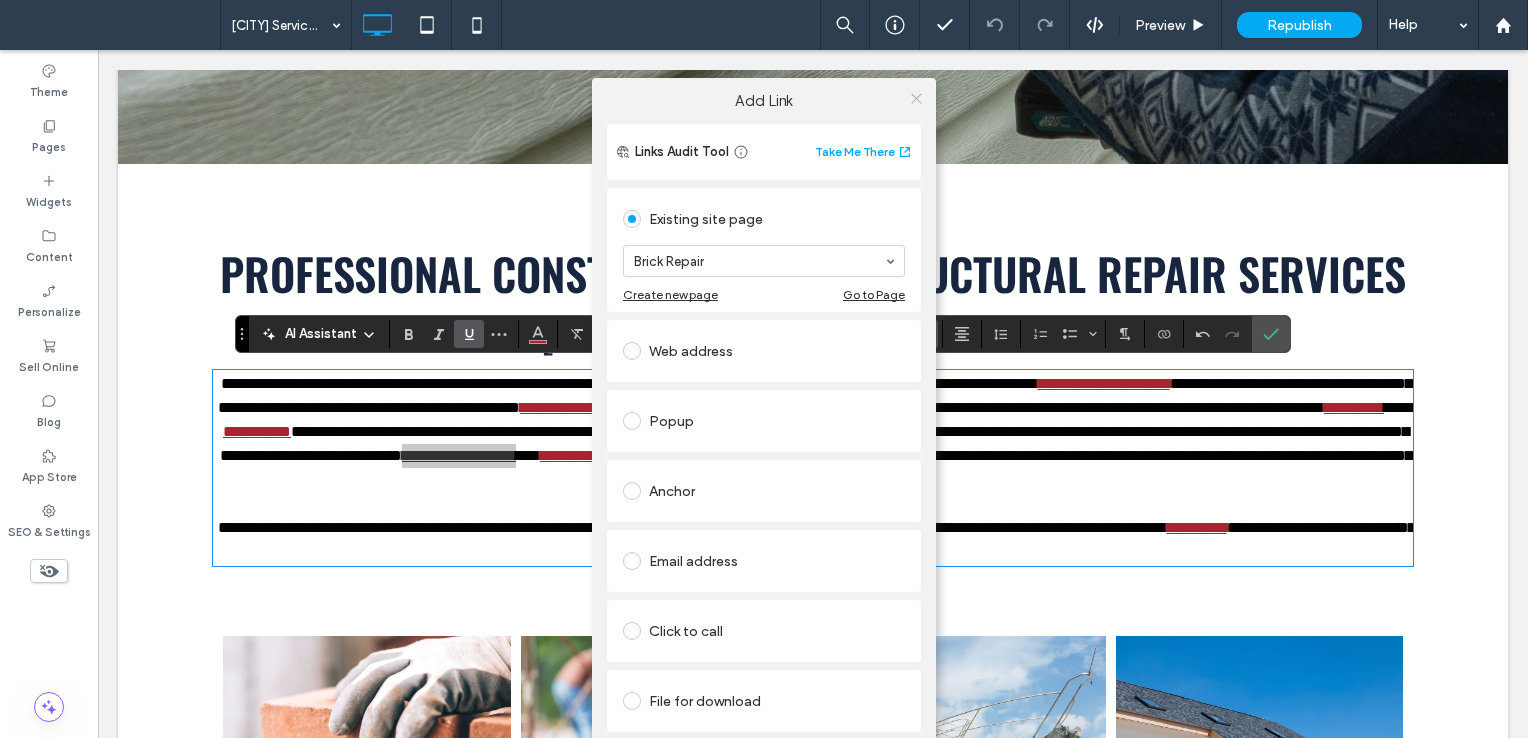 click 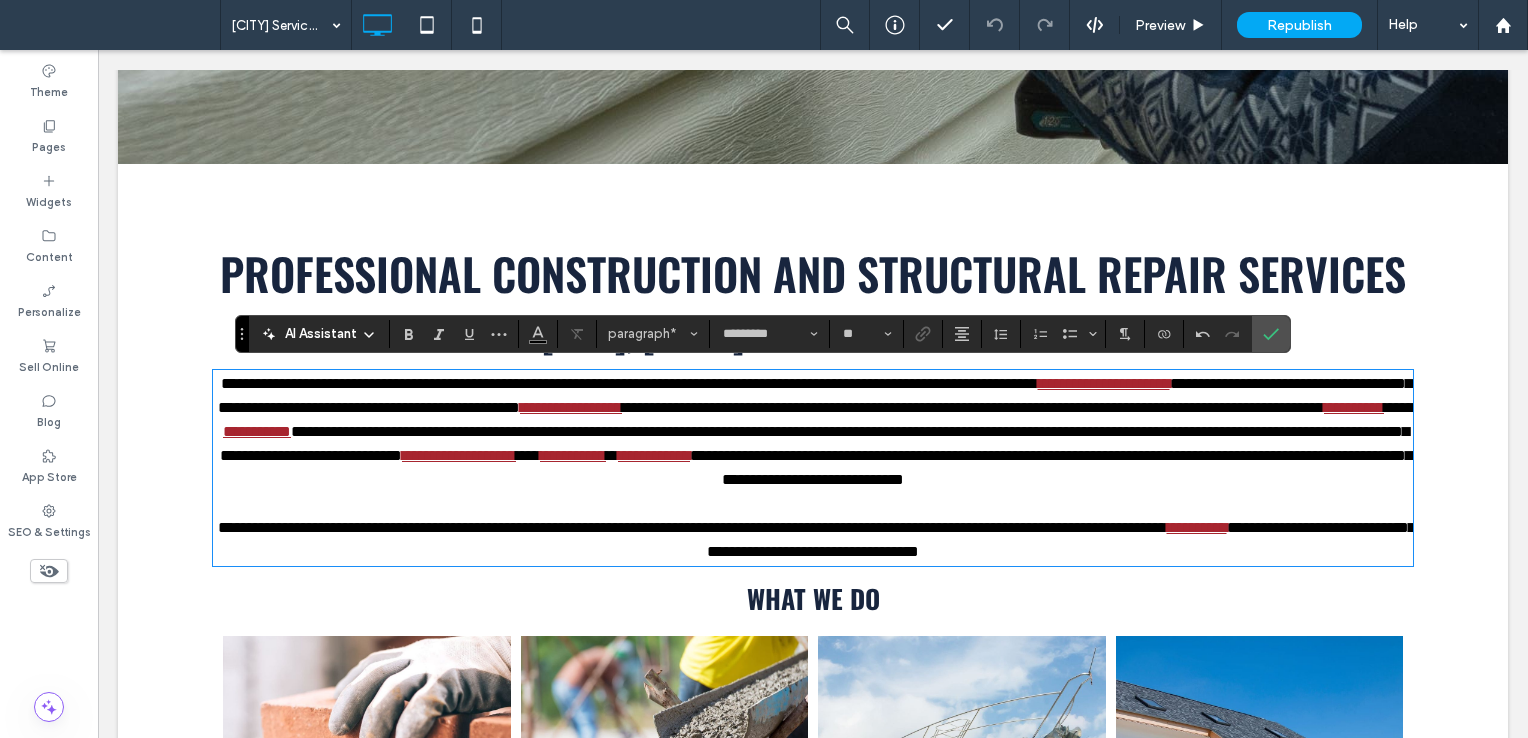 click on "**********" at bounding box center [814, 443] 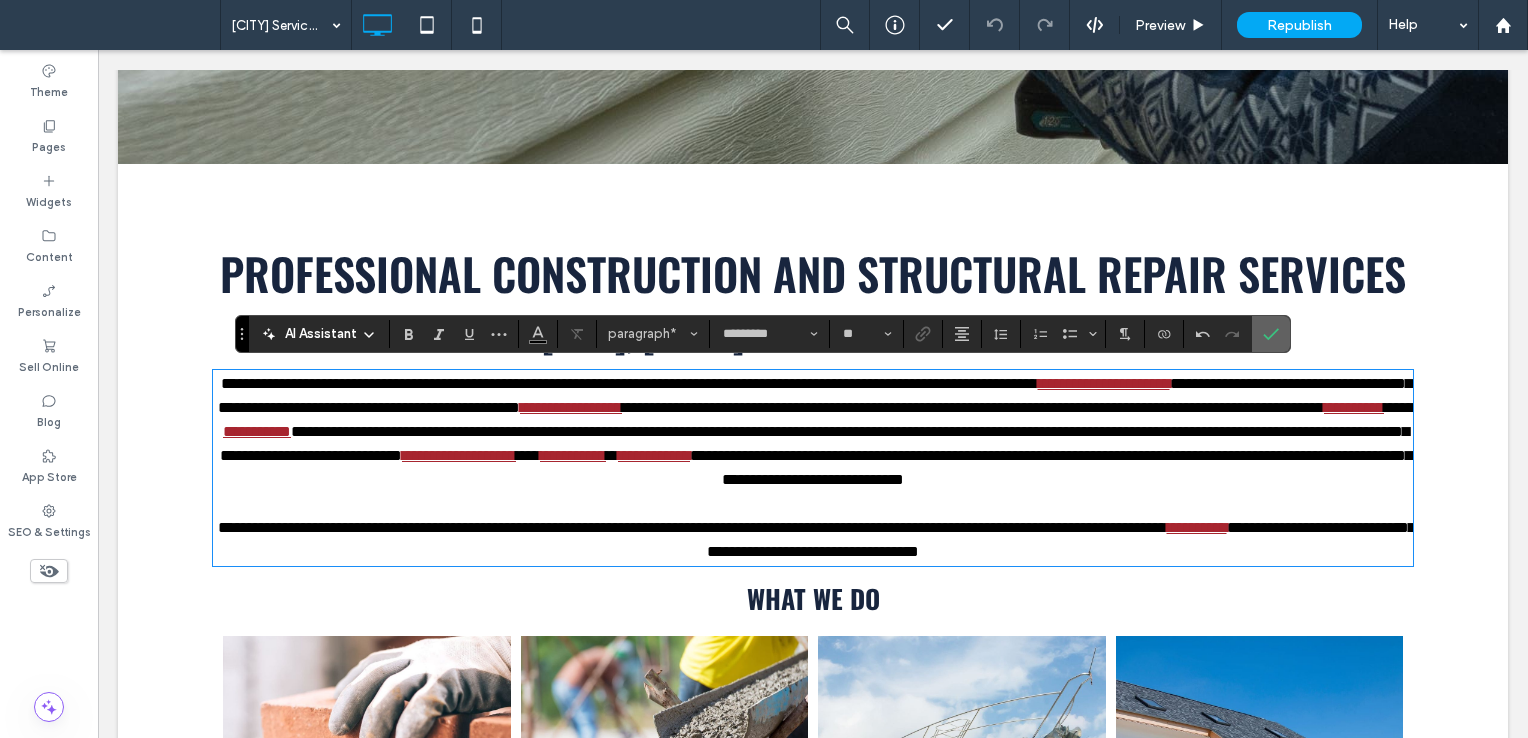 click 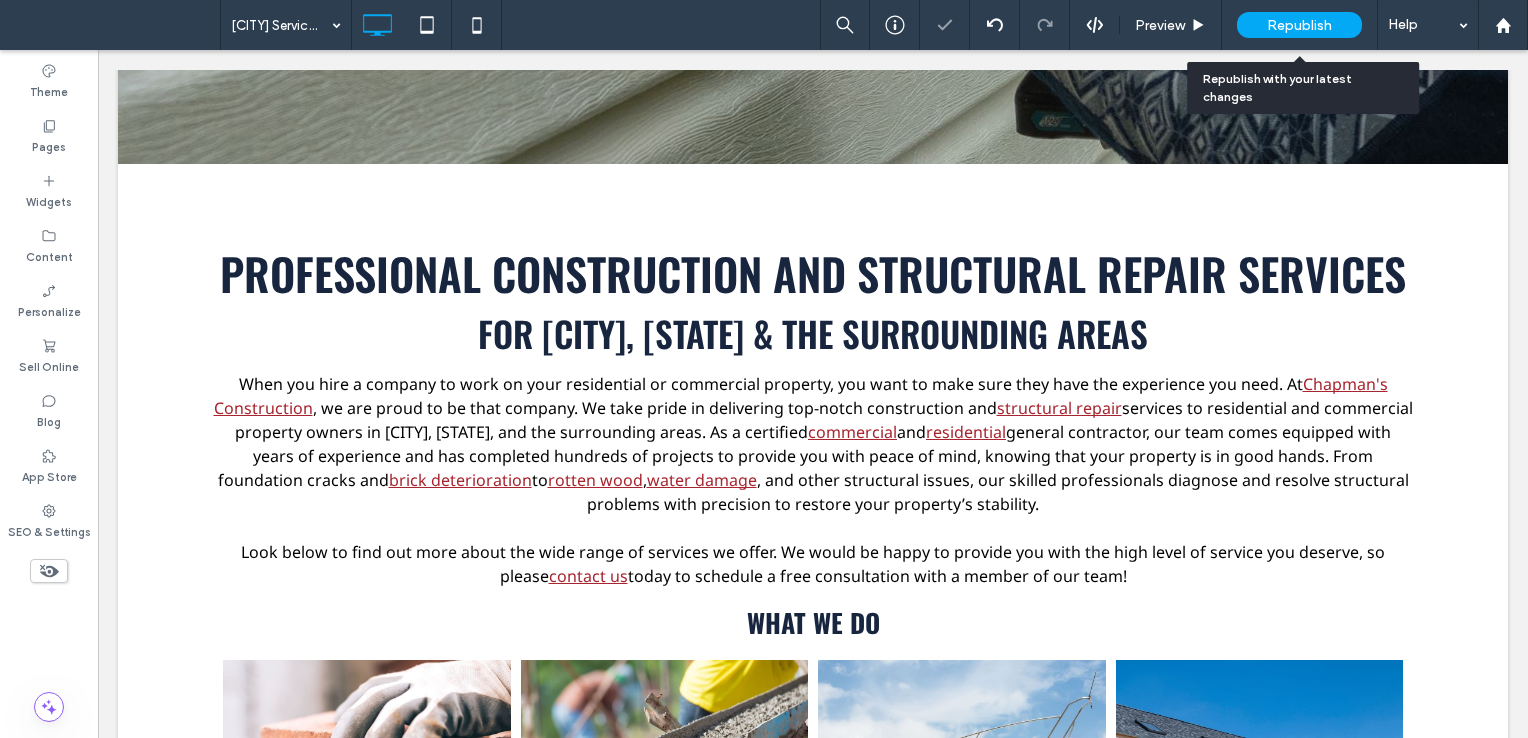 click on "Republish" at bounding box center (1299, 25) 